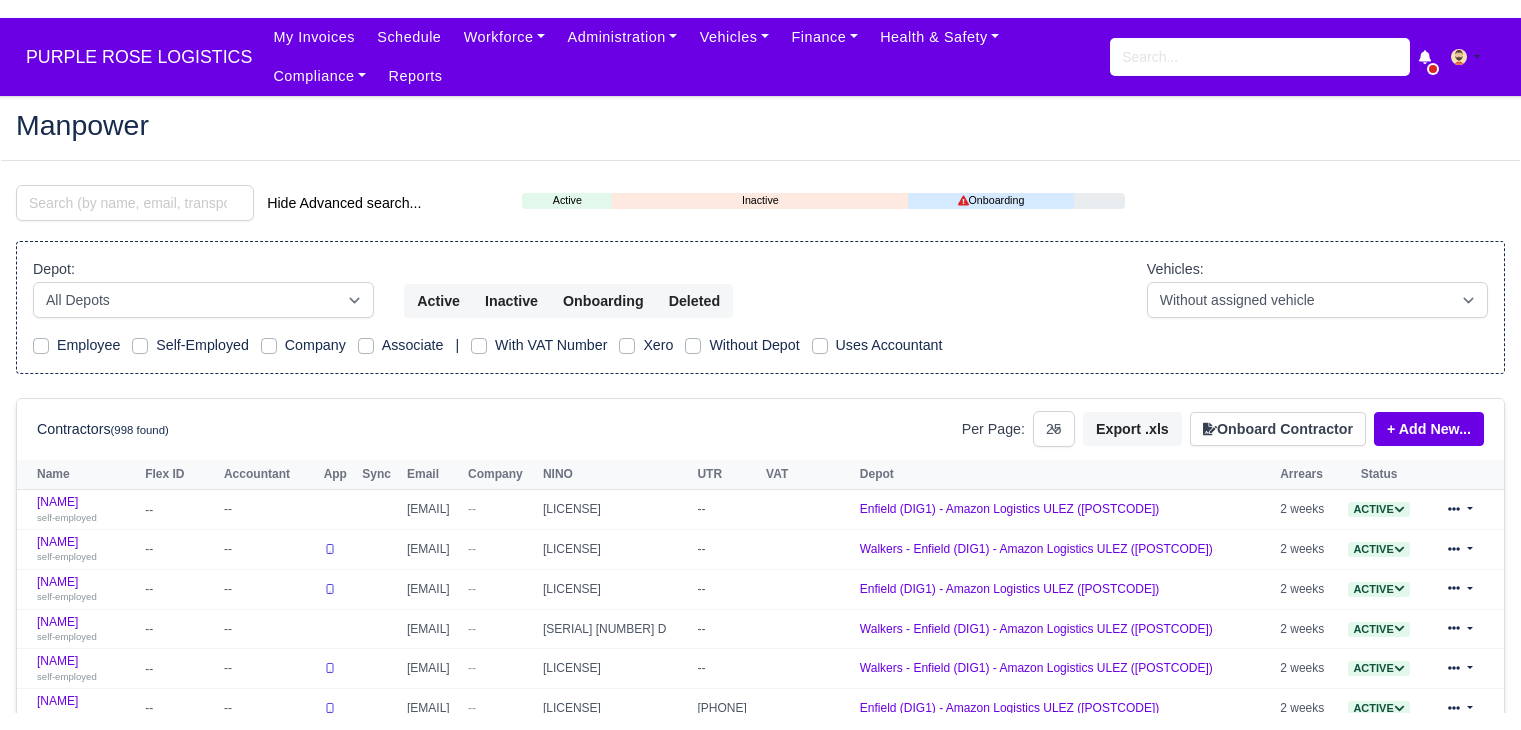 scroll, scrollTop: 0, scrollLeft: 0, axis: both 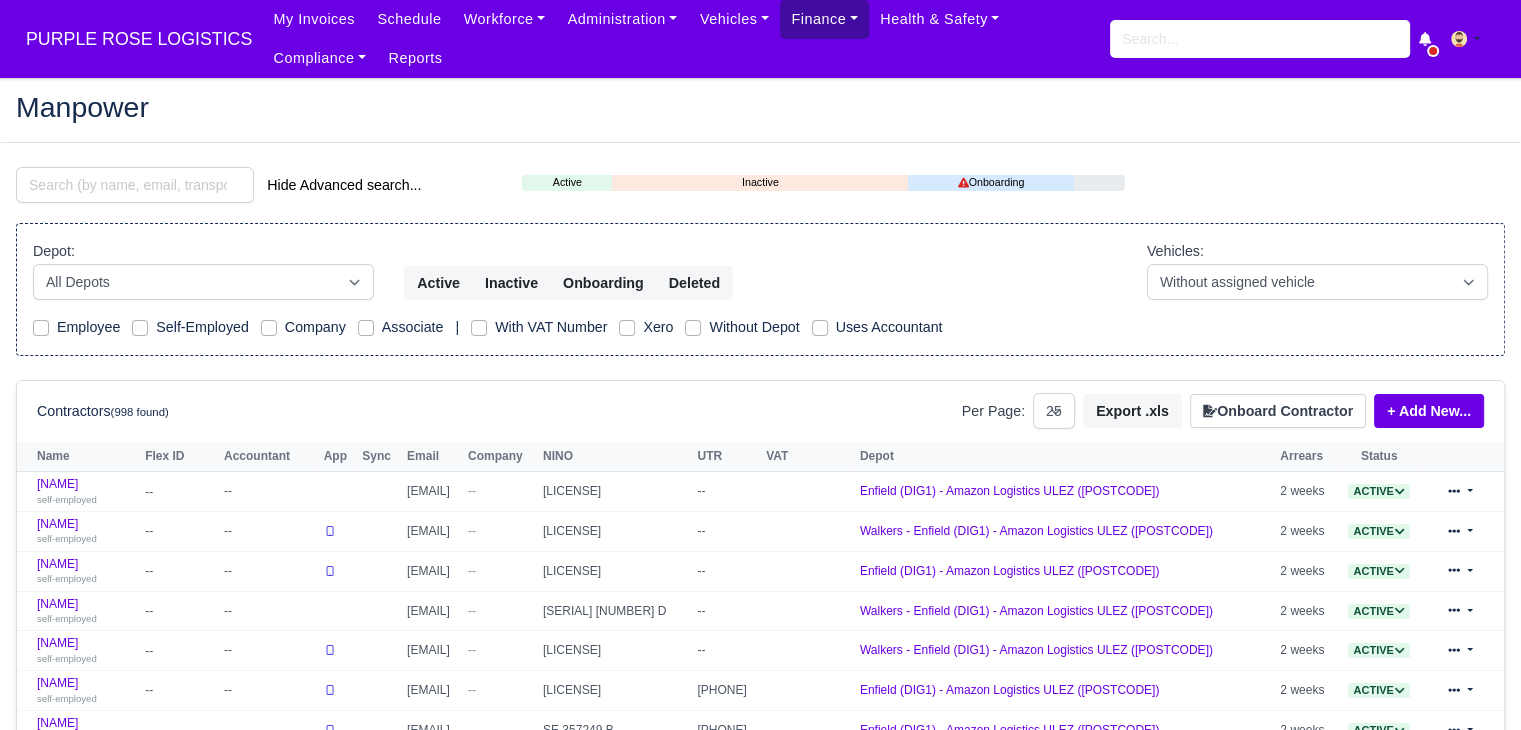 click on "Finance" at bounding box center (505, 19) 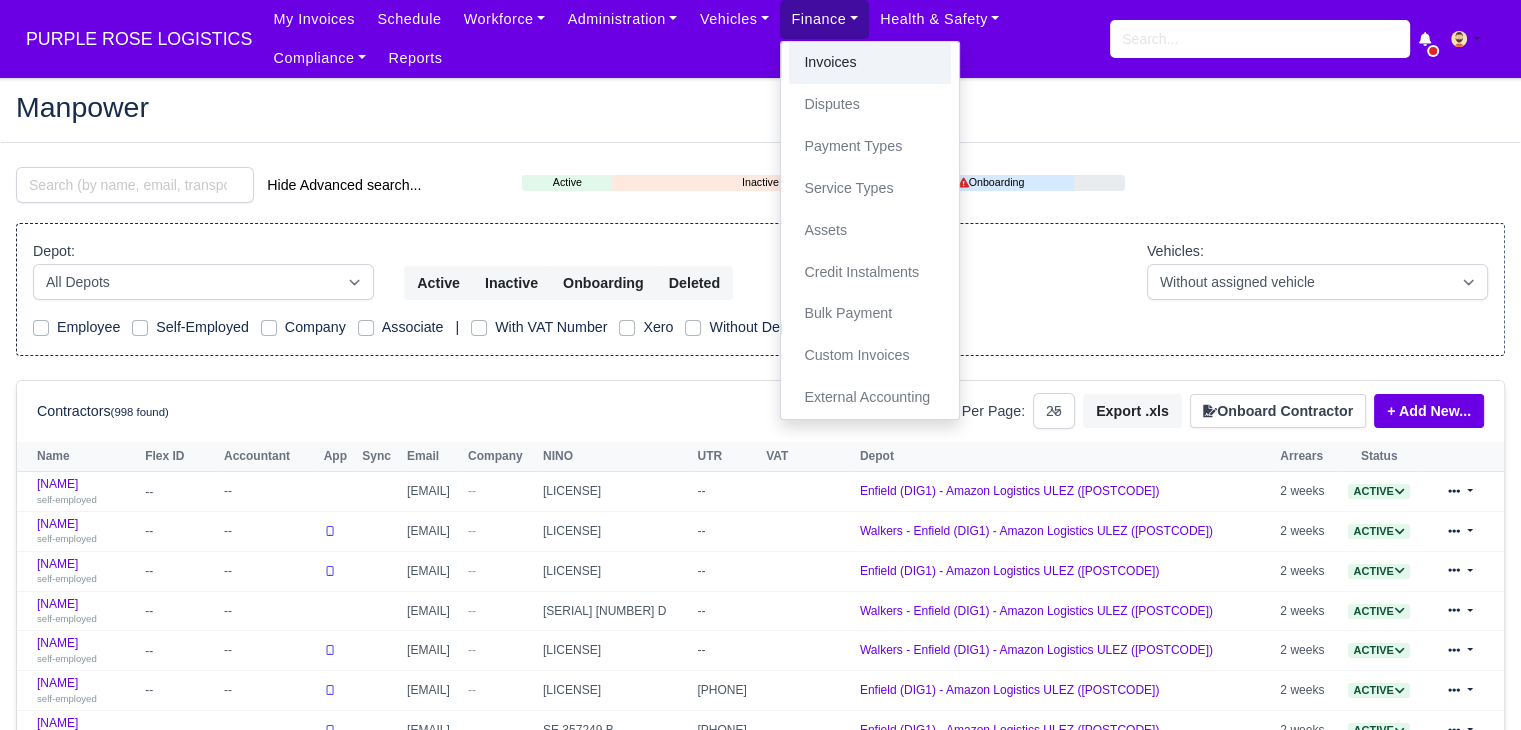 click on "Invoices" at bounding box center (870, 63) 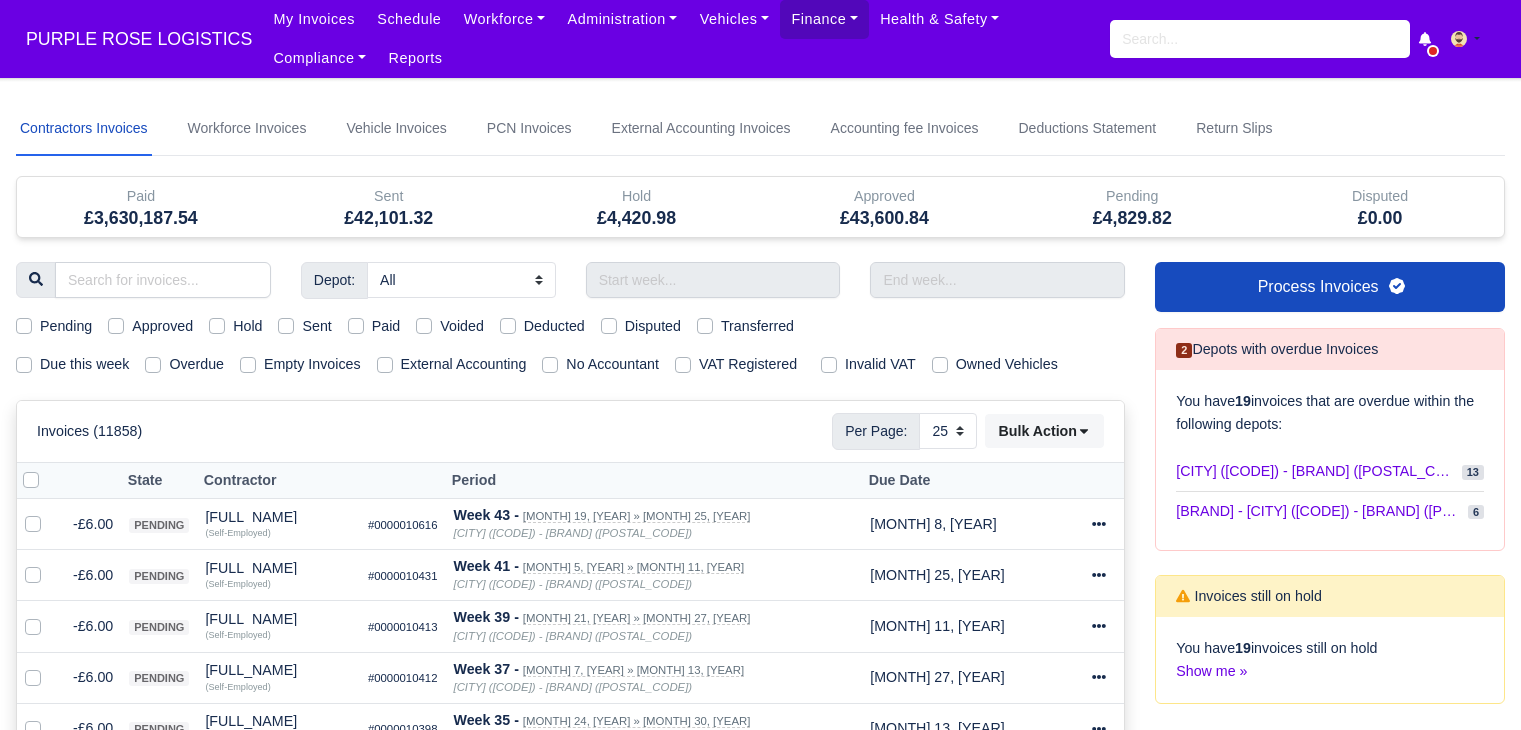 scroll, scrollTop: 0, scrollLeft: 0, axis: both 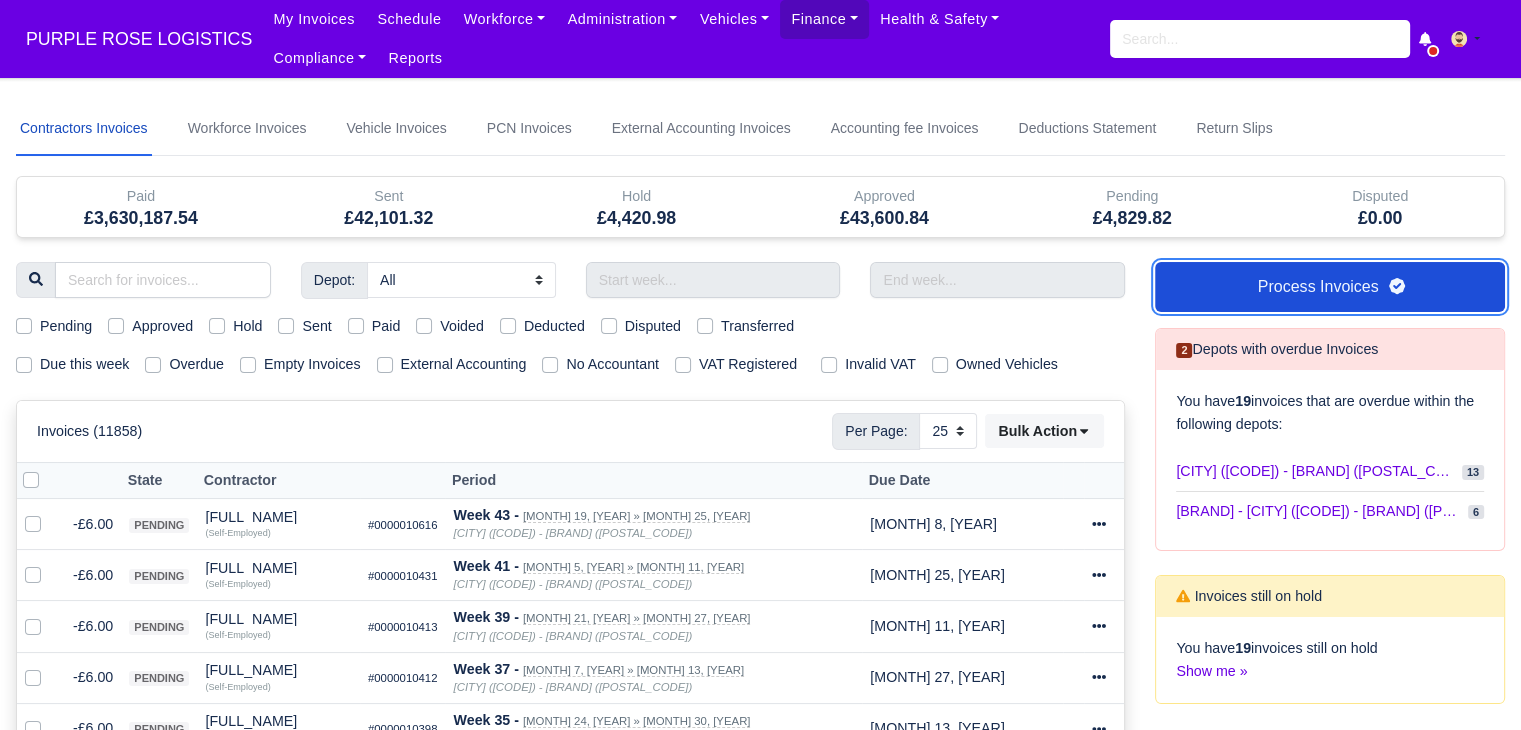 click on "Process Invoices" at bounding box center [1330, 263] 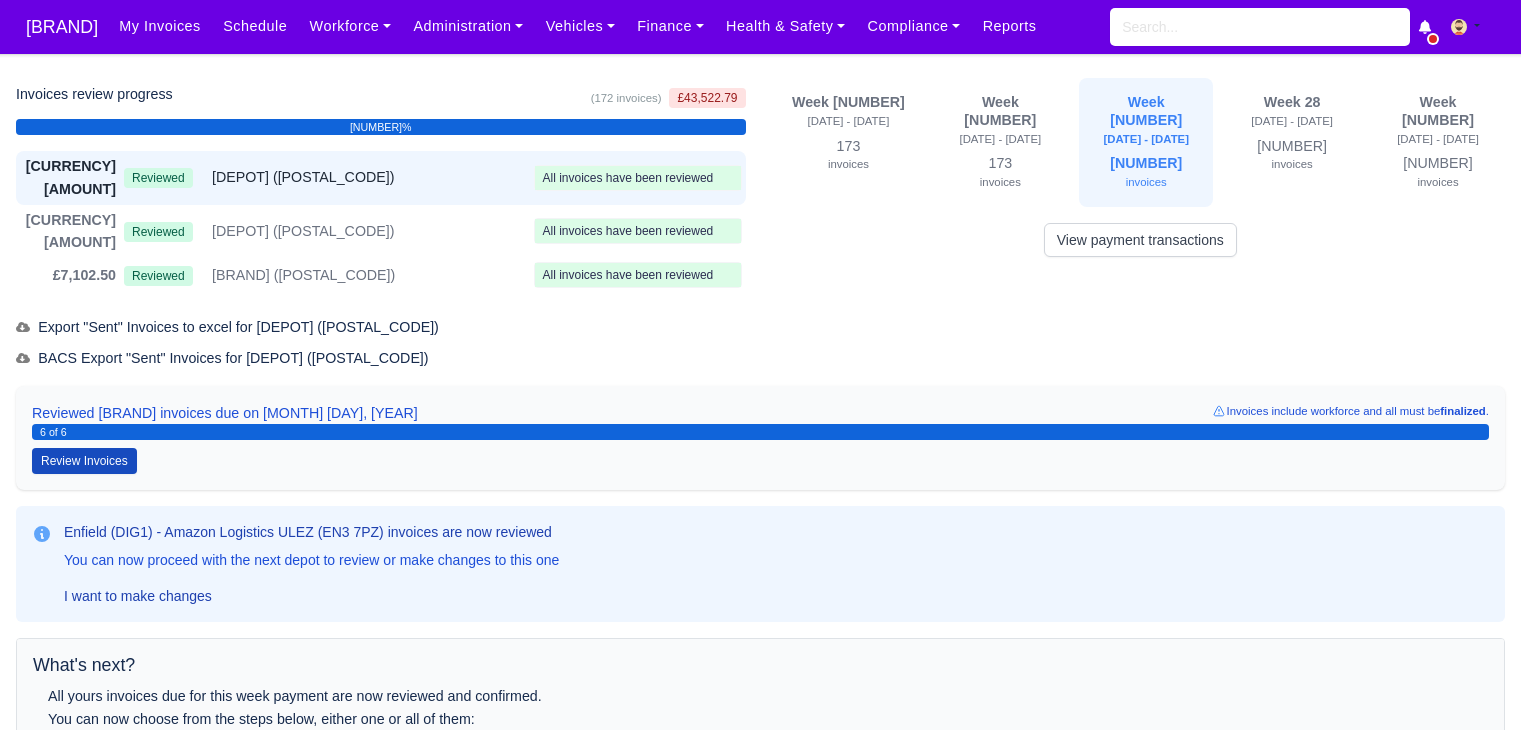 scroll, scrollTop: 0, scrollLeft: 0, axis: both 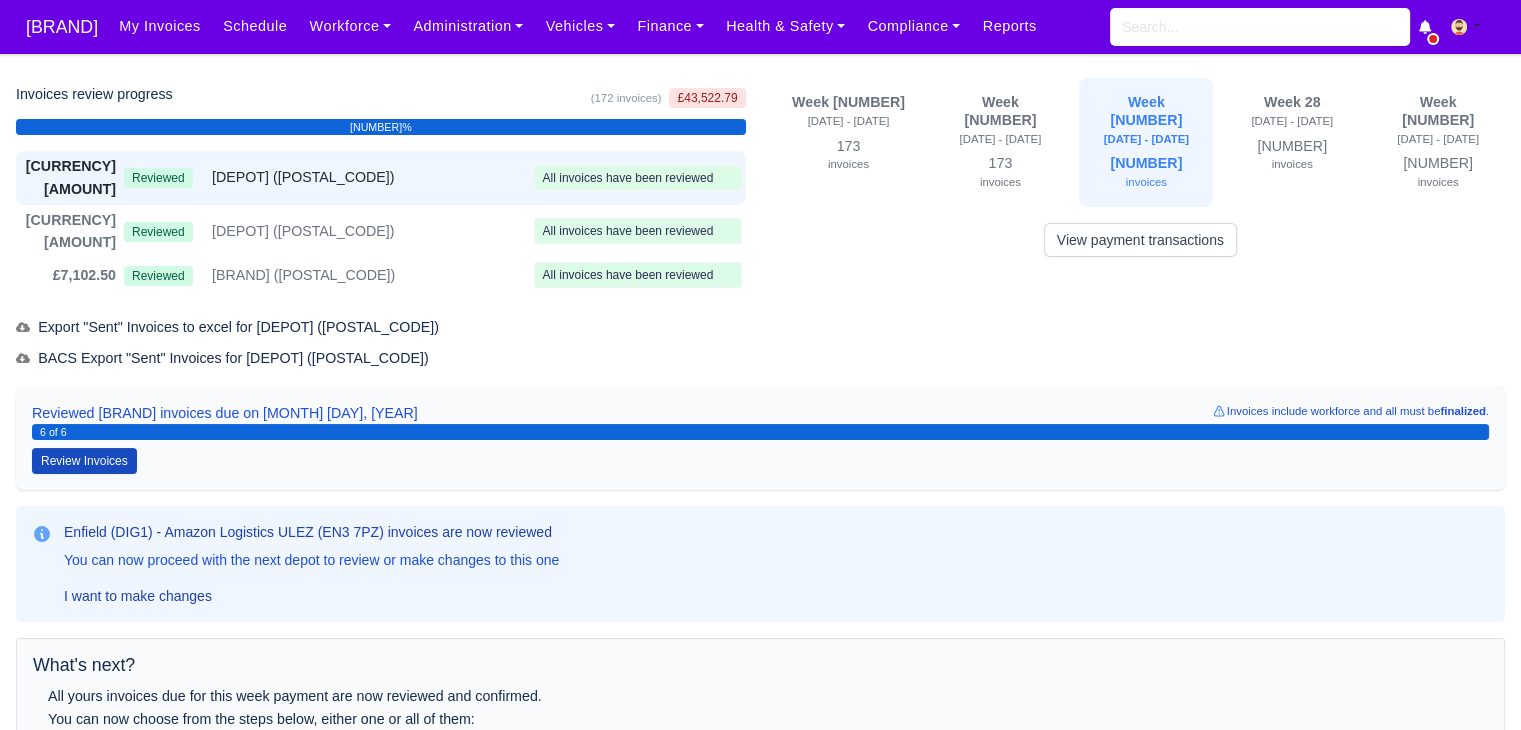 click on "BACS Export "Sent" Invoices  for Enfield (DIG1) - Amazon Logistics ULEZ (EN3 7PZ)" at bounding box center (760, 382) 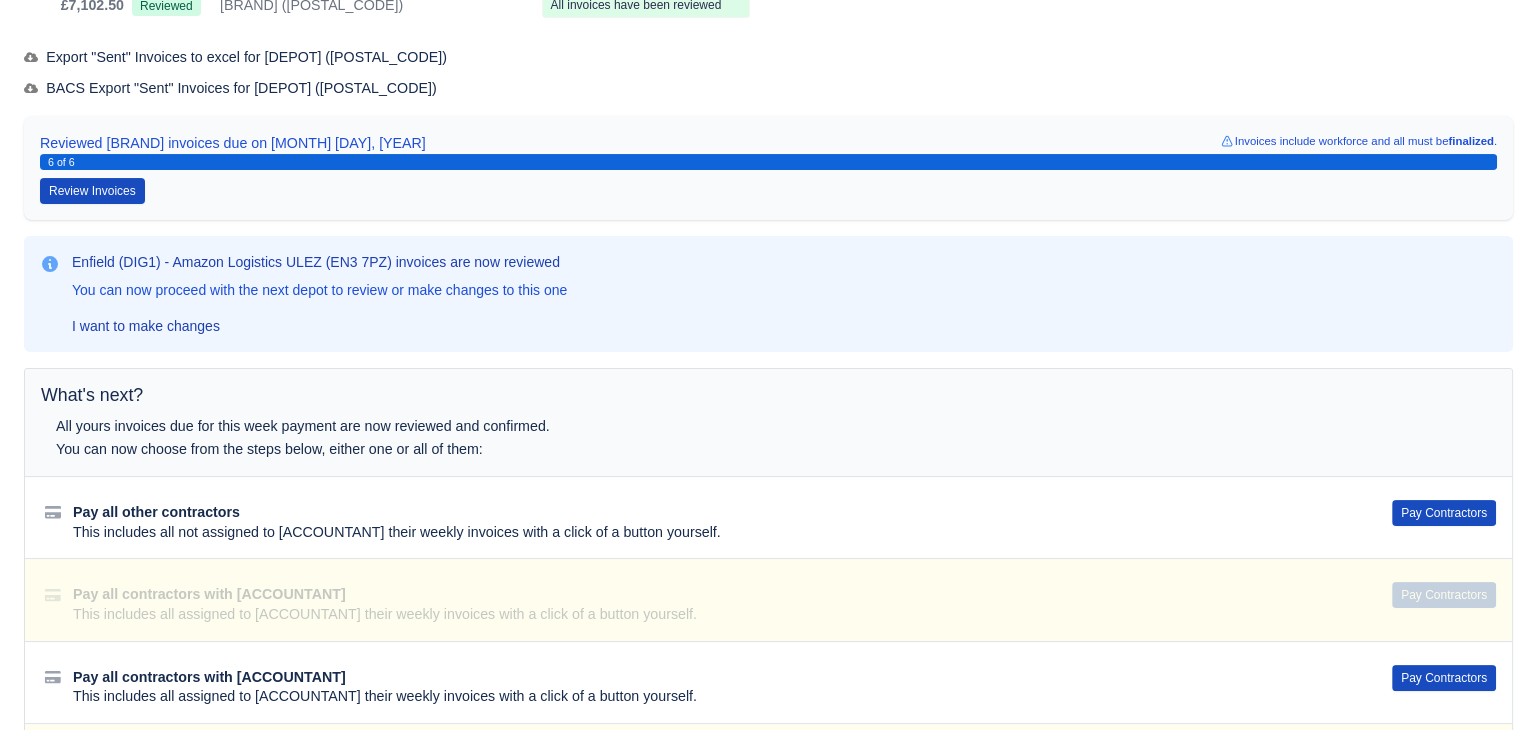 scroll, scrollTop: 400, scrollLeft: 0, axis: vertical 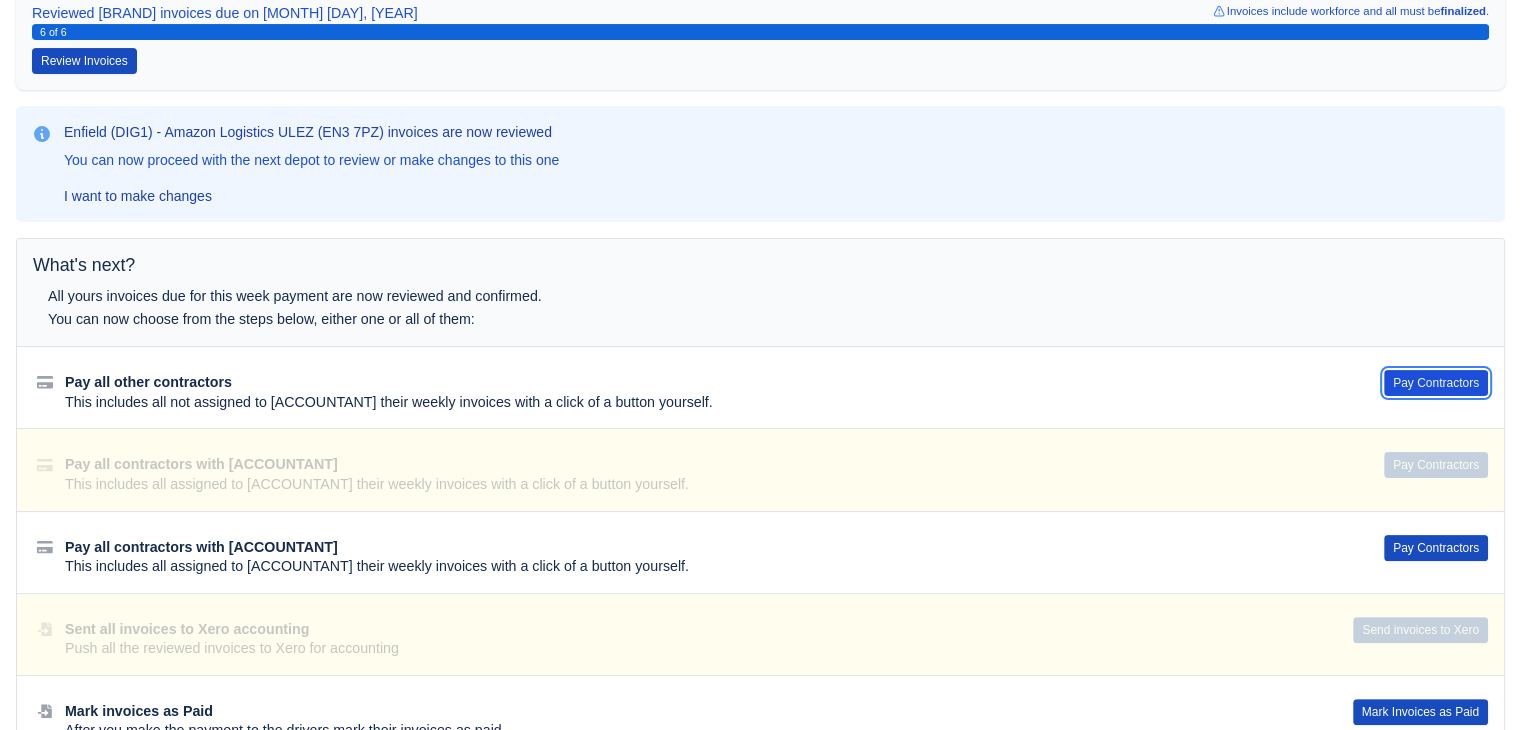 click on "Pay Contractors" at bounding box center (1436, 407) 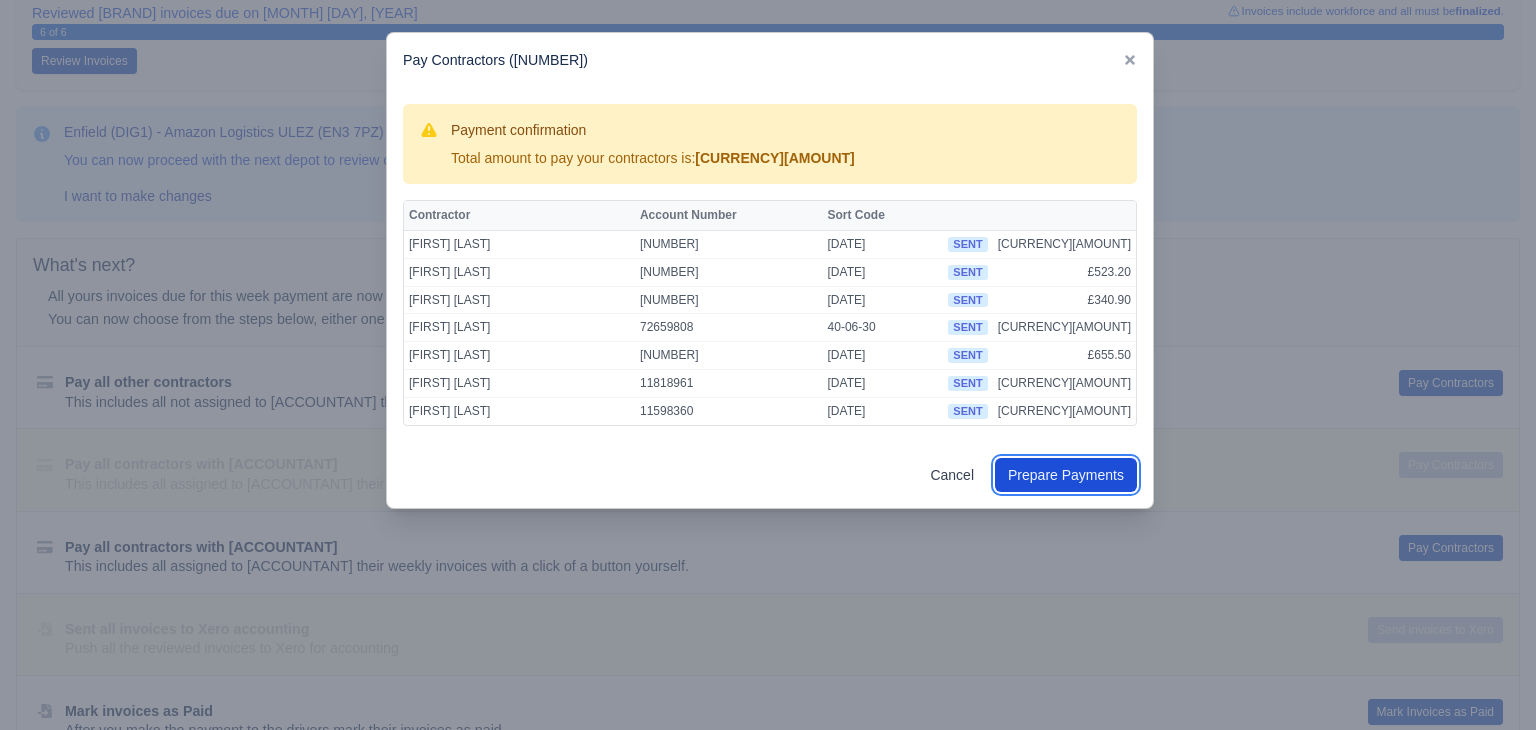 click on "Prepare Payments" at bounding box center (1066, 475) 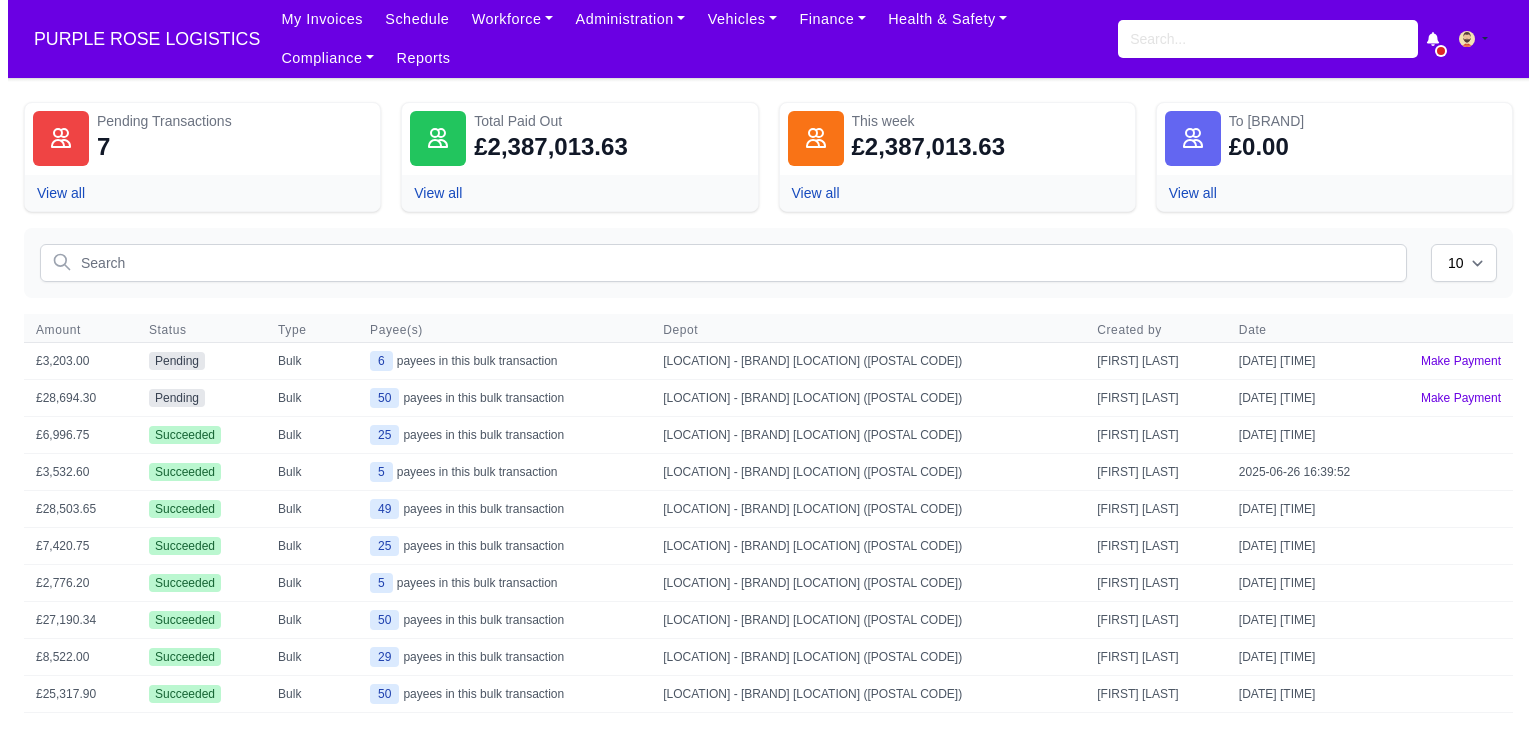 scroll, scrollTop: 0, scrollLeft: 0, axis: both 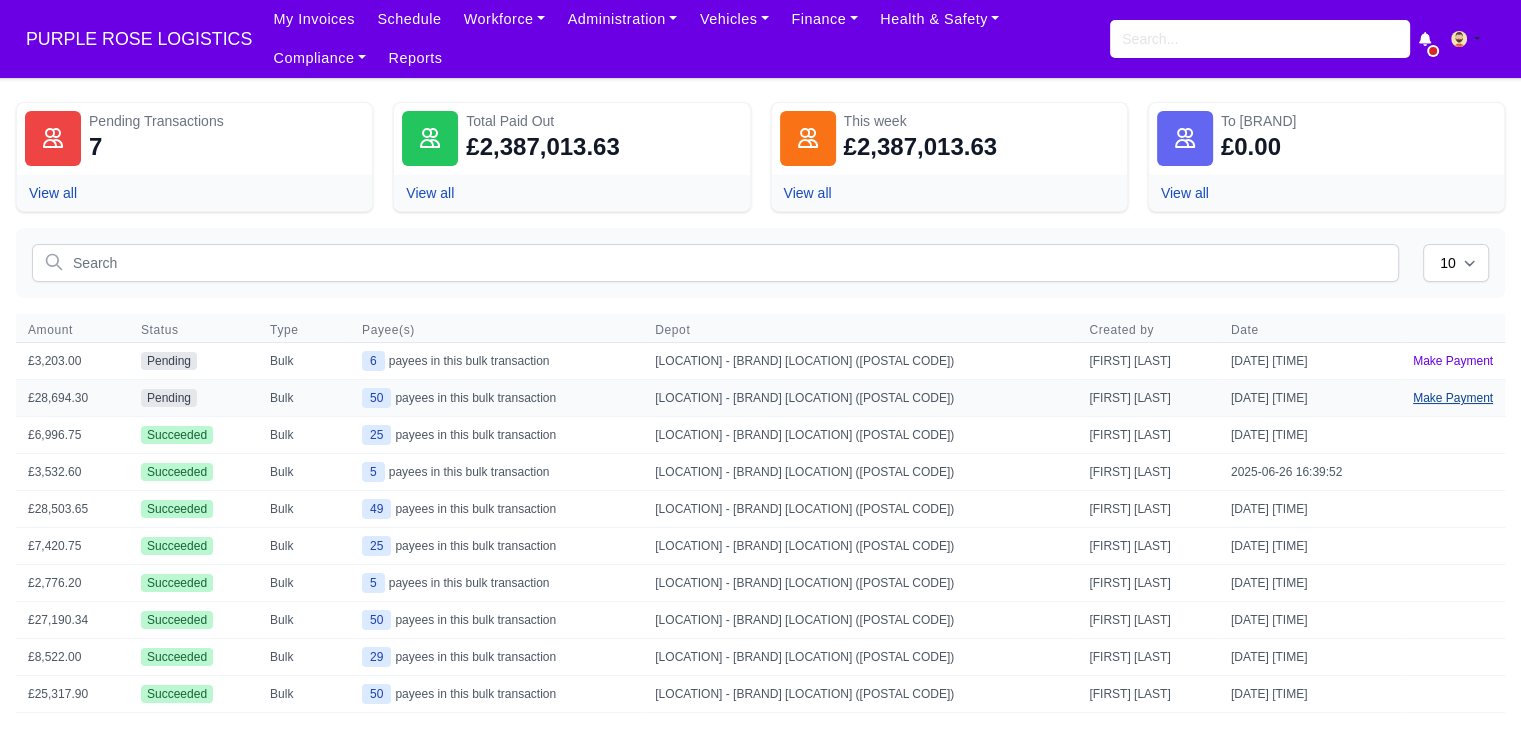 click on "Make Payment" at bounding box center (1453, 398) 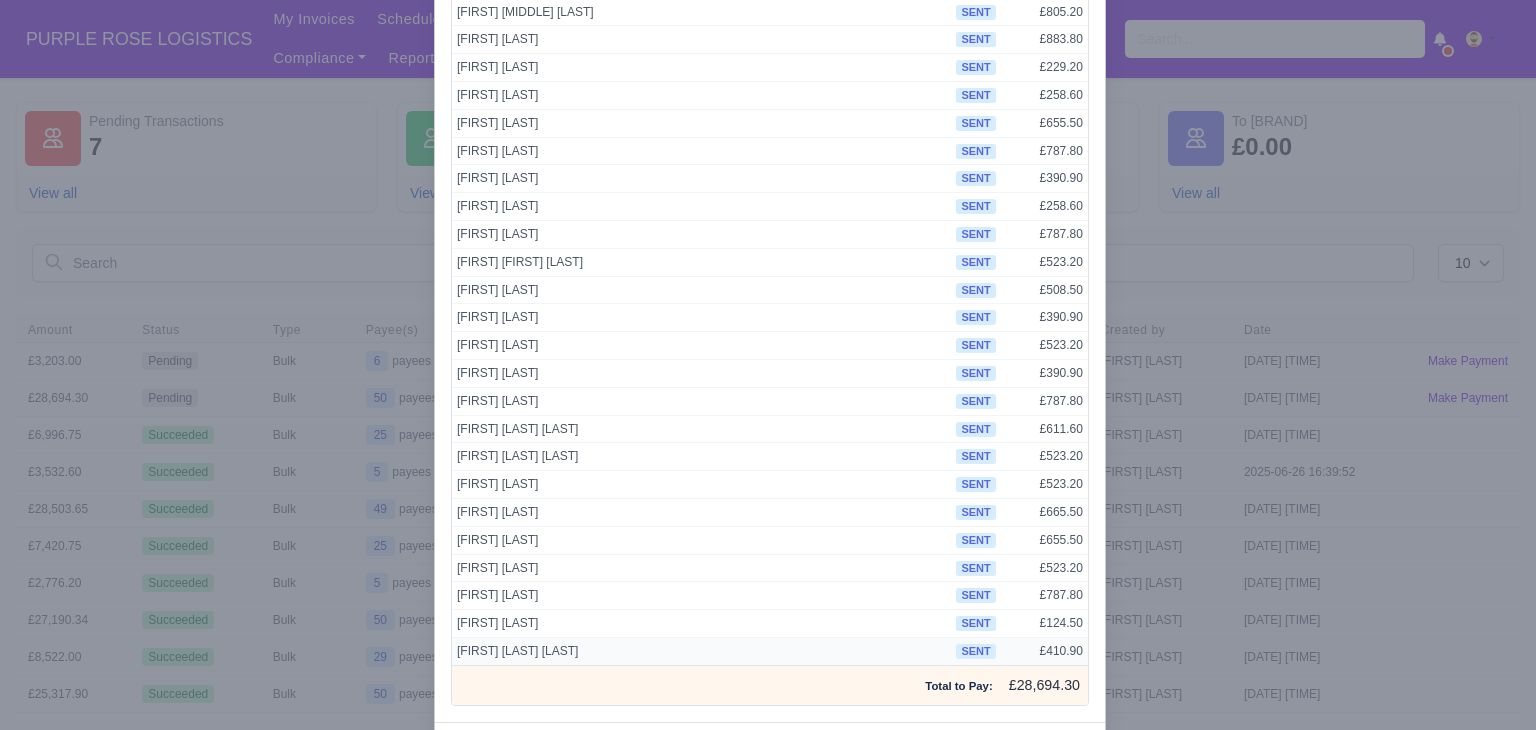 scroll, scrollTop: 1036, scrollLeft: 0, axis: vertical 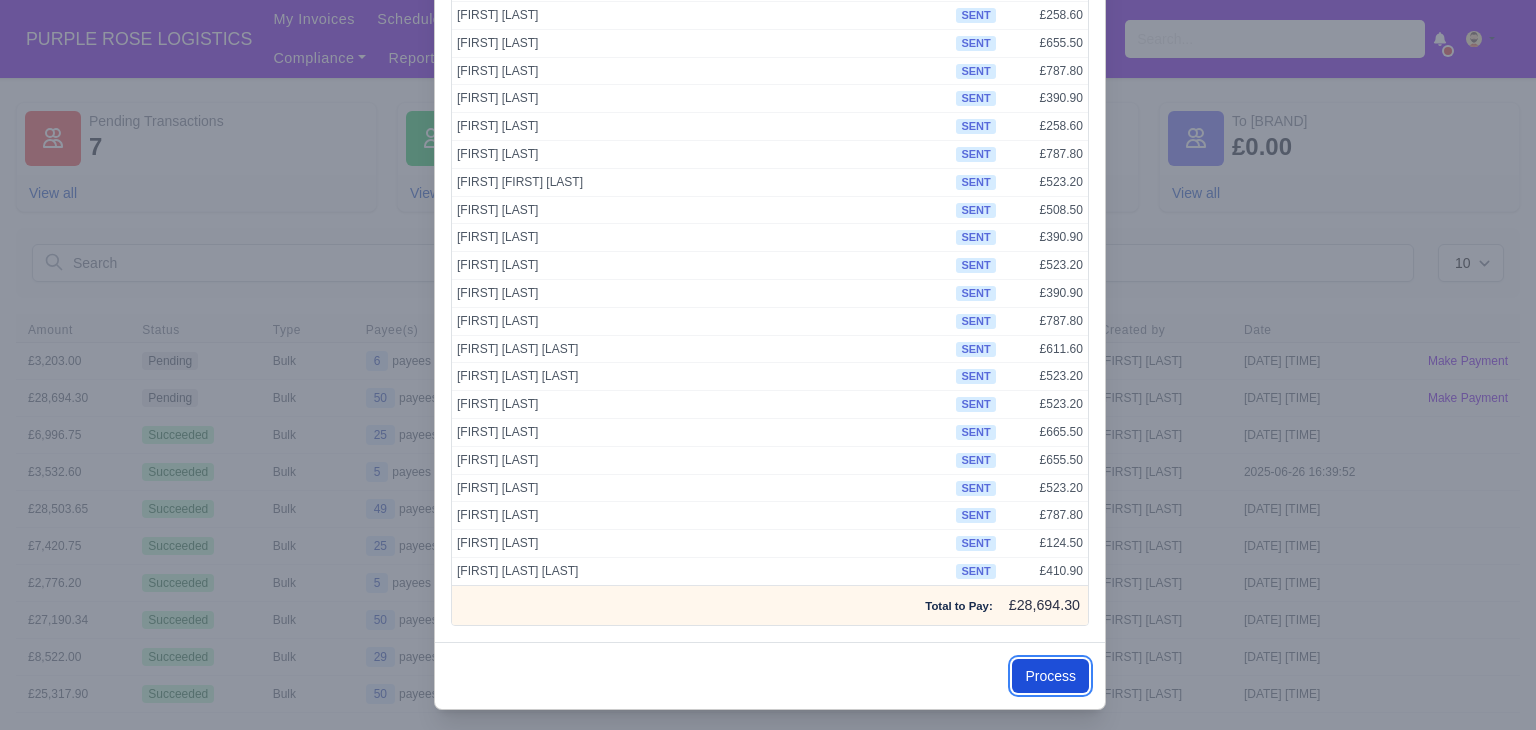 click on "Process" at bounding box center [1050, 676] 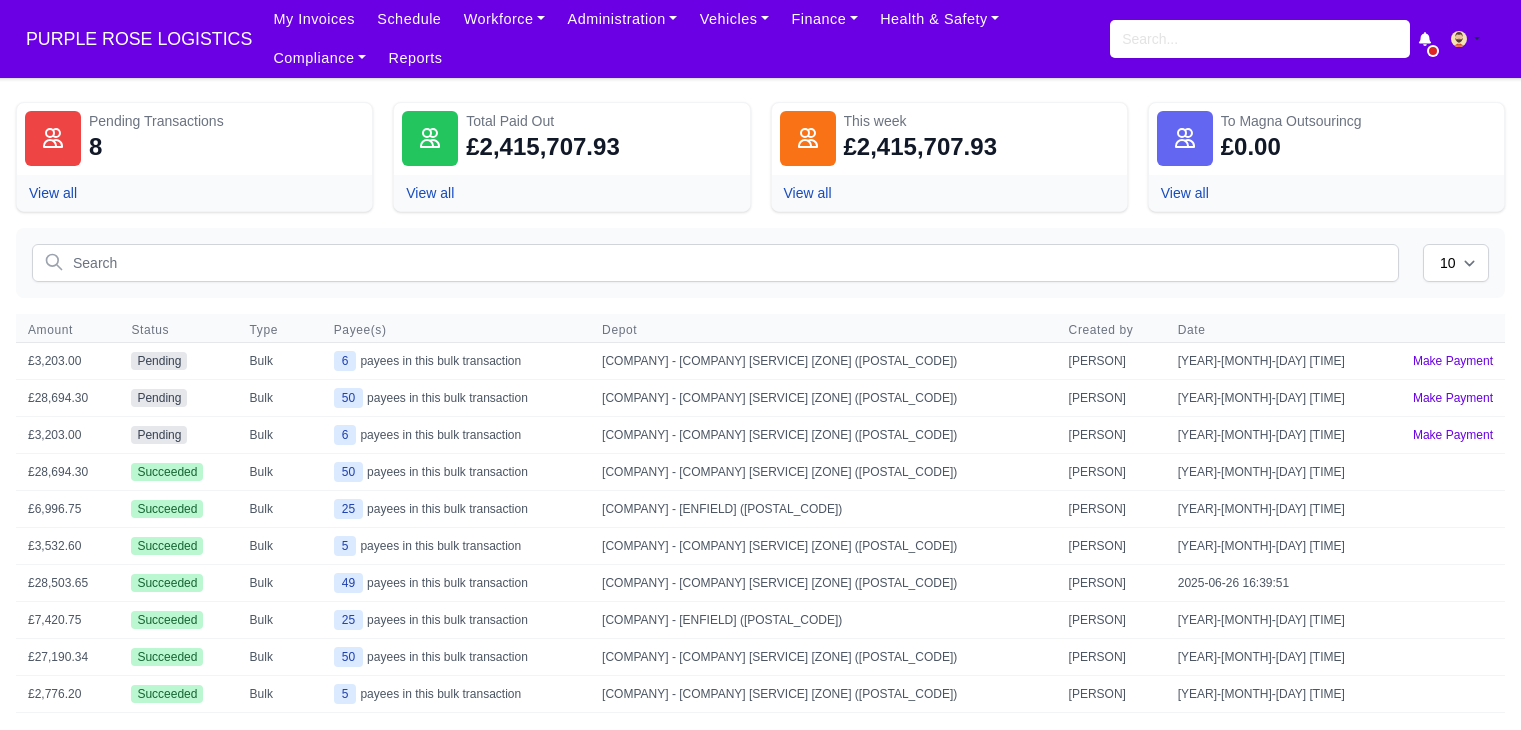 scroll, scrollTop: 0, scrollLeft: 0, axis: both 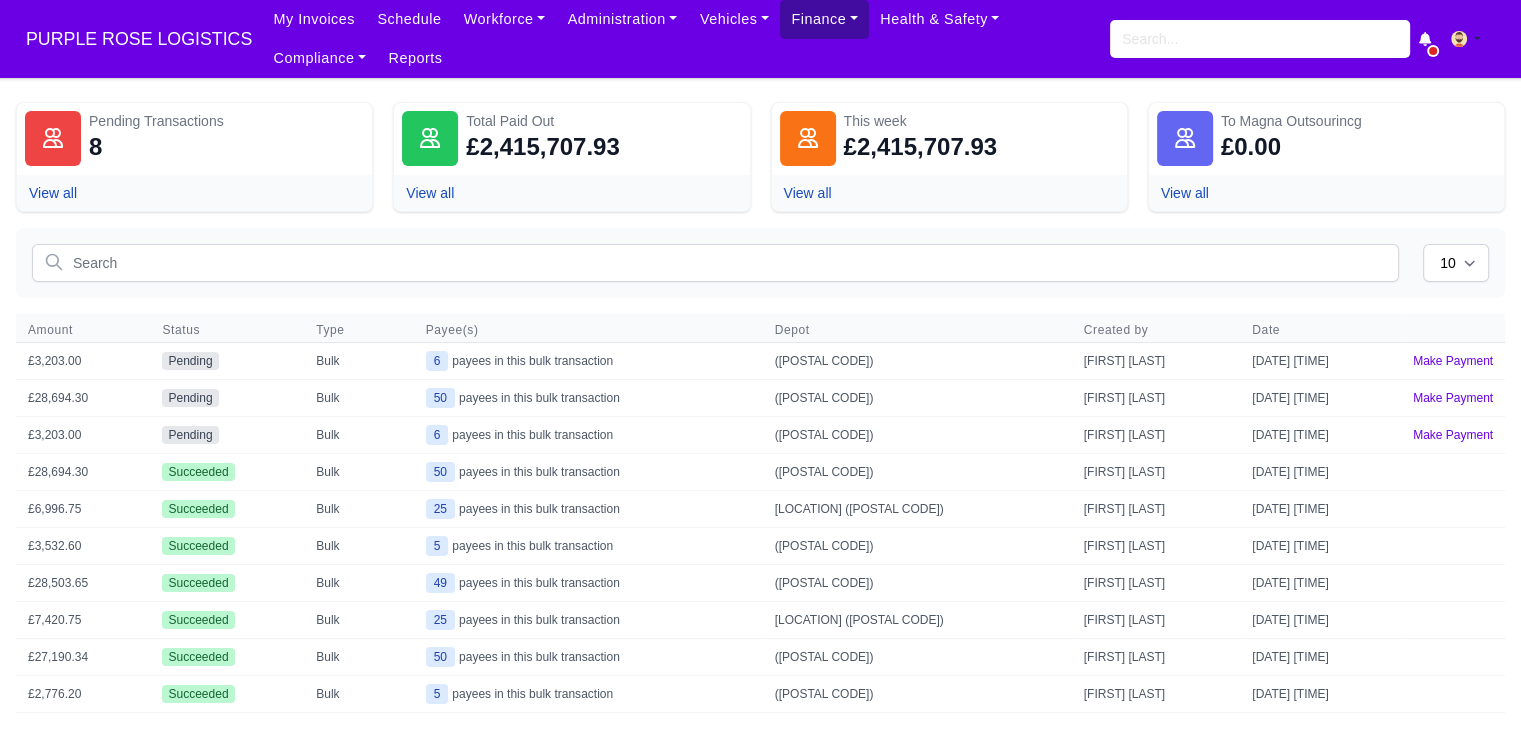 click on "Finance" at bounding box center [505, 19] 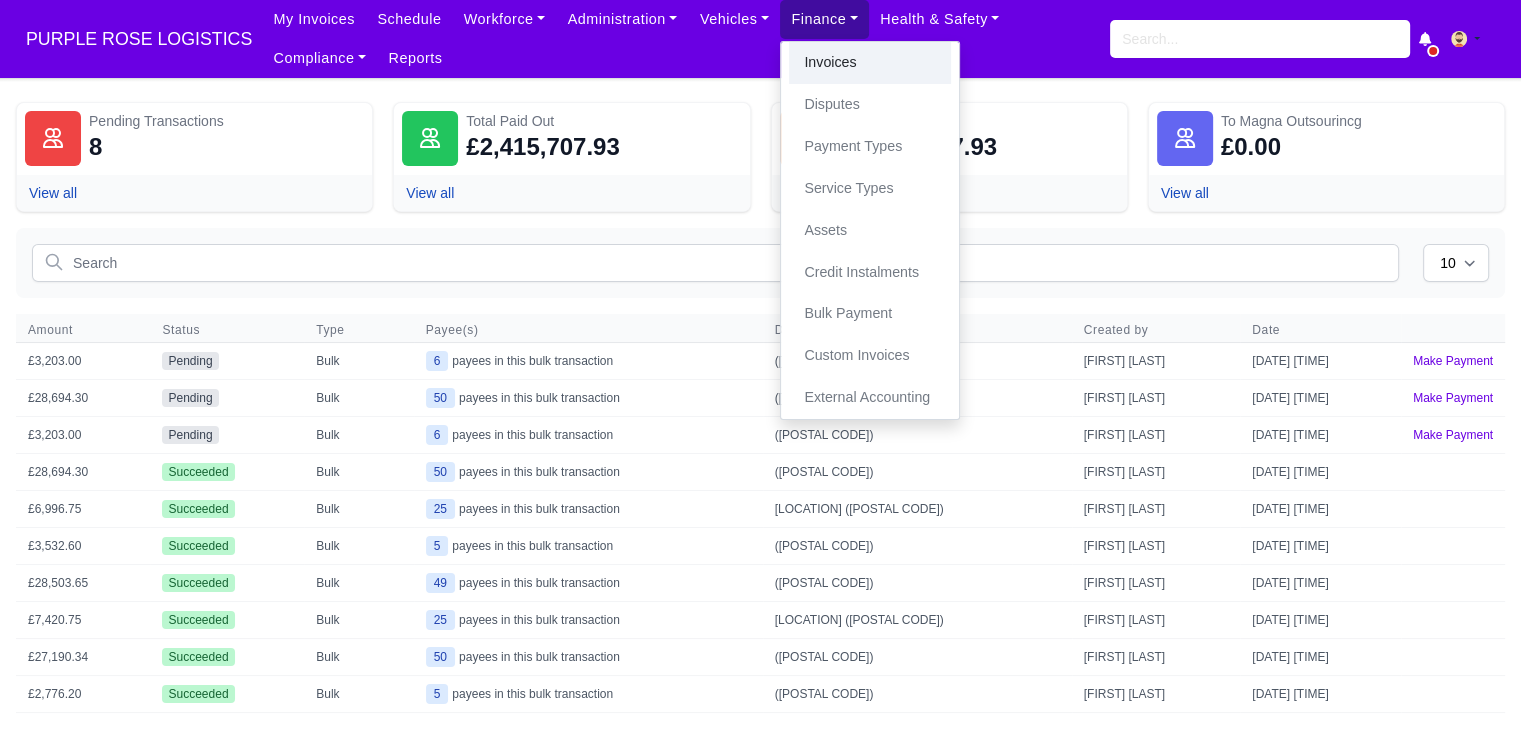 click on "Invoices" at bounding box center [870, 63] 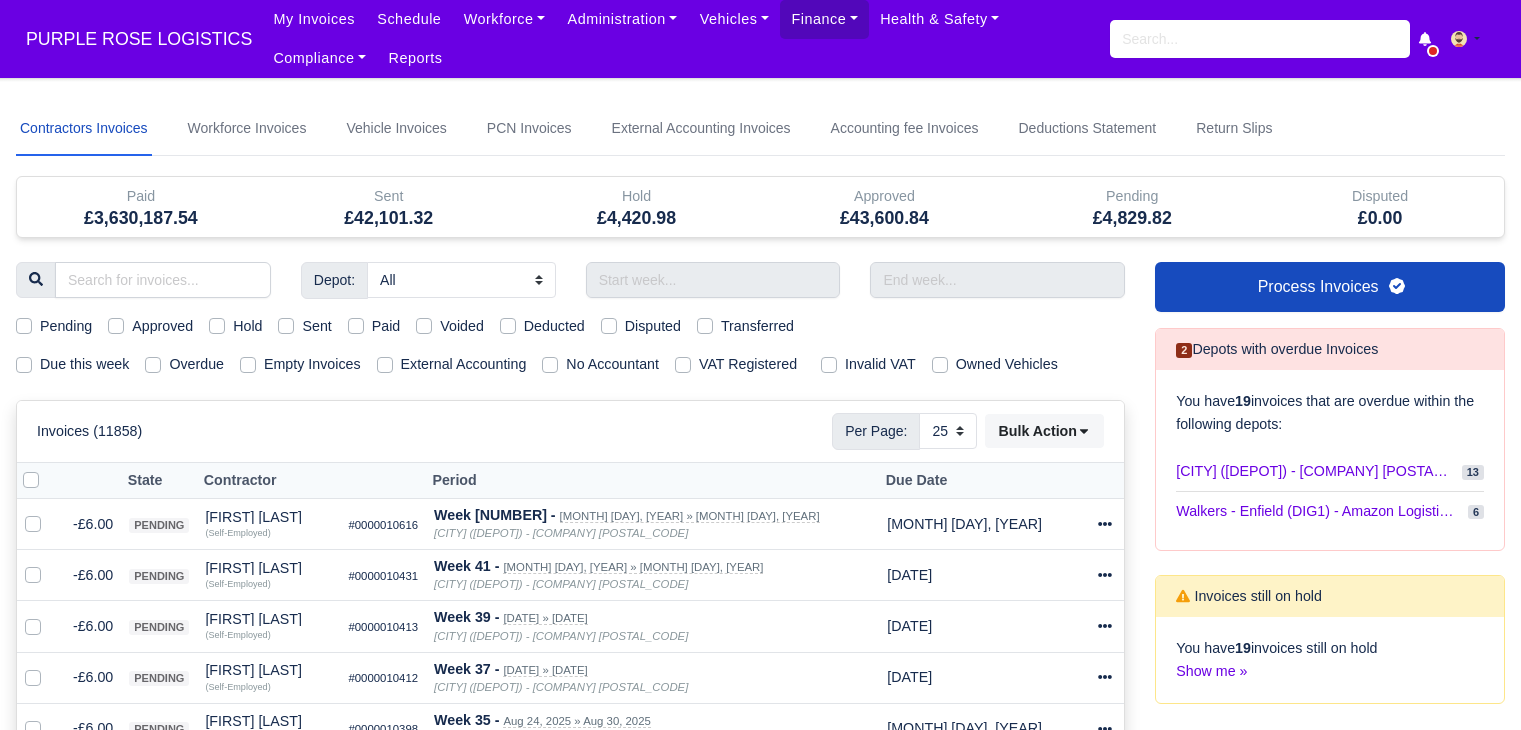 scroll, scrollTop: 0, scrollLeft: 0, axis: both 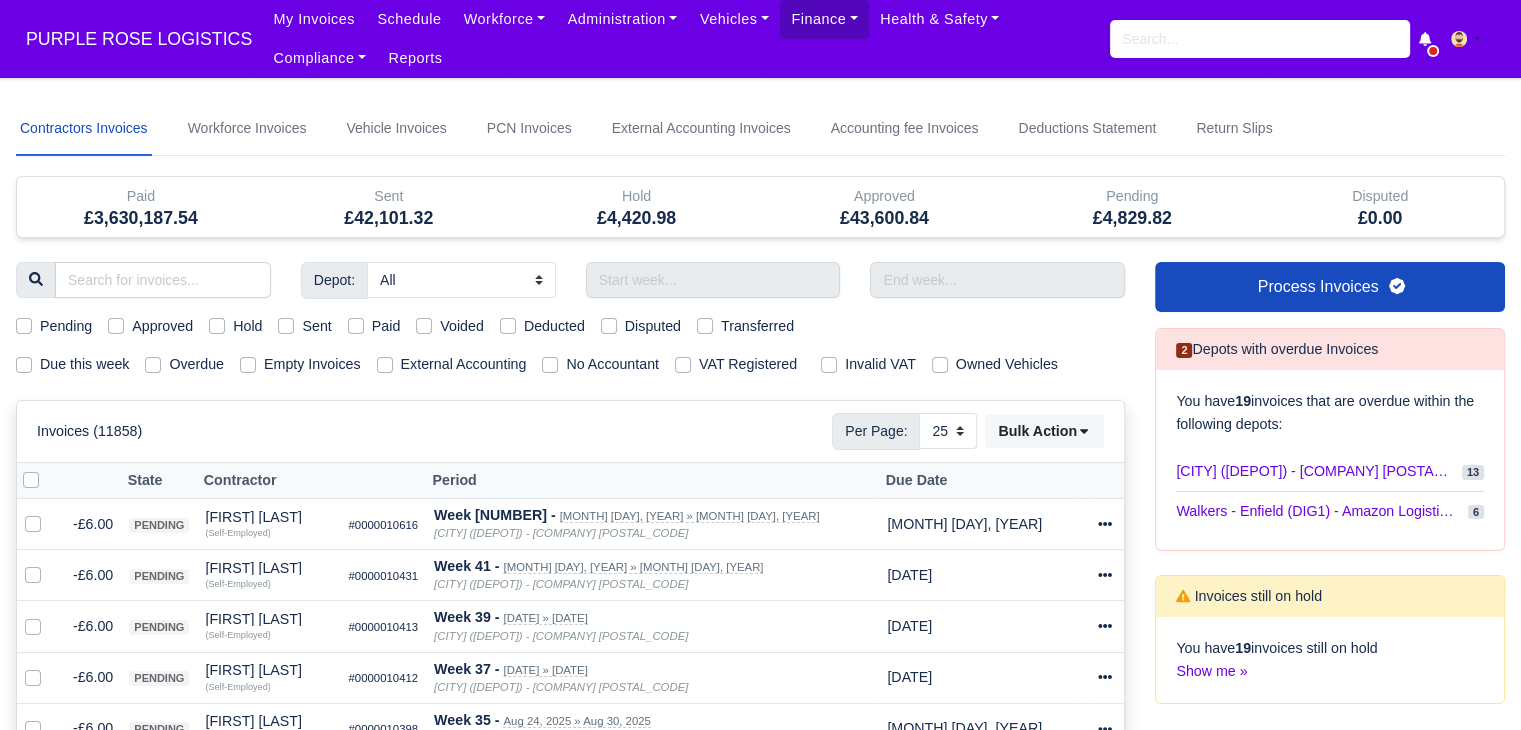 click on "Due this week" at bounding box center [84, 386] 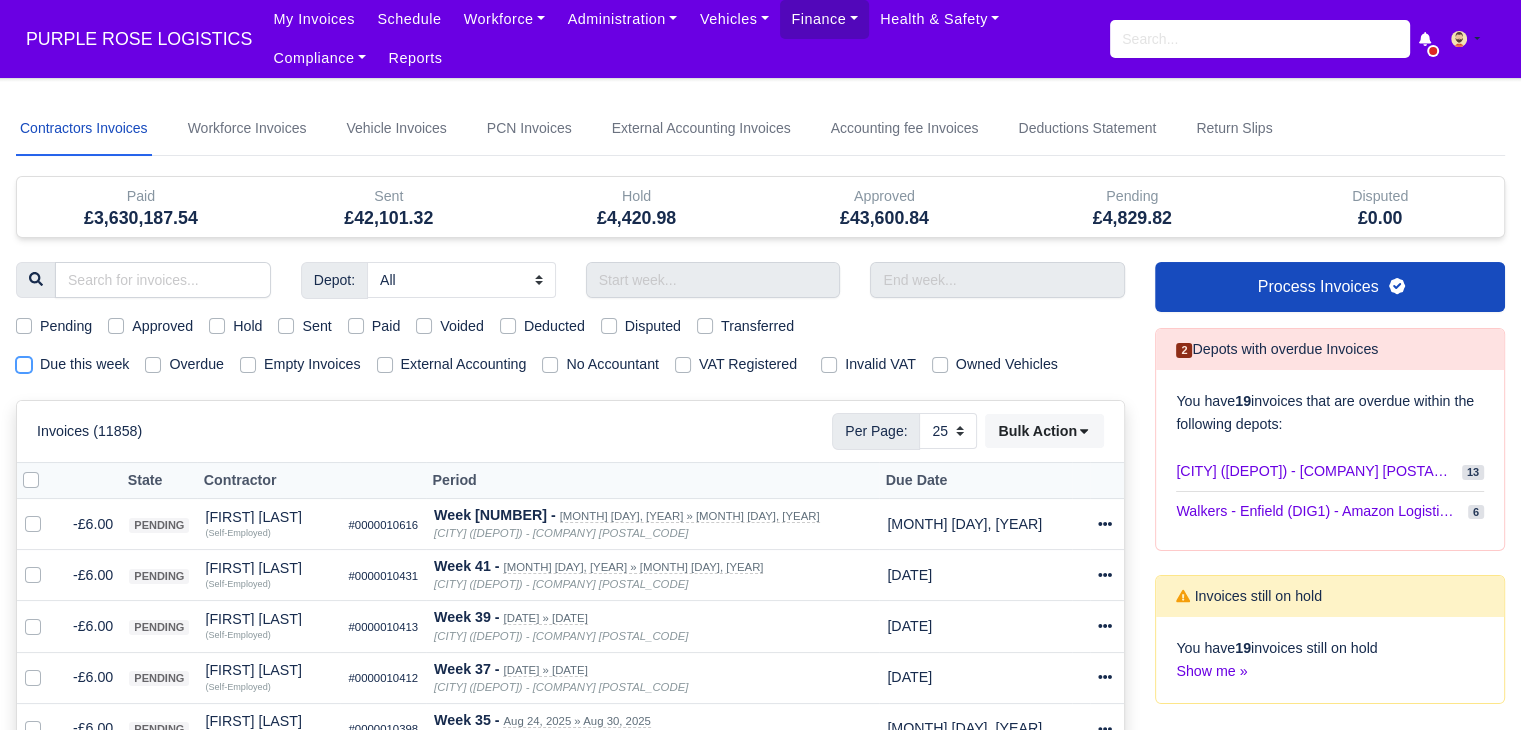 click on "Due this week" at bounding box center (24, 383) 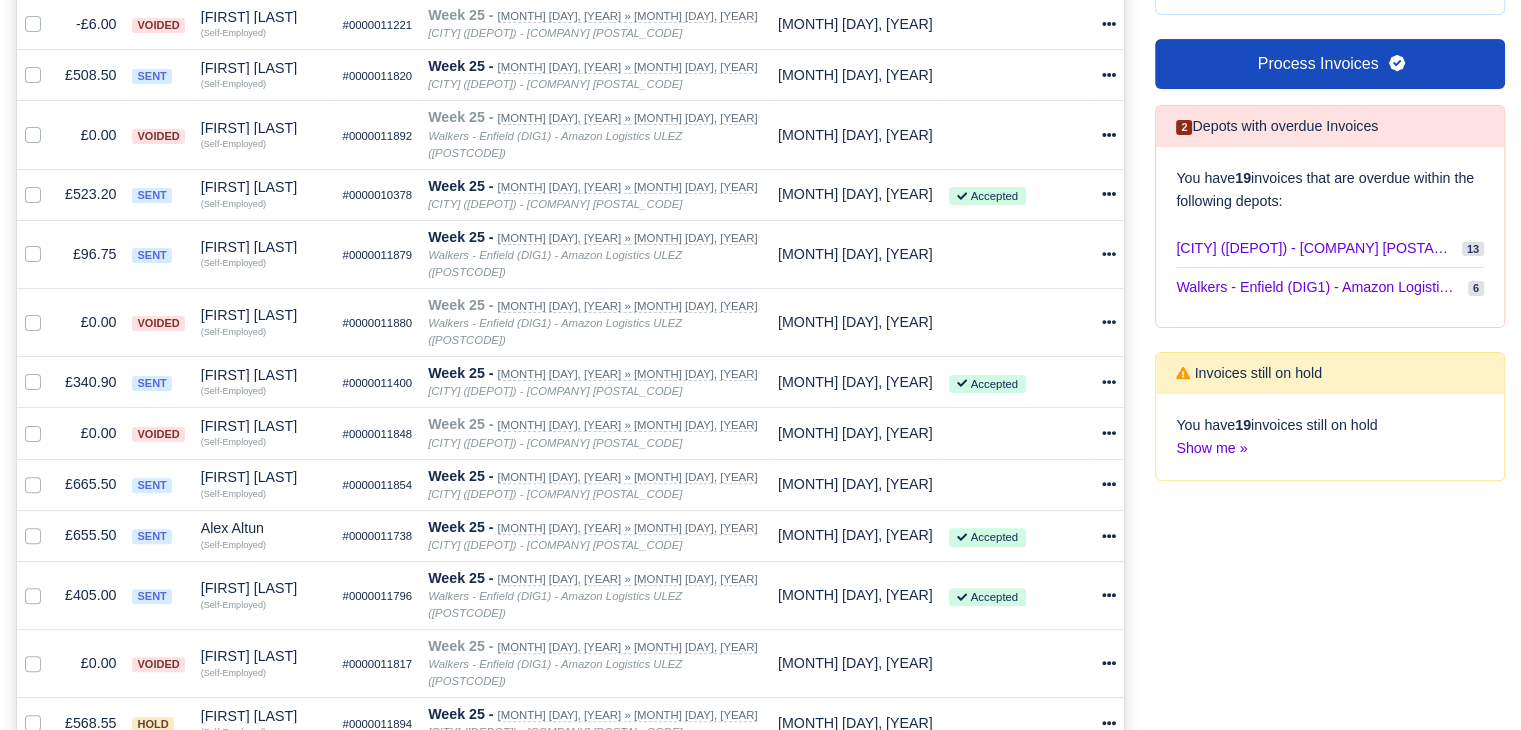 scroll, scrollTop: 0, scrollLeft: 0, axis: both 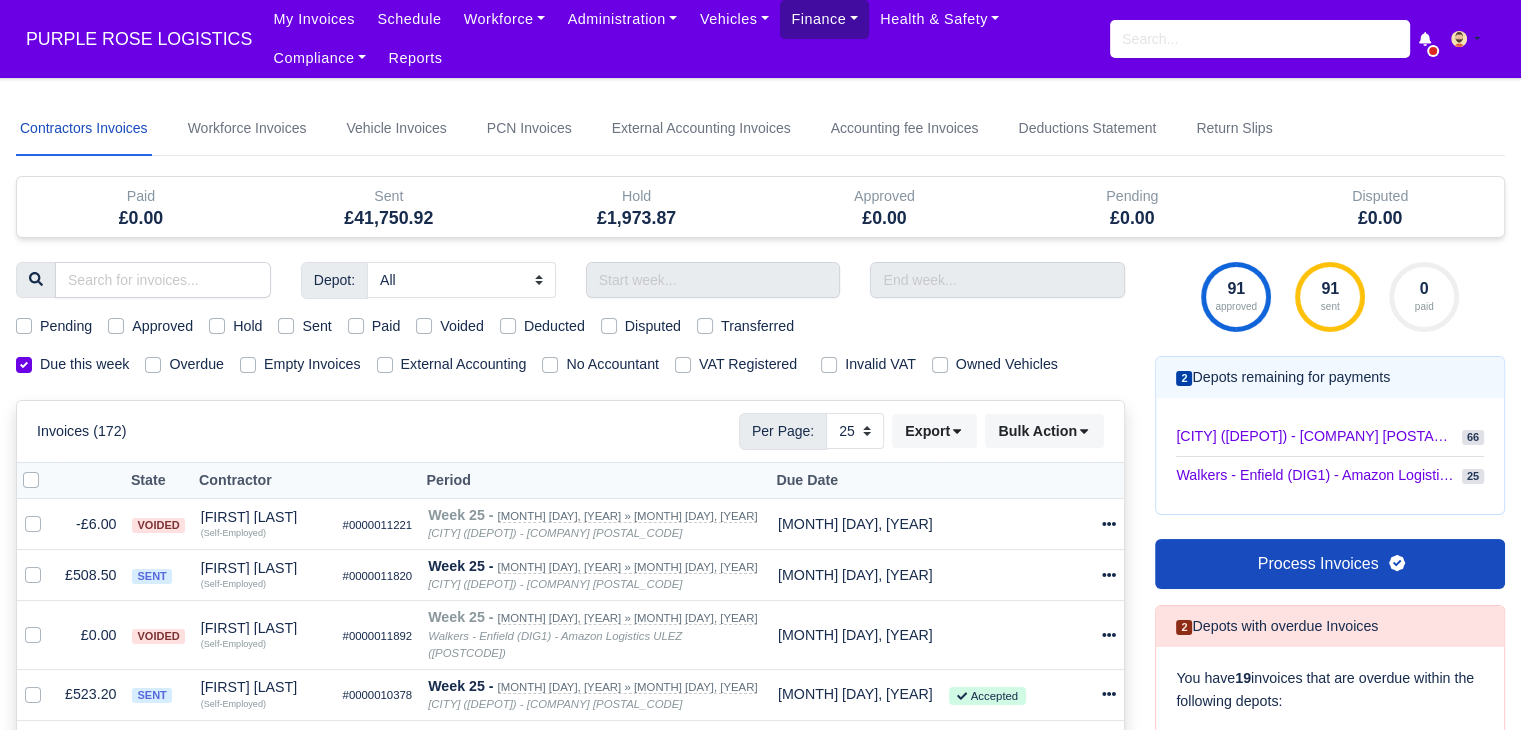 click on "Finance" at bounding box center [774, 19] 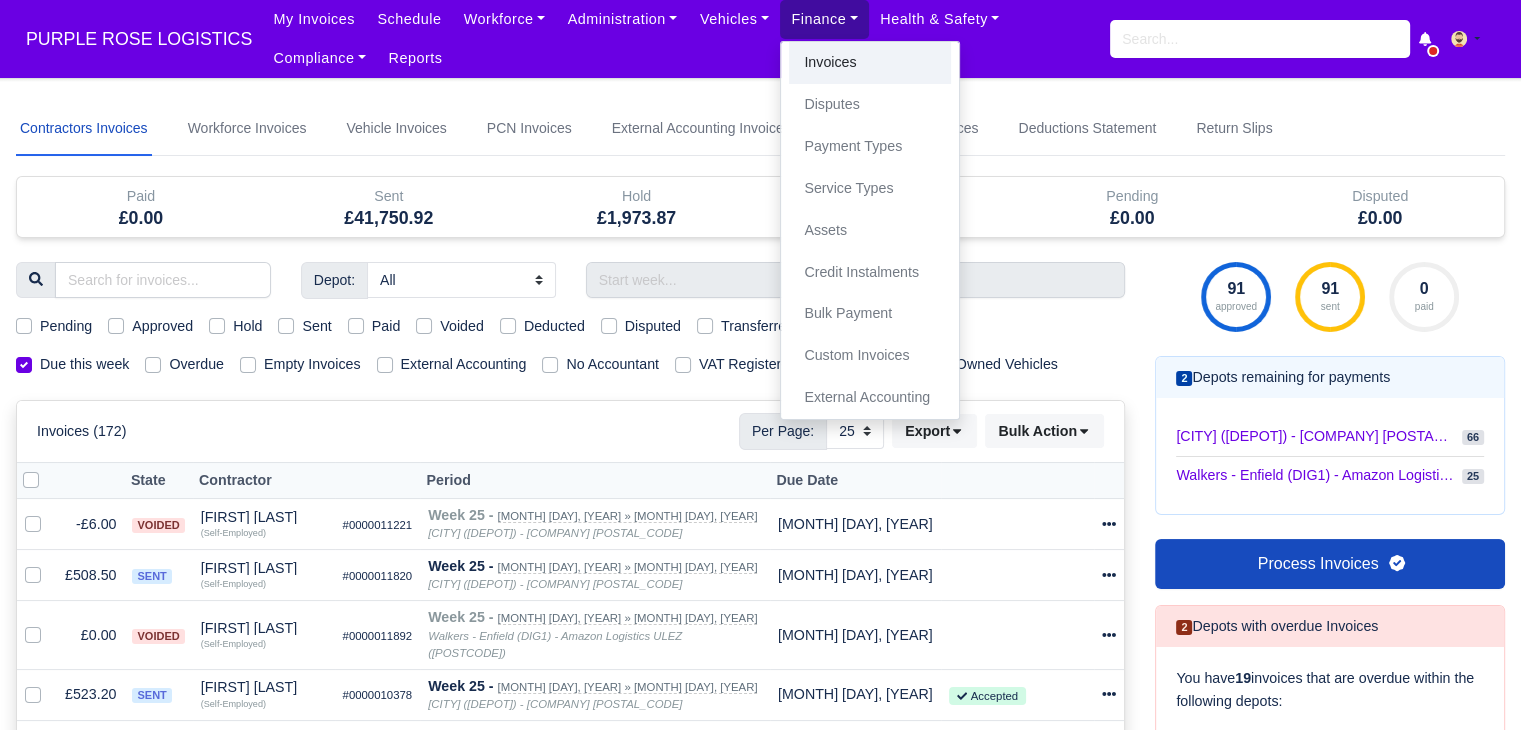 click on "Invoices" at bounding box center (820, 63) 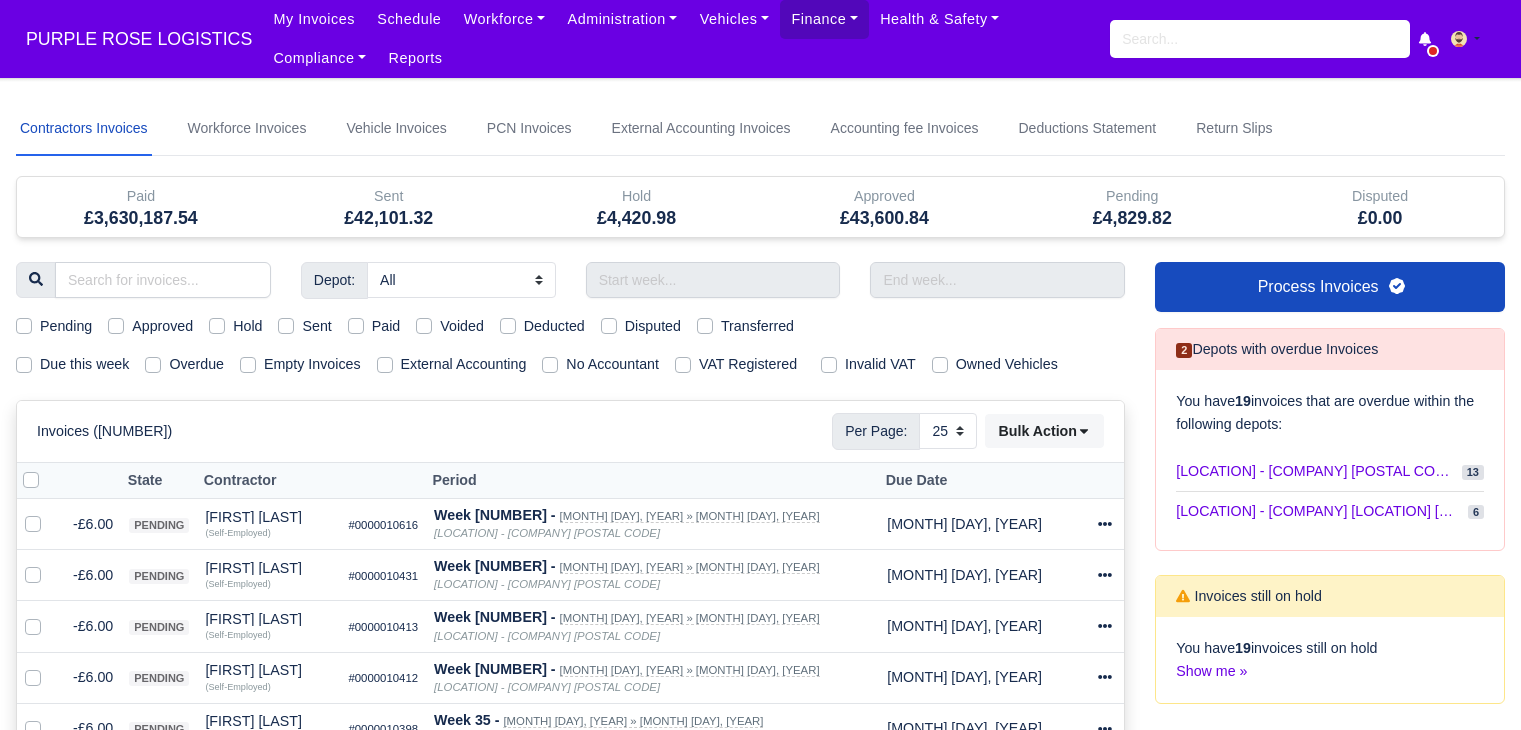 scroll, scrollTop: 0, scrollLeft: 0, axis: both 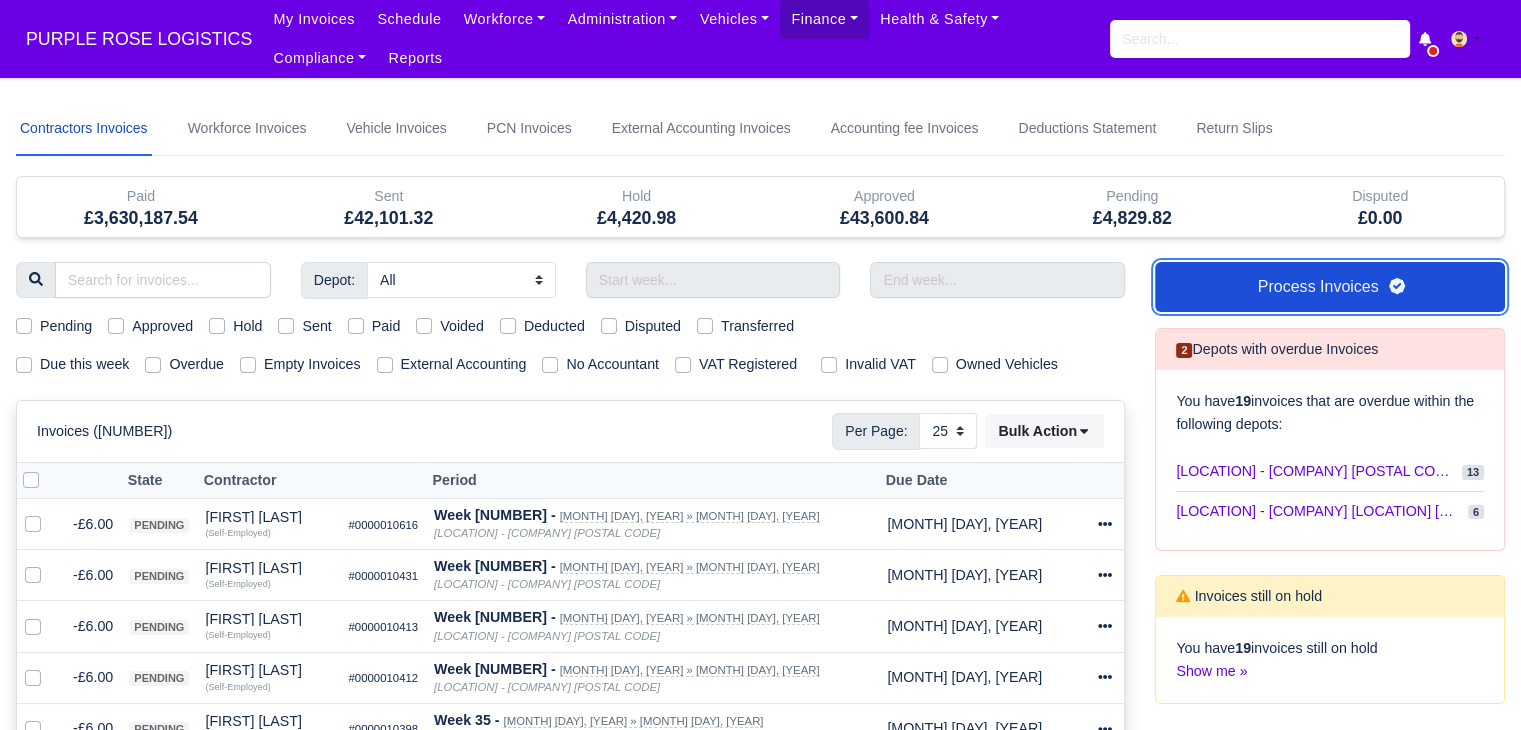 click on "Process Invoices" at bounding box center (1330, 287) 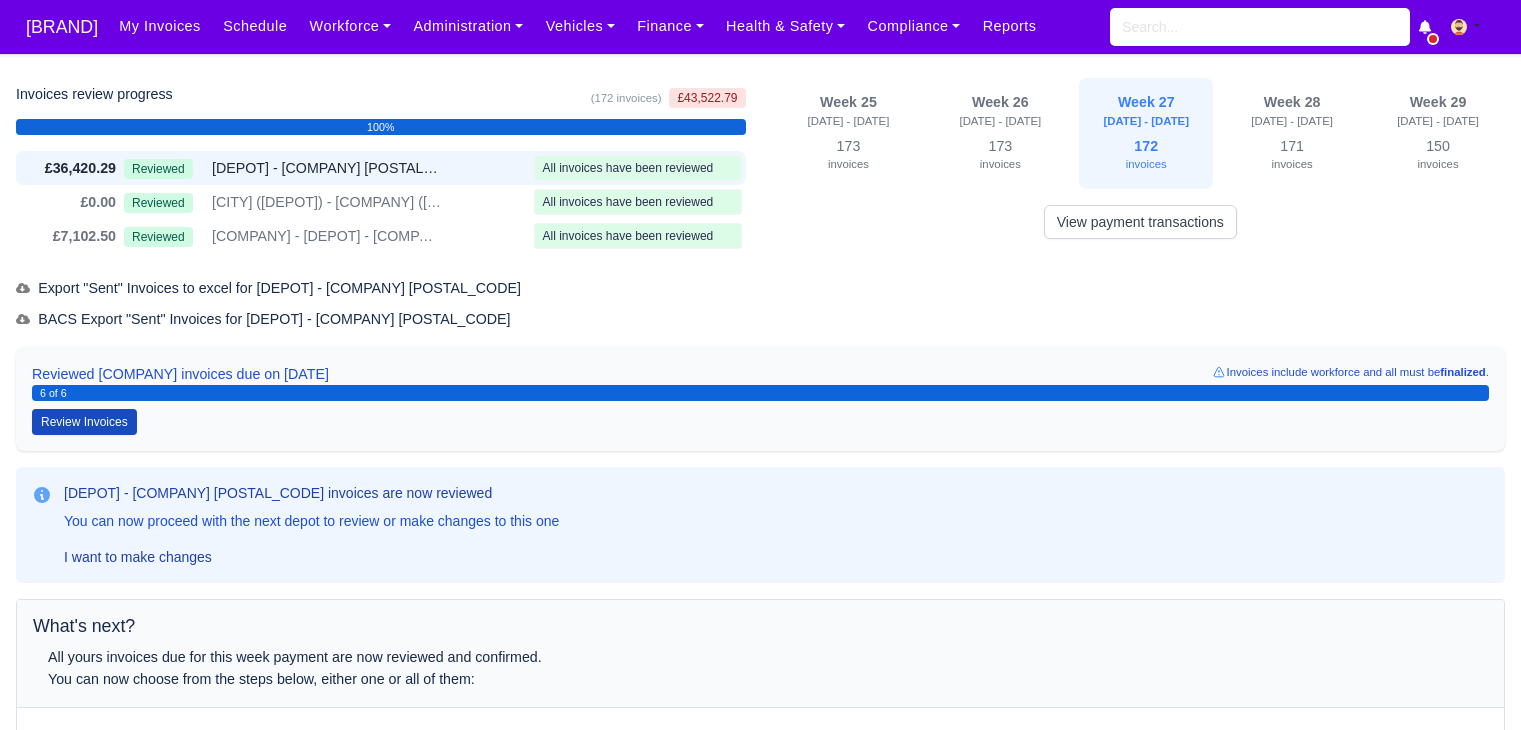 scroll, scrollTop: 0, scrollLeft: 0, axis: both 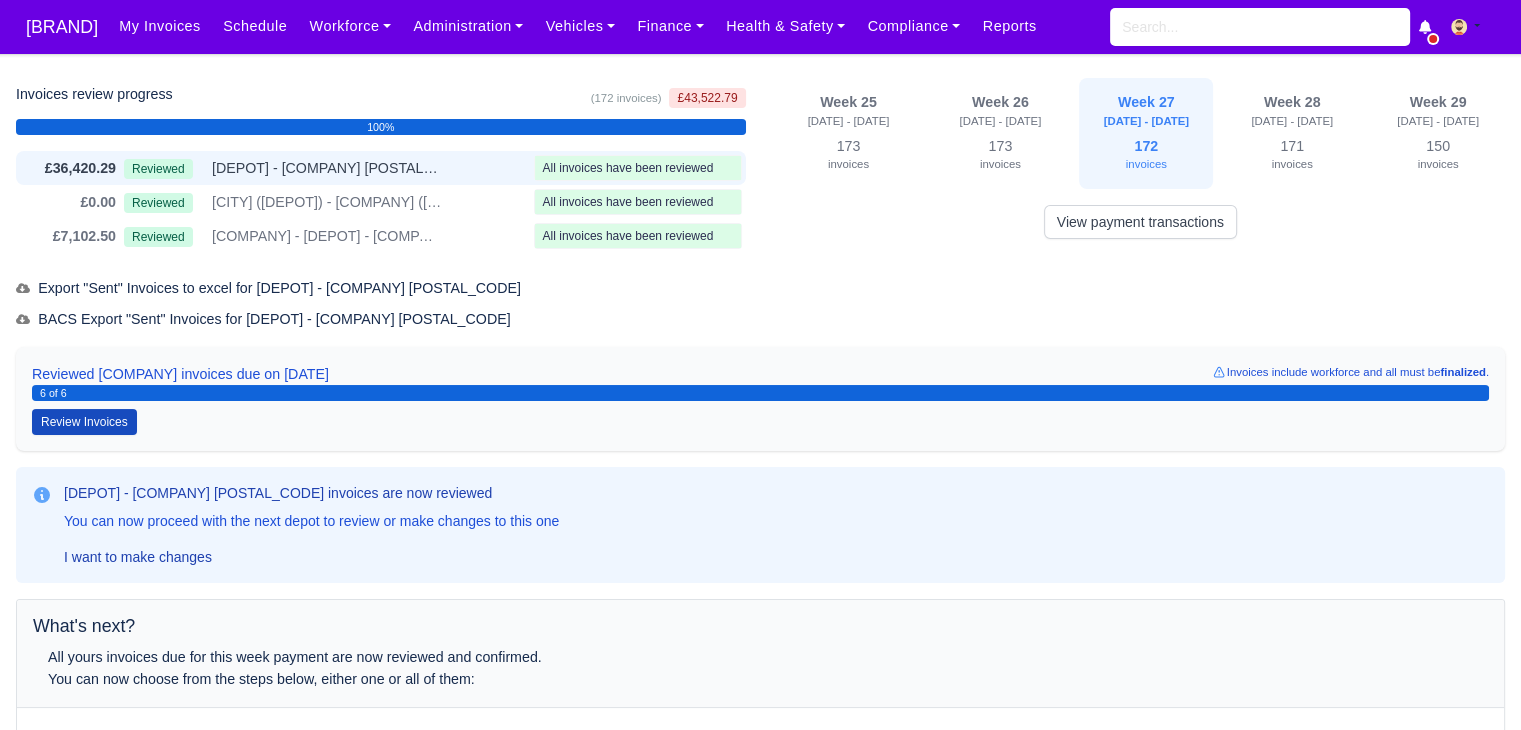 click on "All invoices have been reviewed" at bounding box center (628, 192) 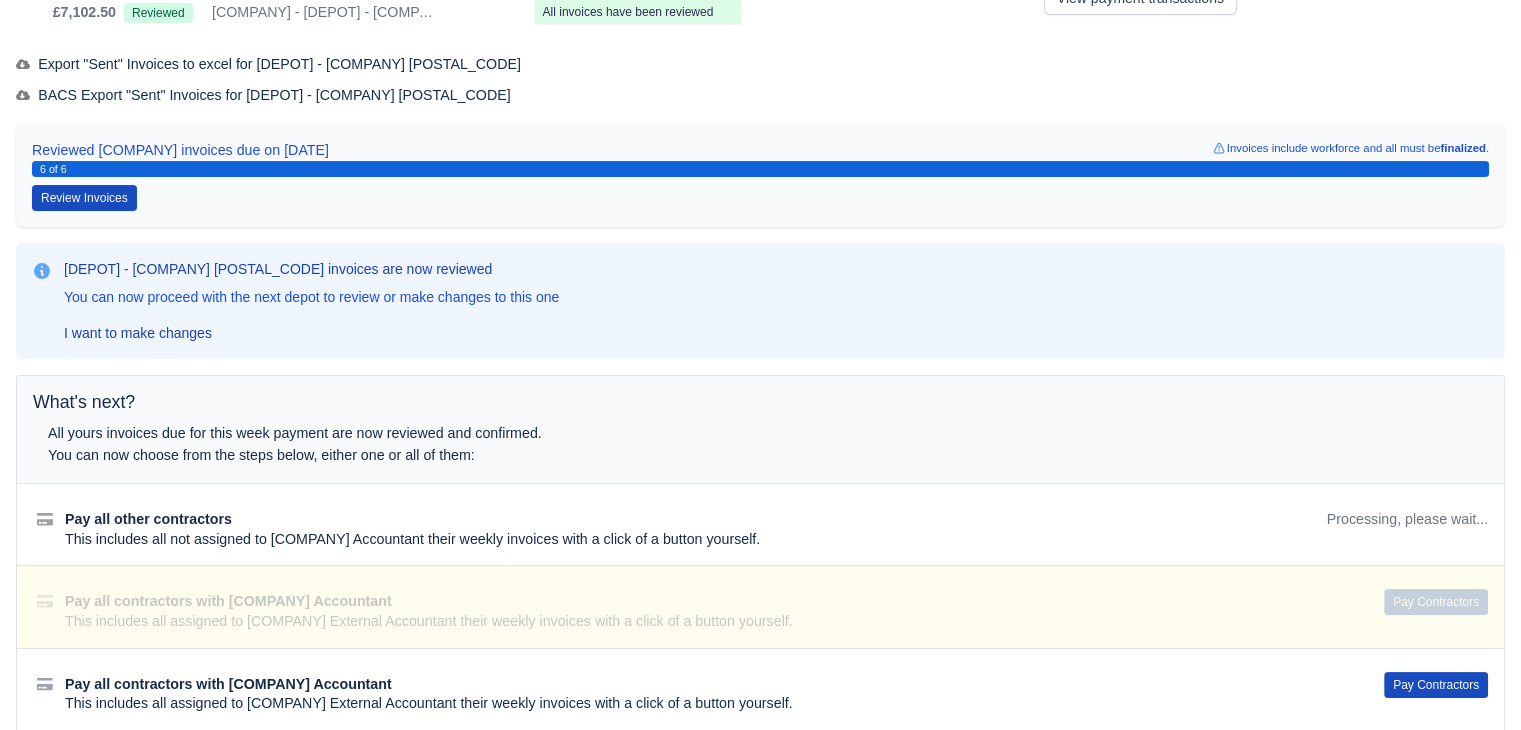 scroll, scrollTop: 0, scrollLeft: 0, axis: both 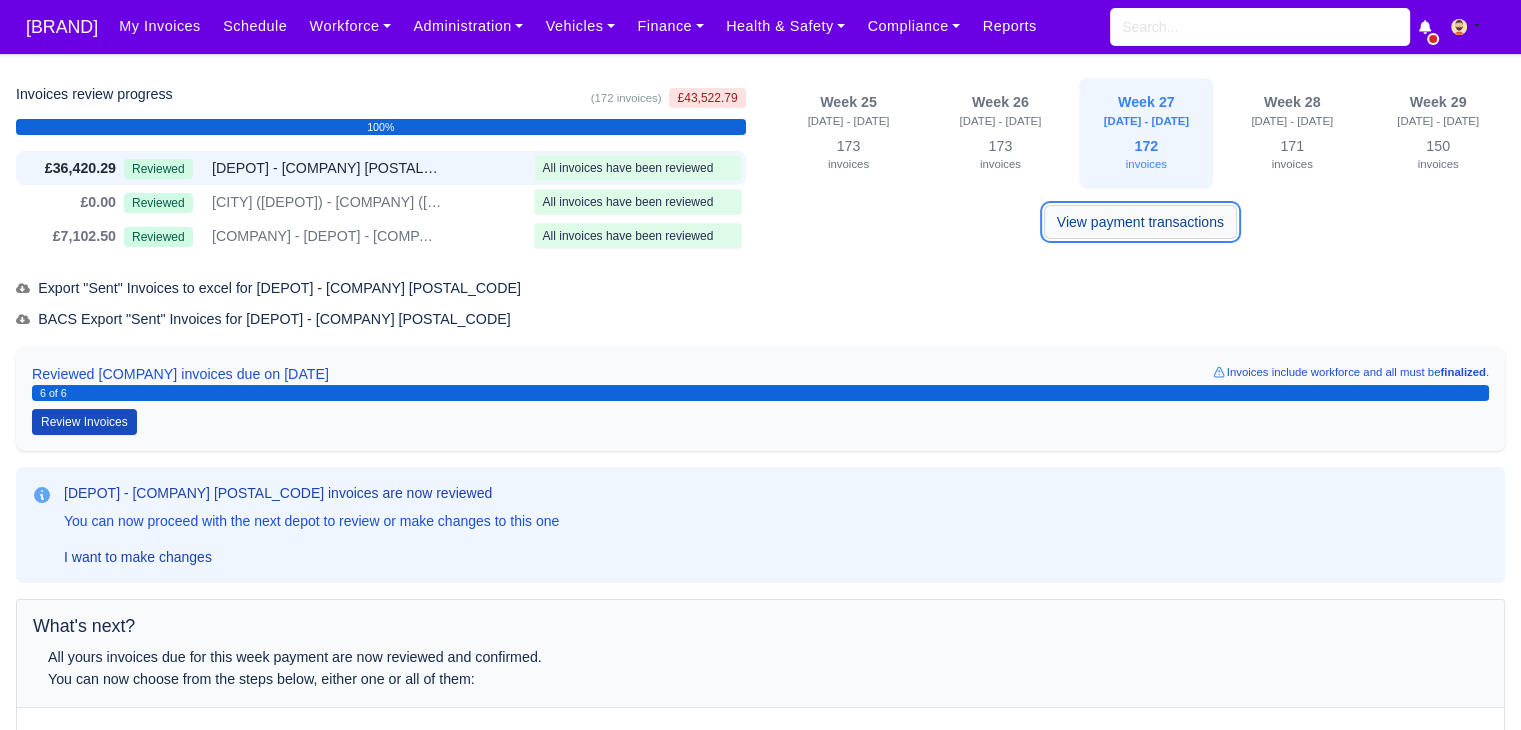 click on "View payment transactions" at bounding box center [1140, 264] 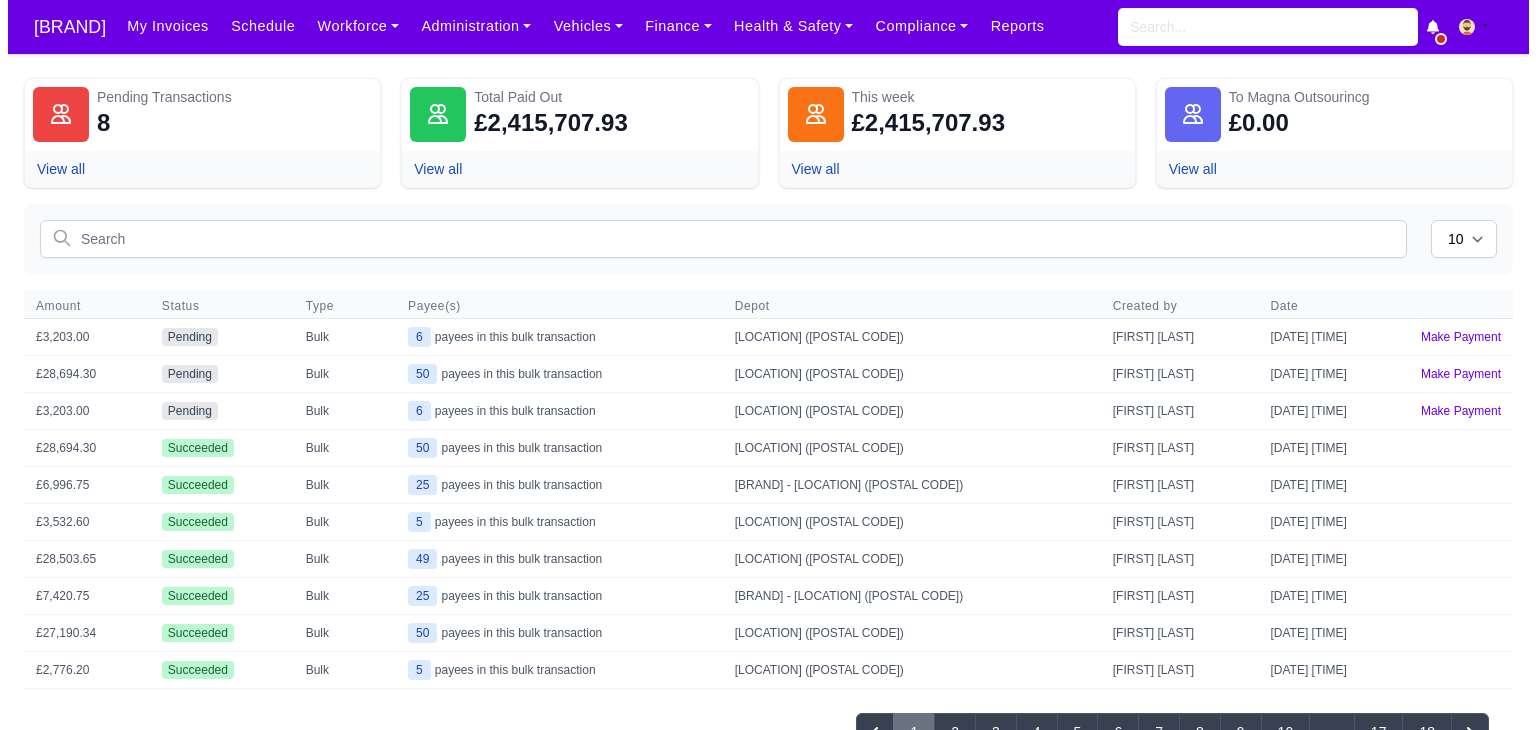 scroll, scrollTop: 0, scrollLeft: 0, axis: both 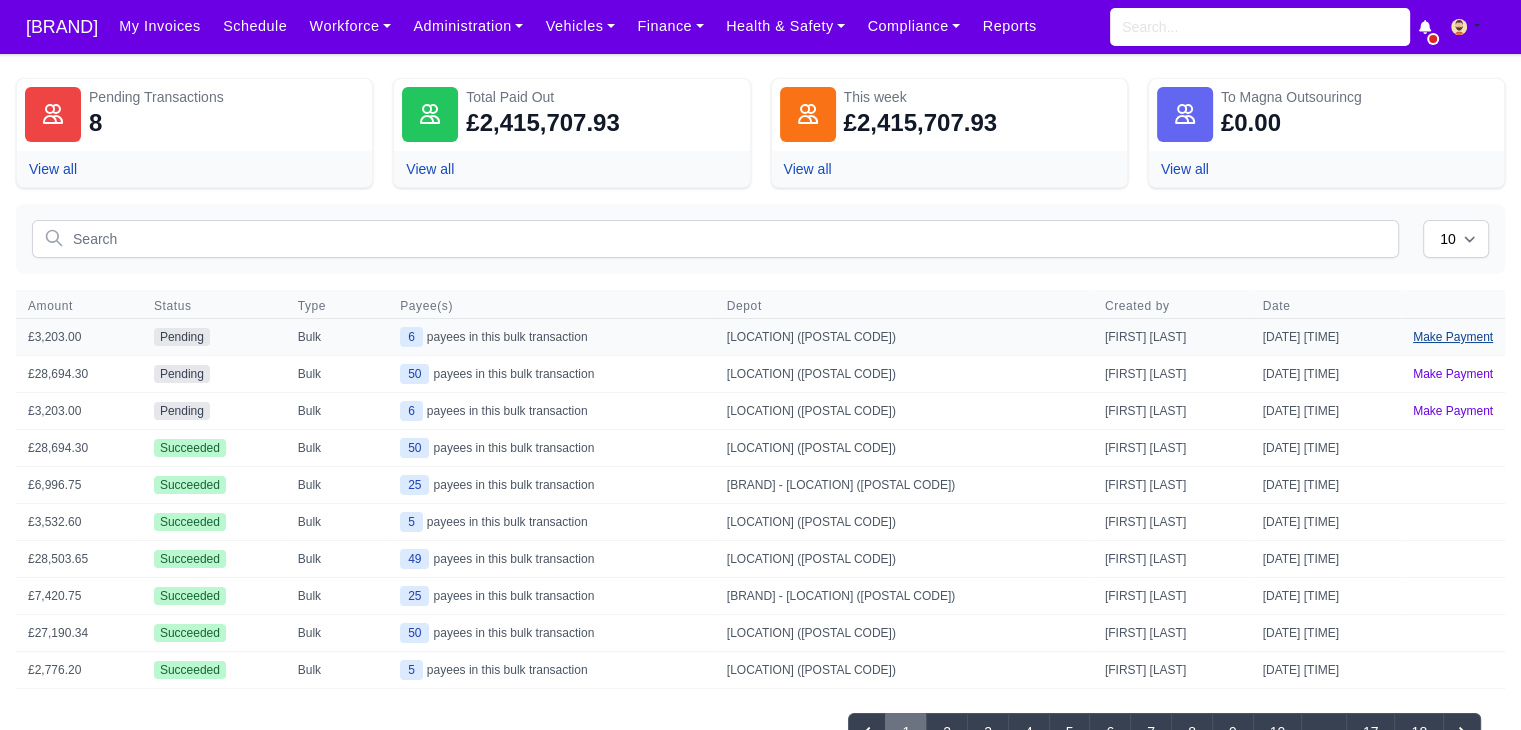 click on "Make Payment" at bounding box center [1453, 361] 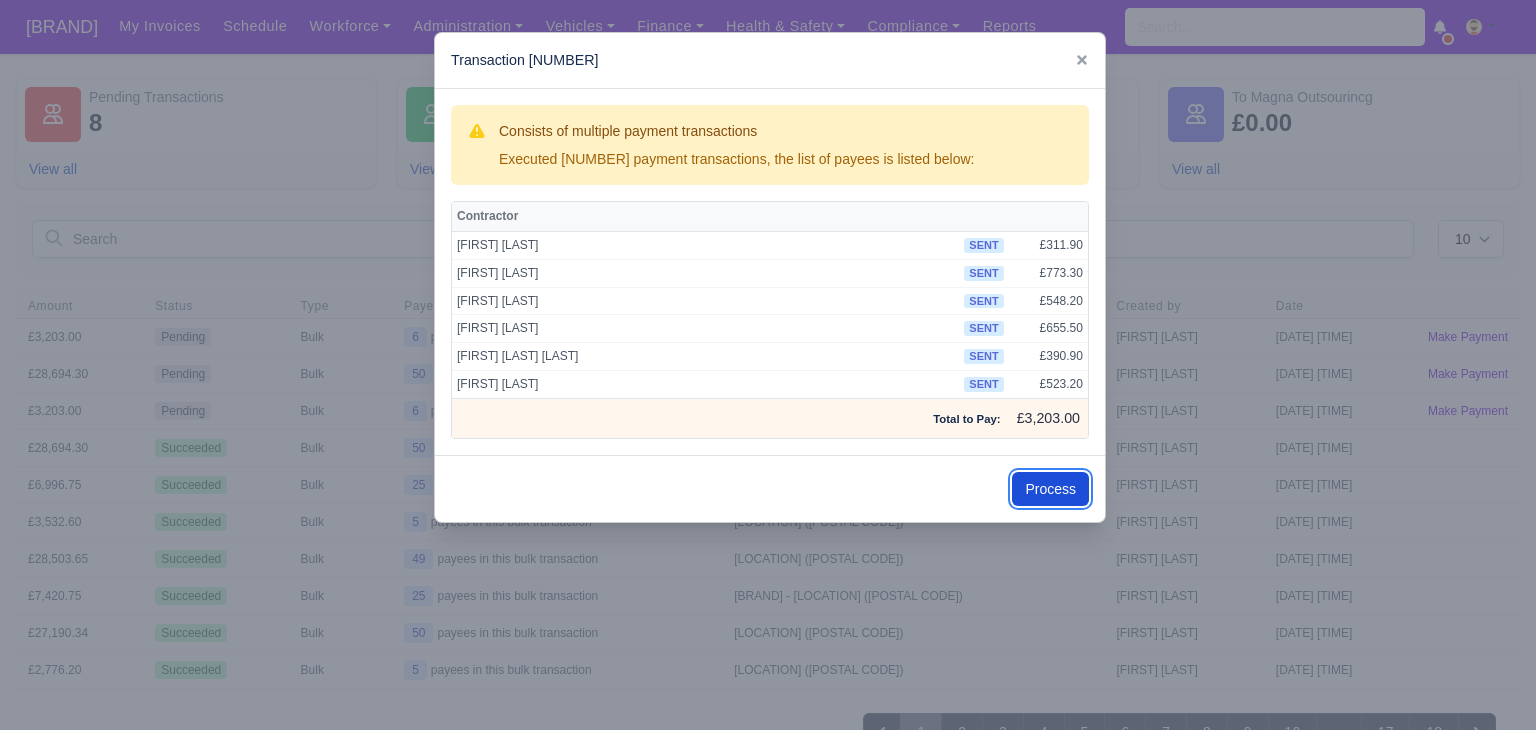 click on "Process" at bounding box center (1050, 489) 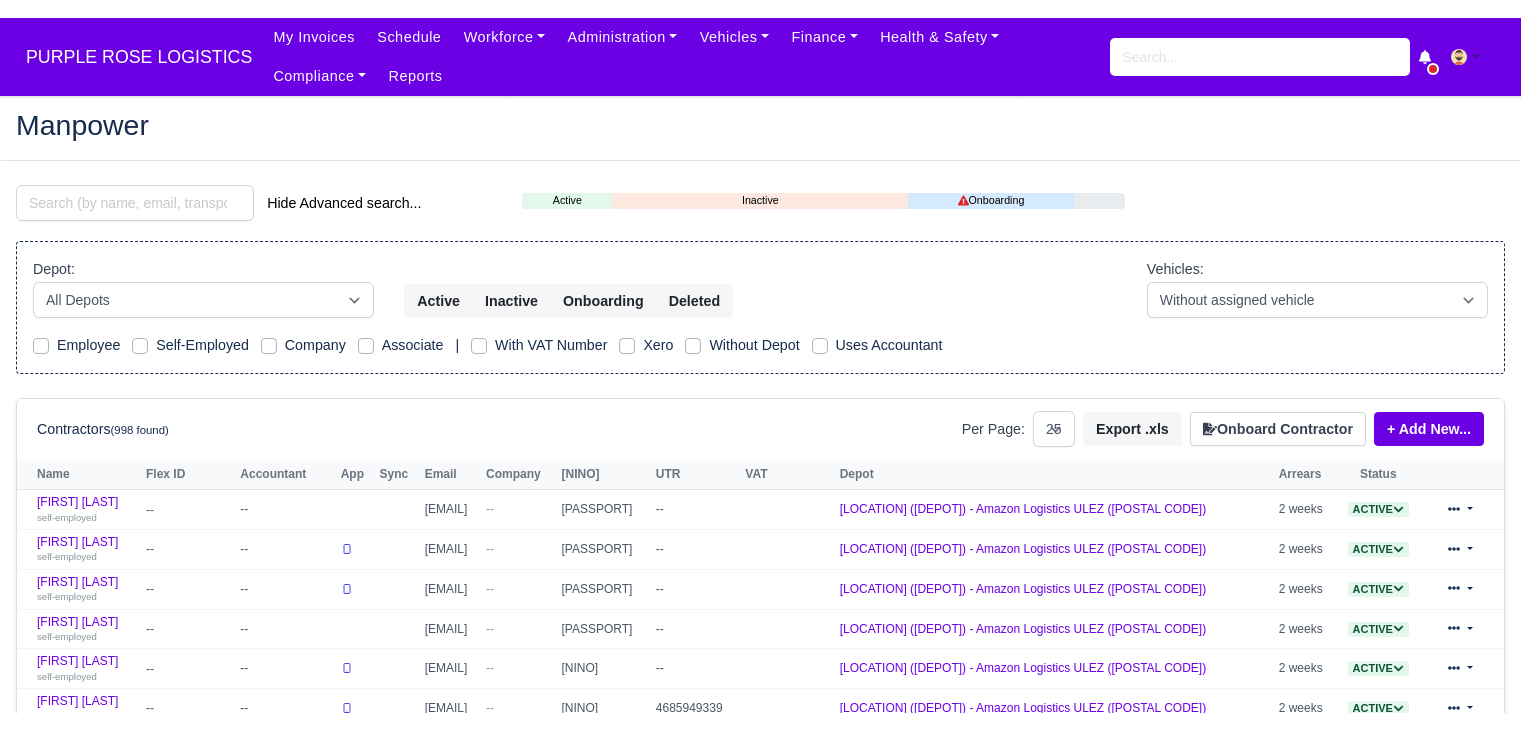 scroll, scrollTop: 0, scrollLeft: 0, axis: both 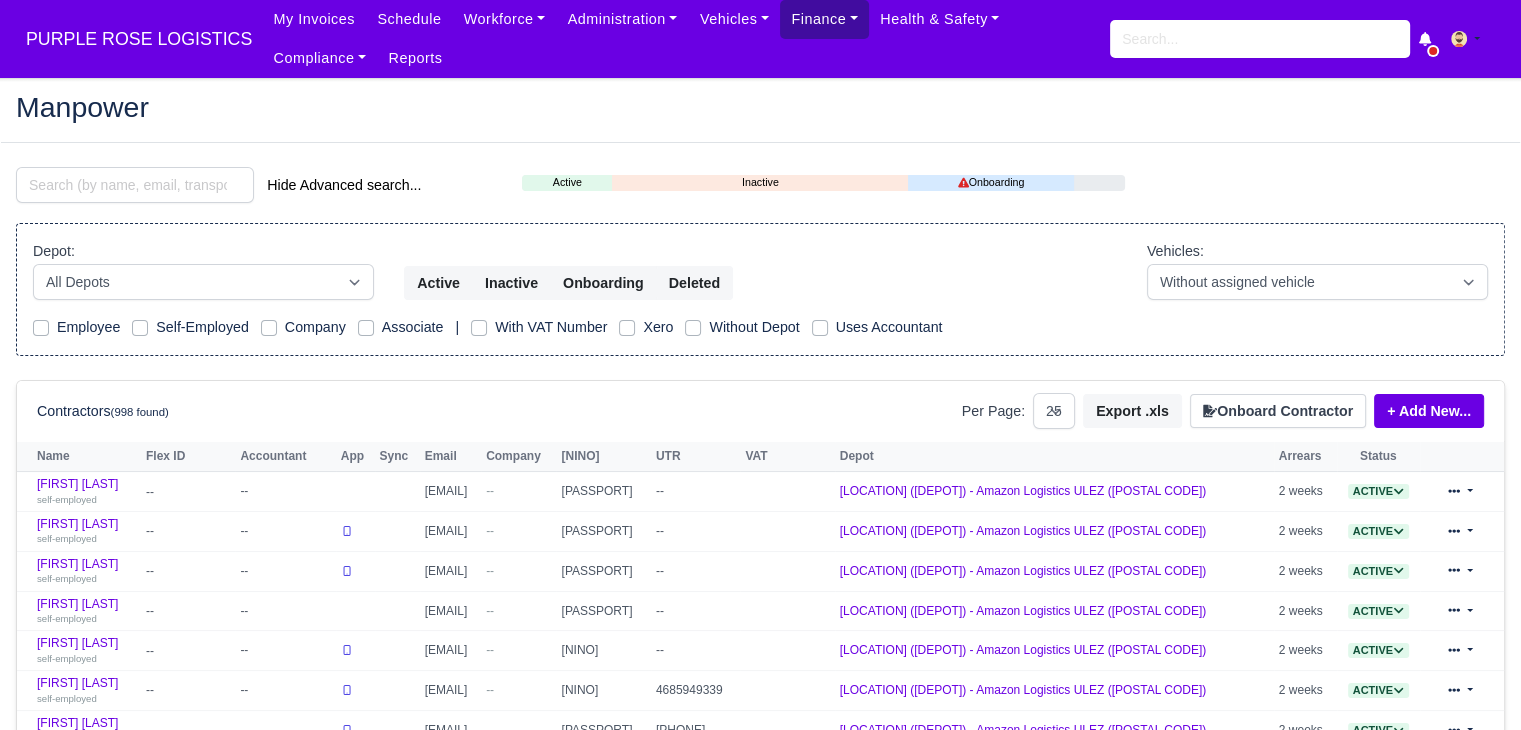click on "Finance" at bounding box center [505, 19] 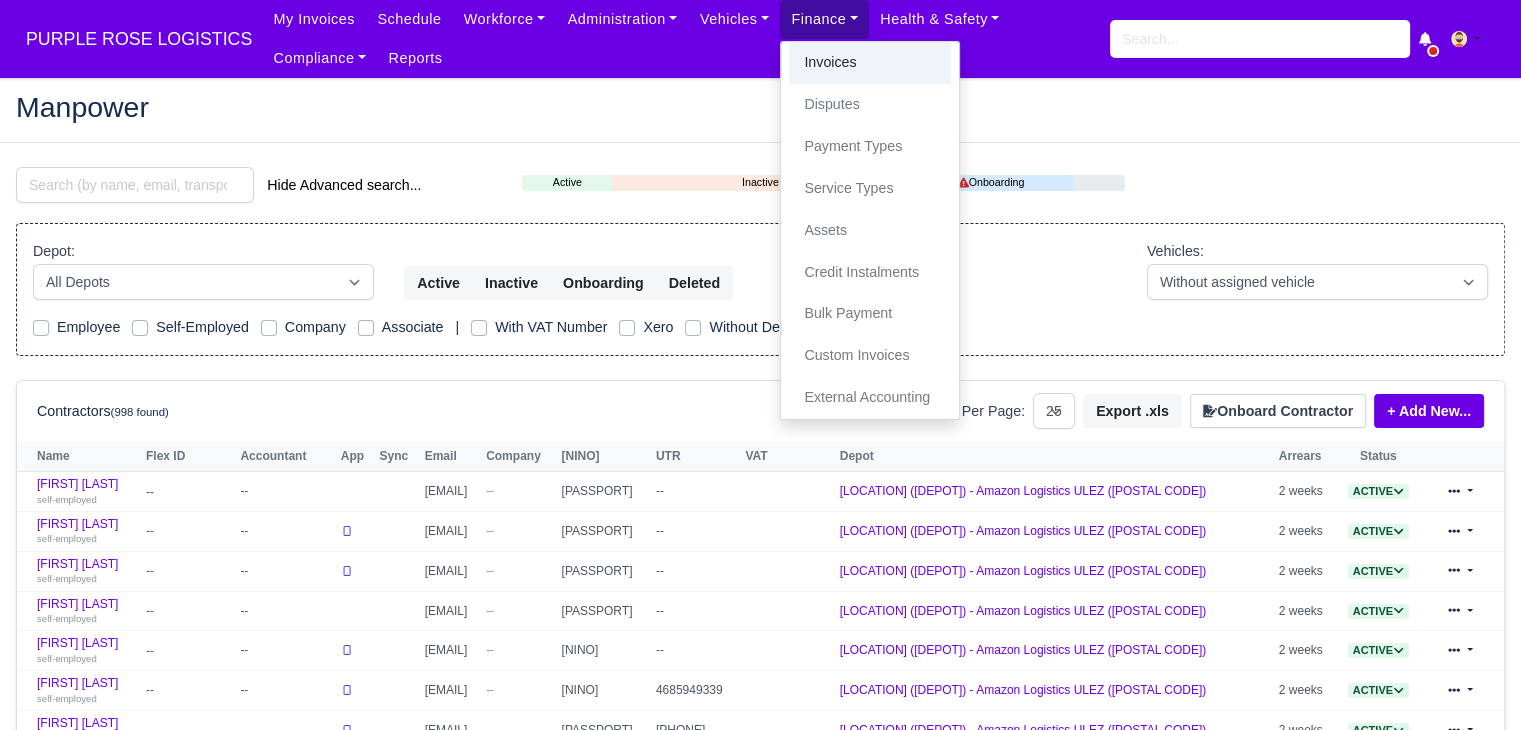click on "Invoices" at bounding box center [870, 63] 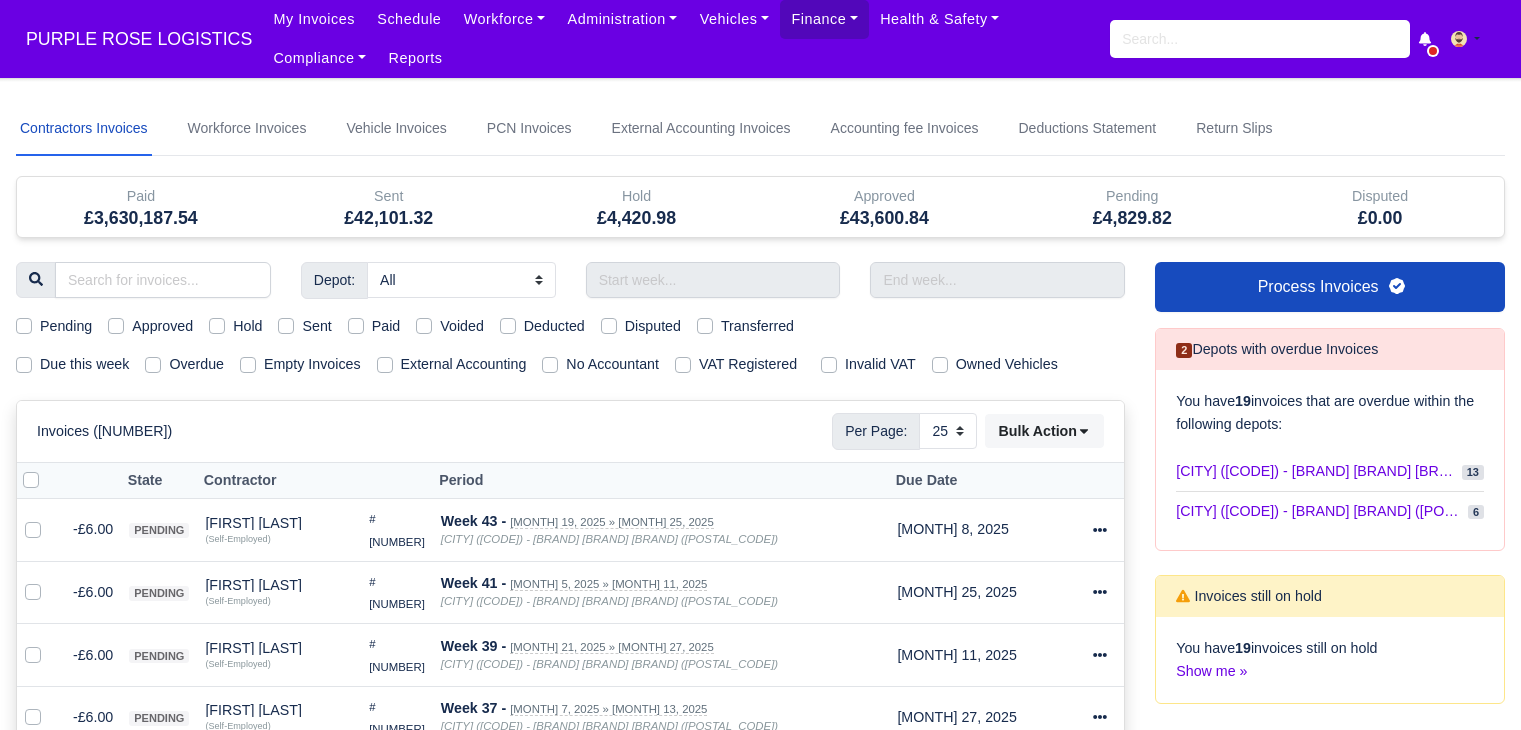 scroll, scrollTop: 0, scrollLeft: 0, axis: both 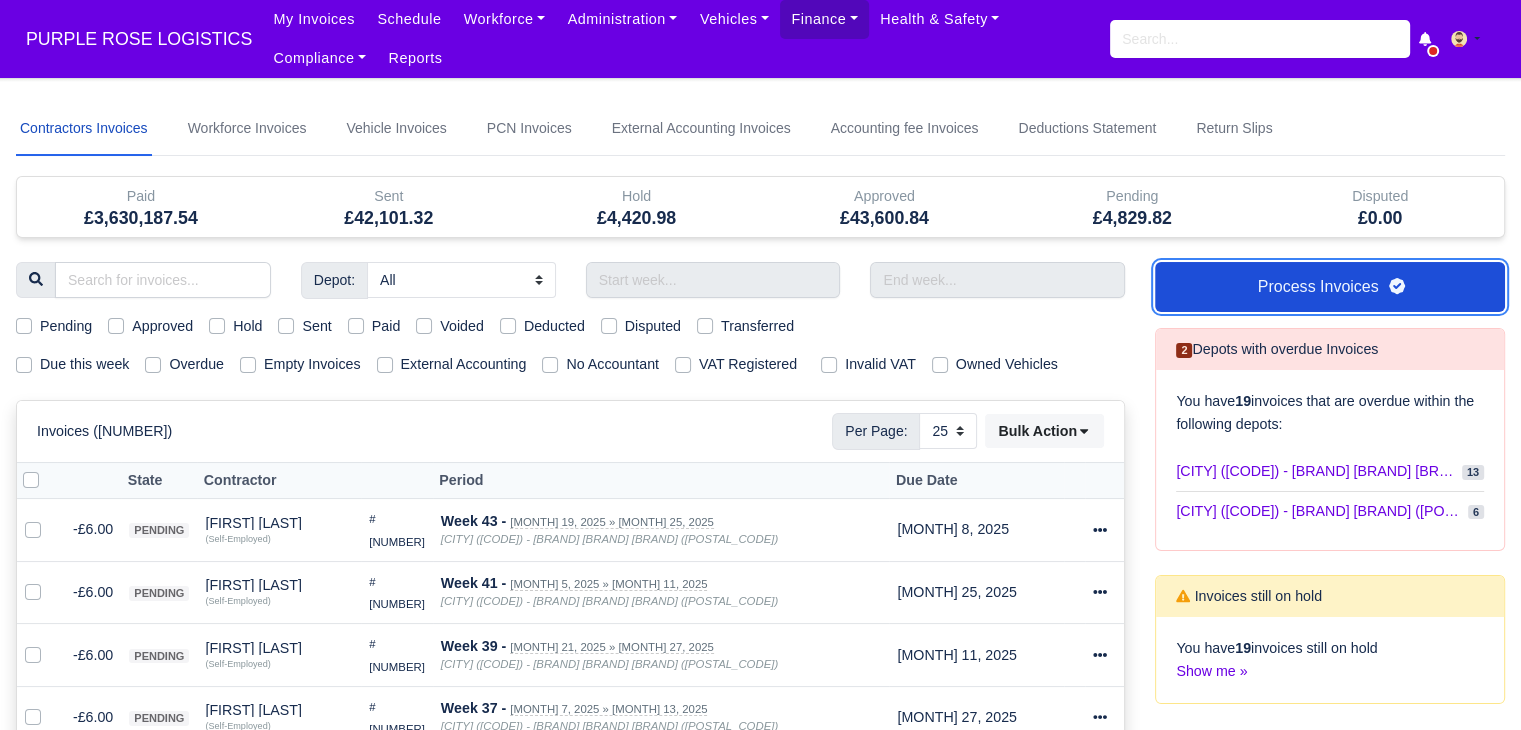 click on "Process Invoices" at bounding box center (1330, 287) 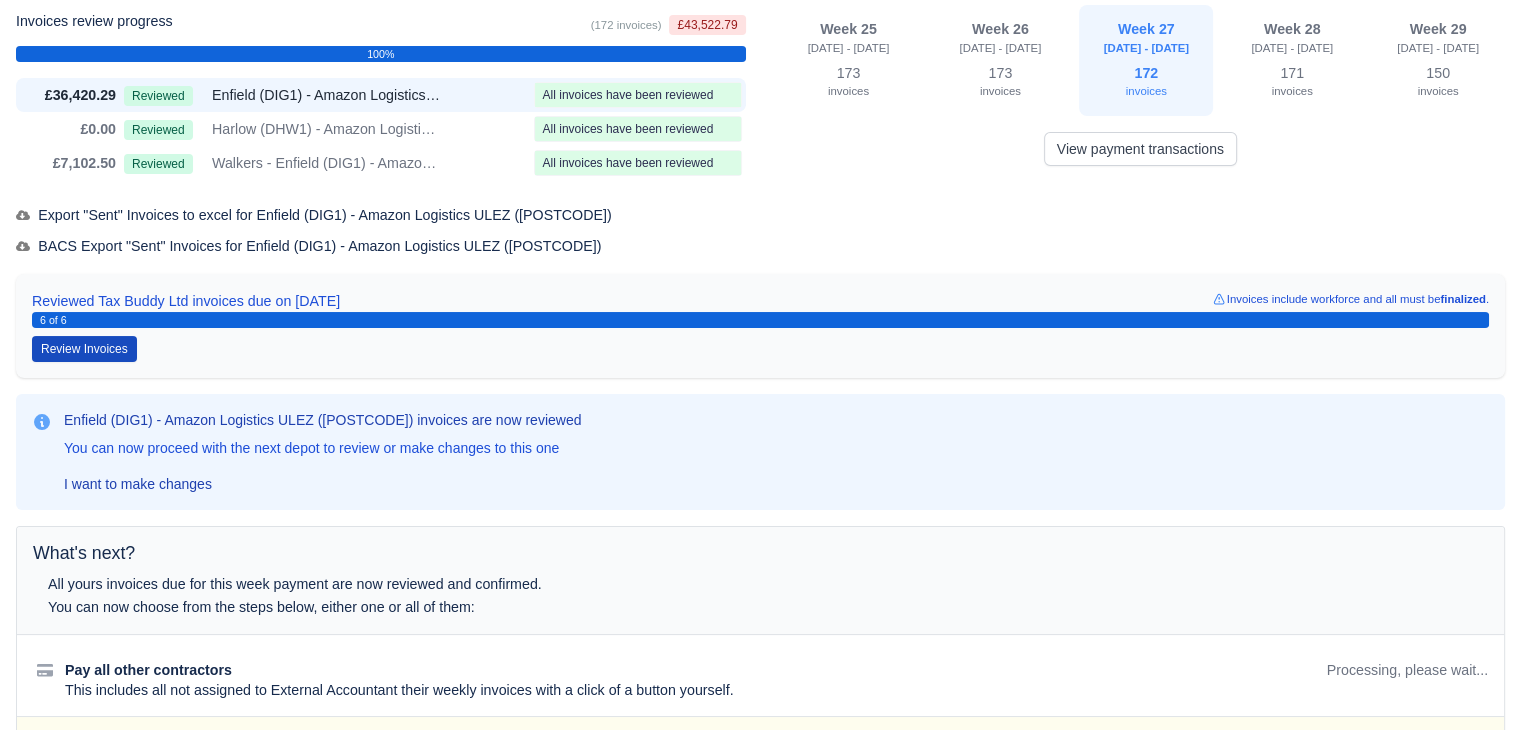 scroll, scrollTop: 455, scrollLeft: 0, axis: vertical 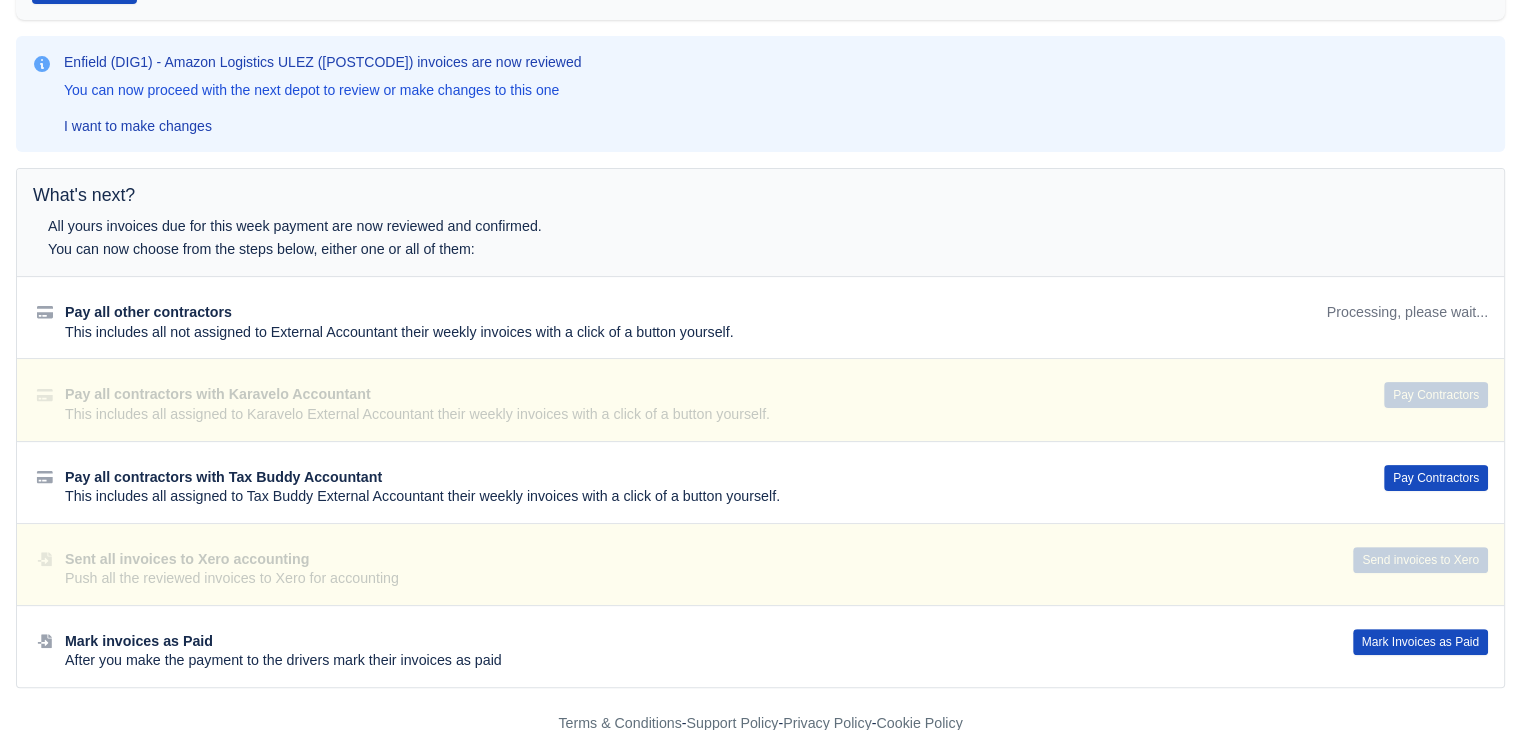 click on "This includes all not assigned to External Accountant their weekly
invoices with a click of a button yourself." at bounding box center (672, 333) 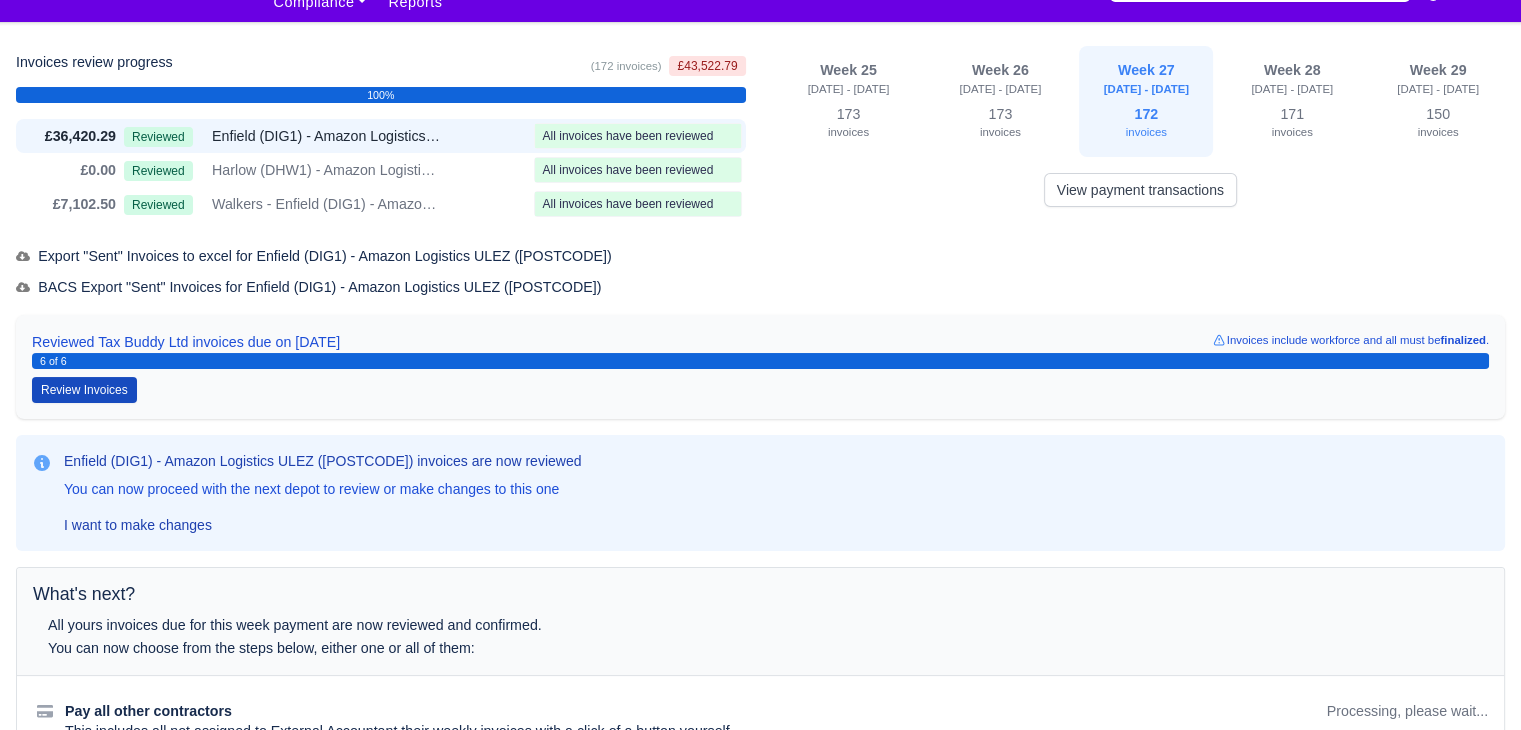 scroll, scrollTop: 0, scrollLeft: 0, axis: both 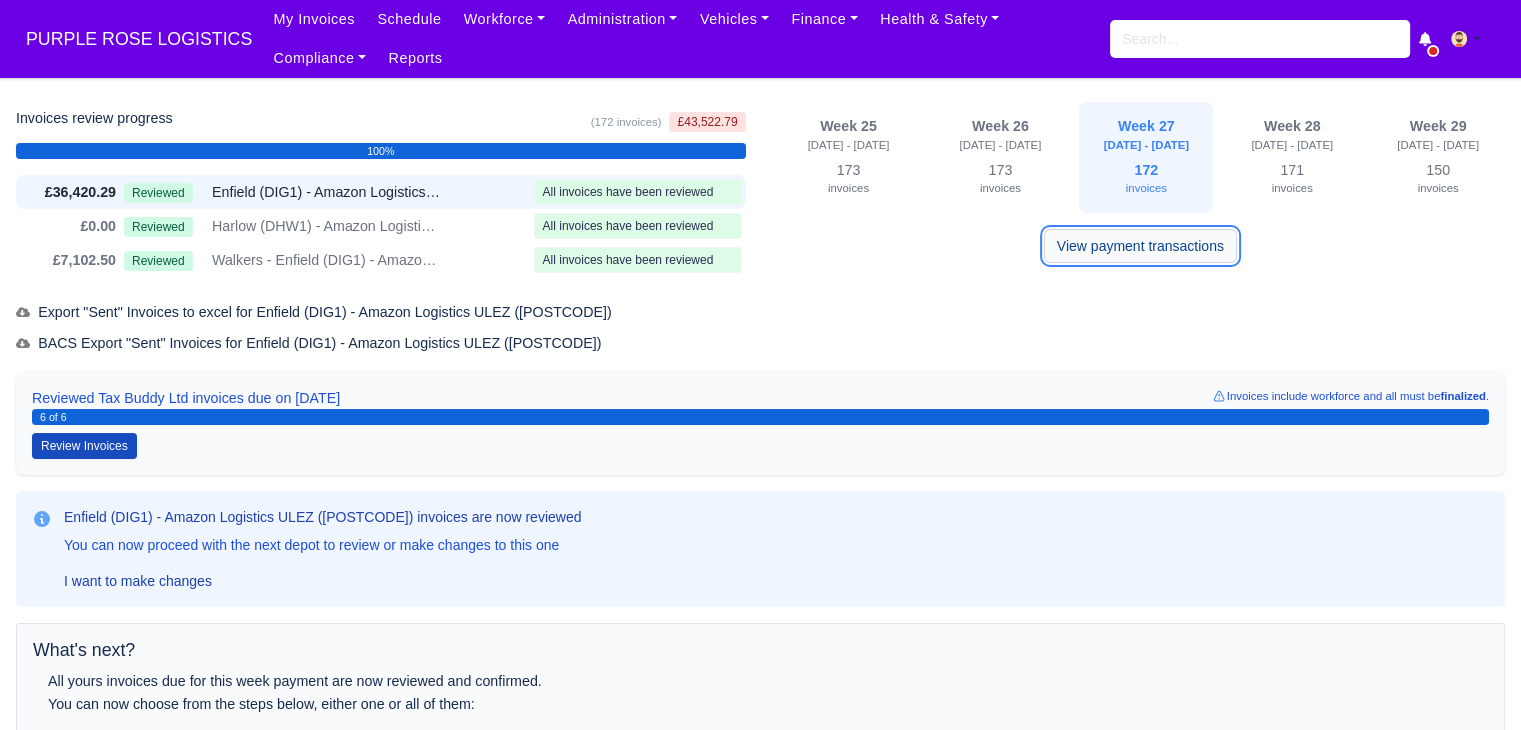 click on "View payment transactions" at bounding box center (1140, 246) 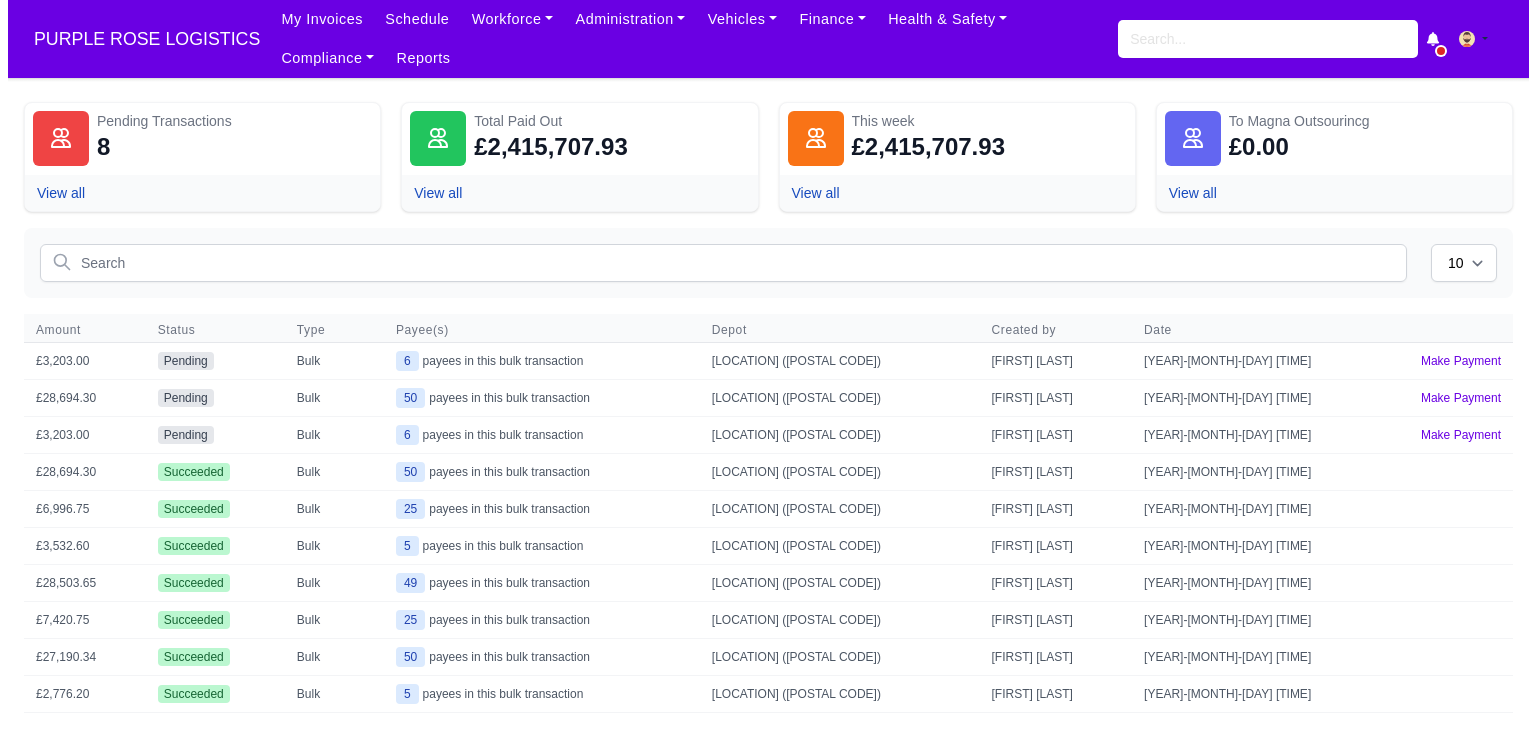 scroll, scrollTop: 0, scrollLeft: 0, axis: both 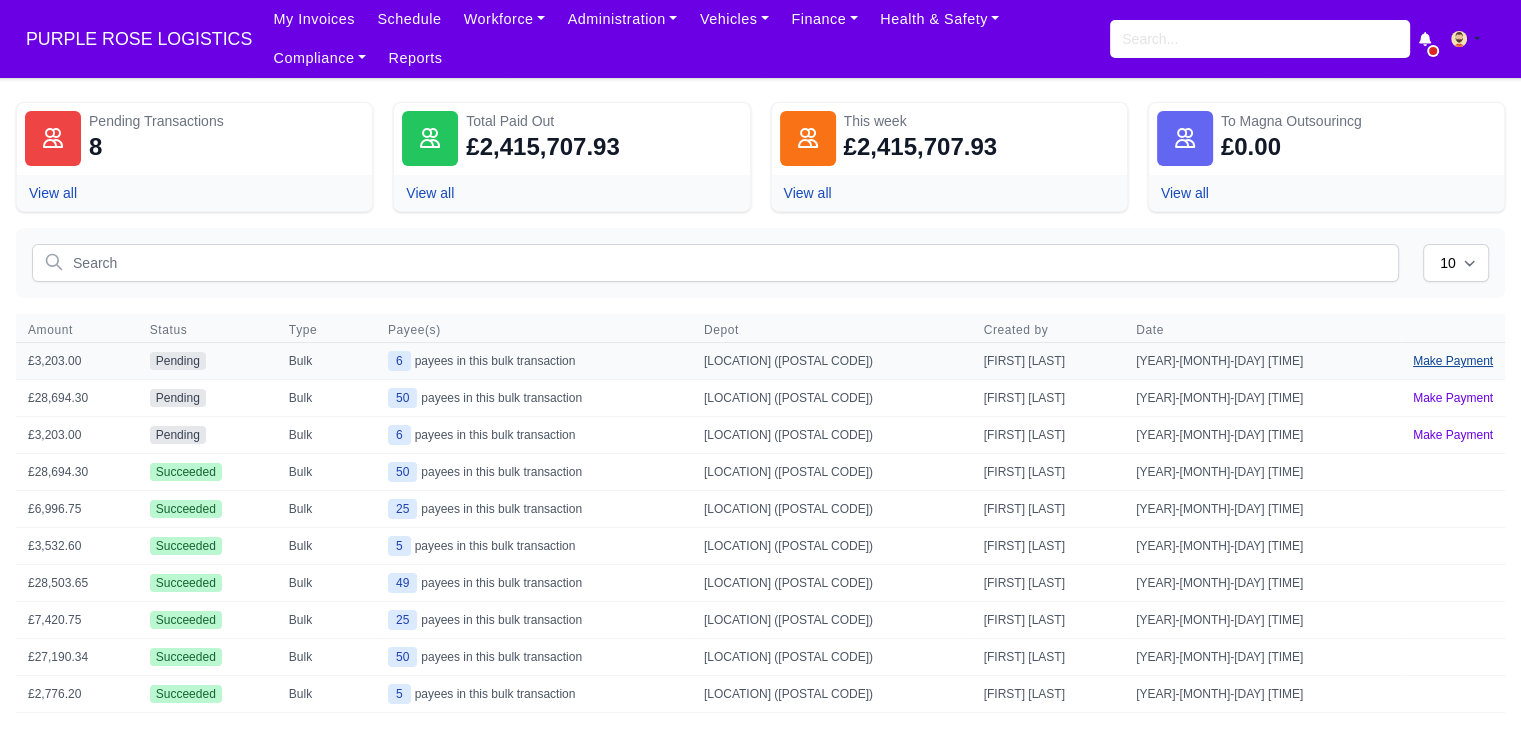 click on "Make Payment" at bounding box center [1453, 361] 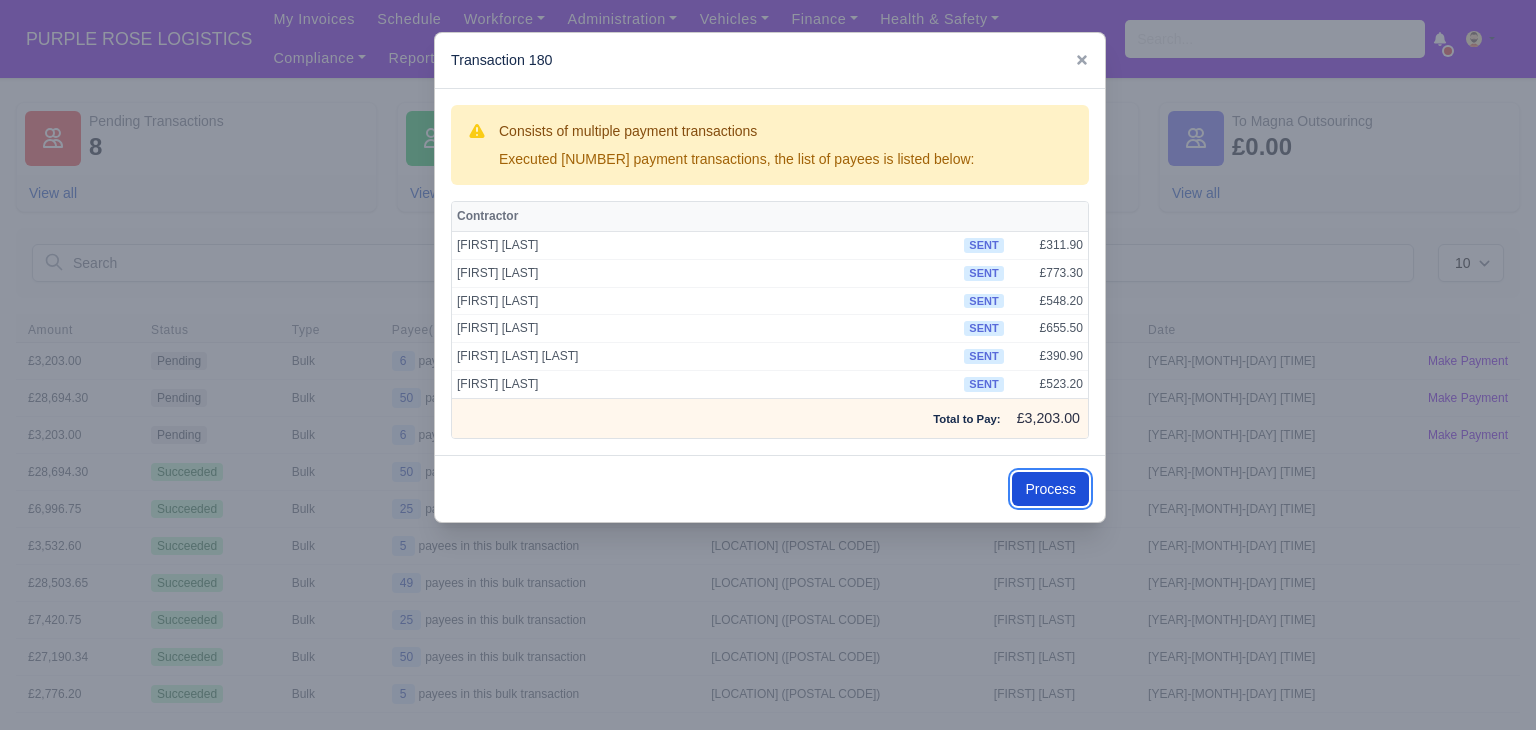 click on "Process" at bounding box center [1050, 489] 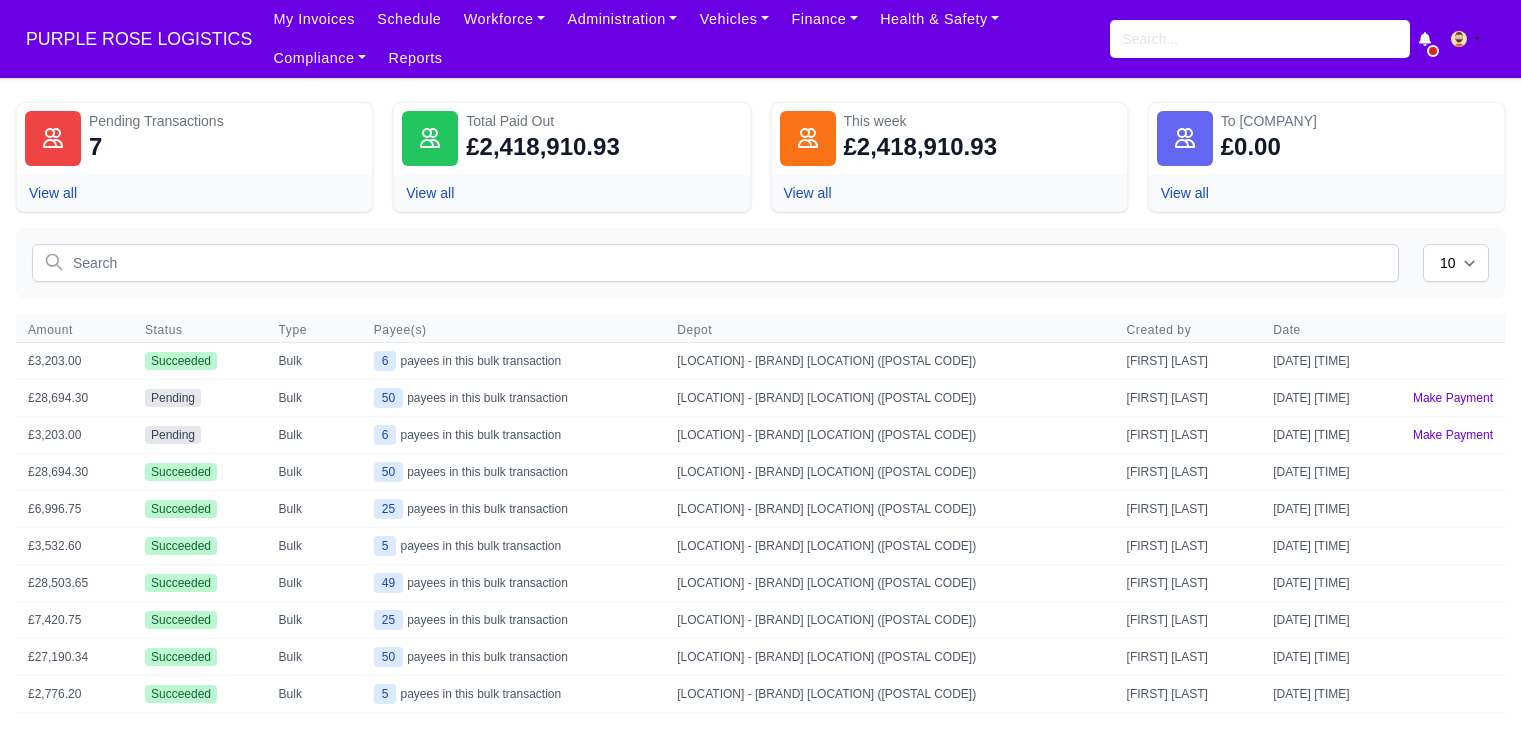 scroll, scrollTop: 0, scrollLeft: 0, axis: both 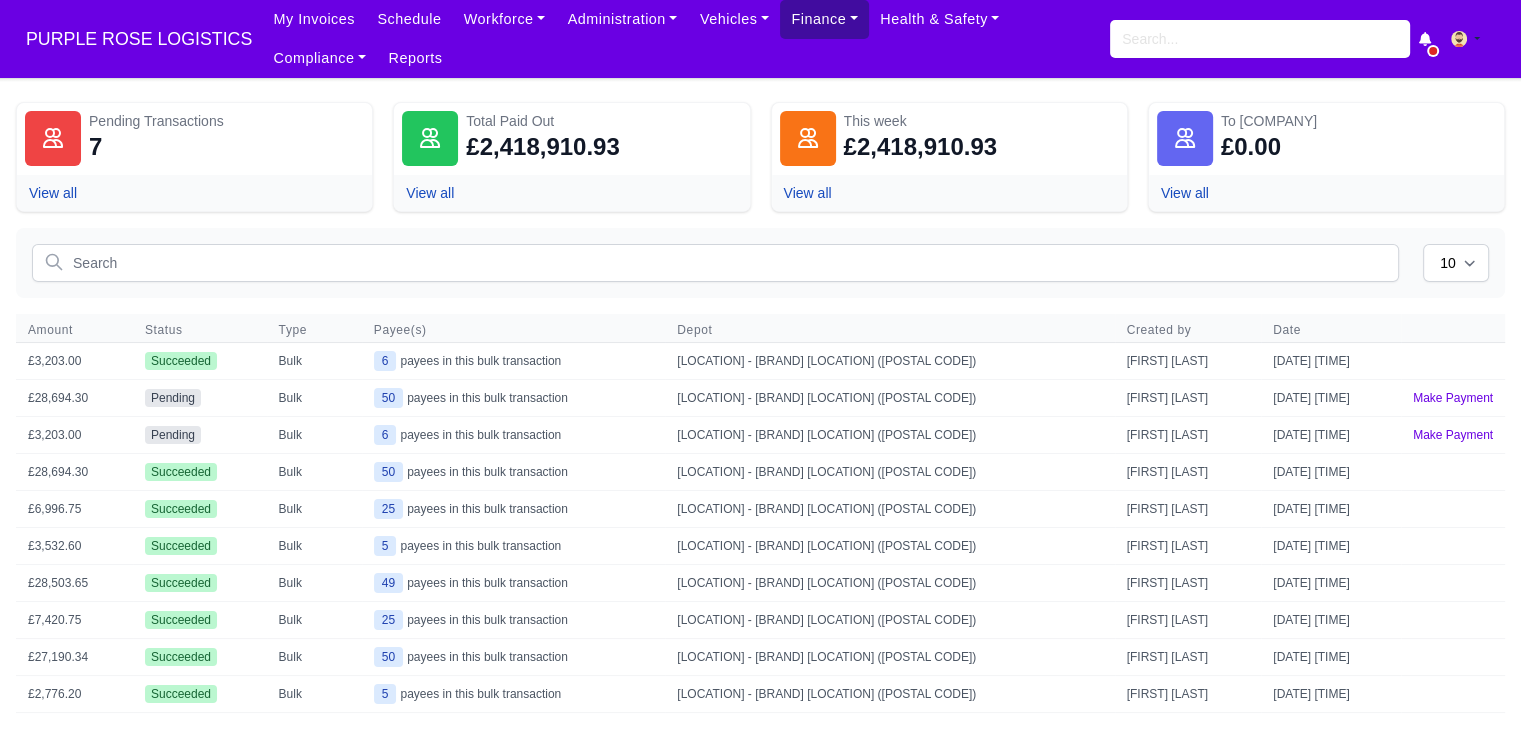 click on "Finance" at bounding box center (505, 19) 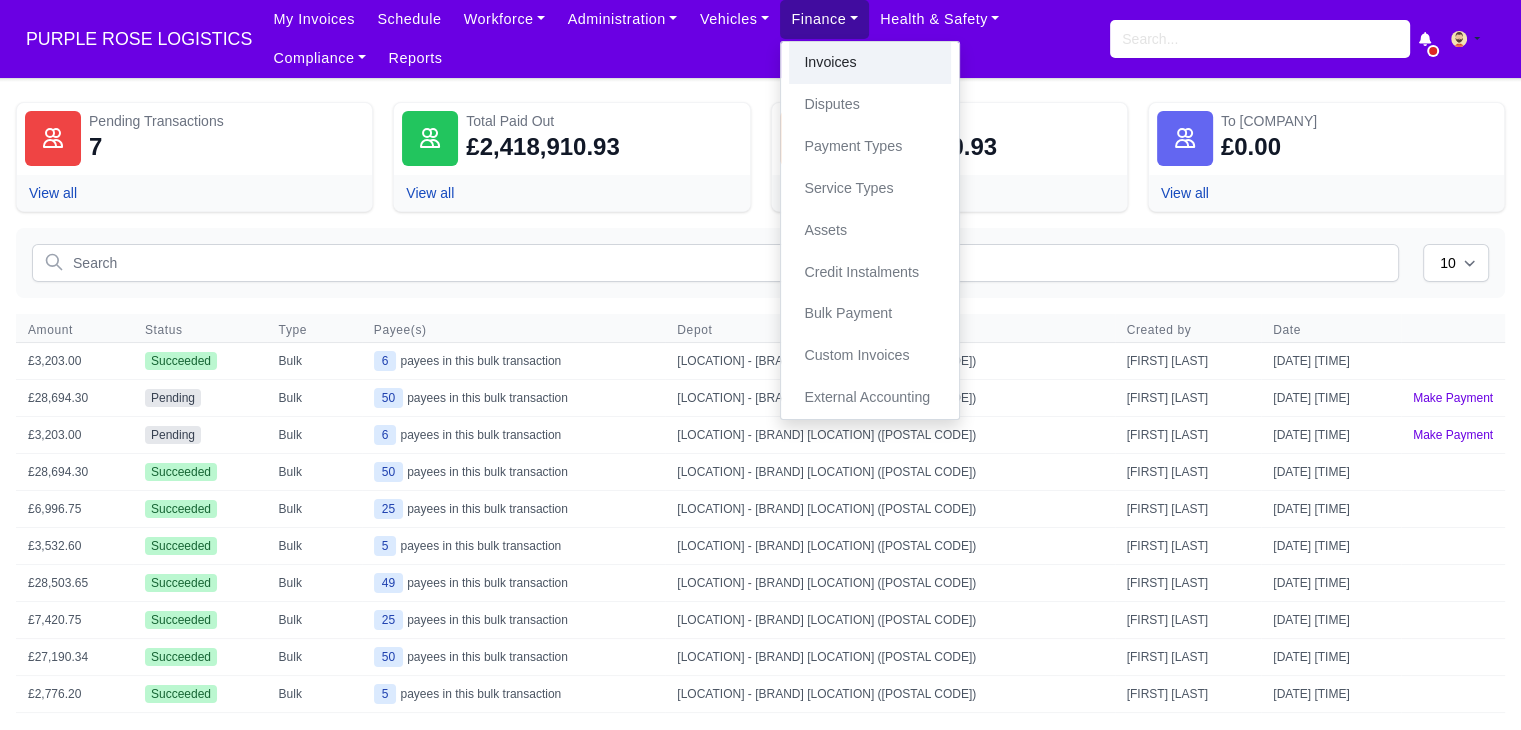 click on "Invoices" at bounding box center [870, 63] 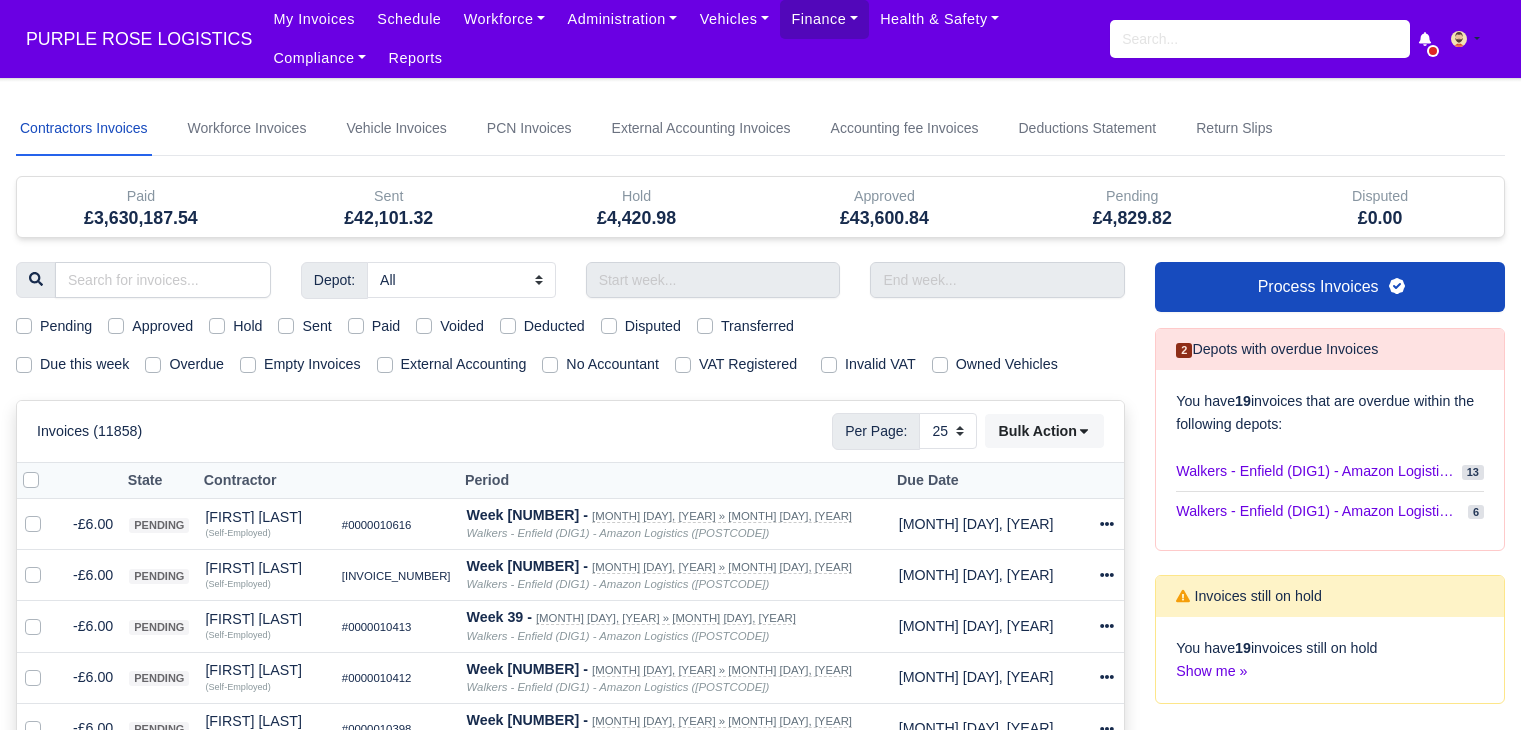 scroll, scrollTop: 0, scrollLeft: 0, axis: both 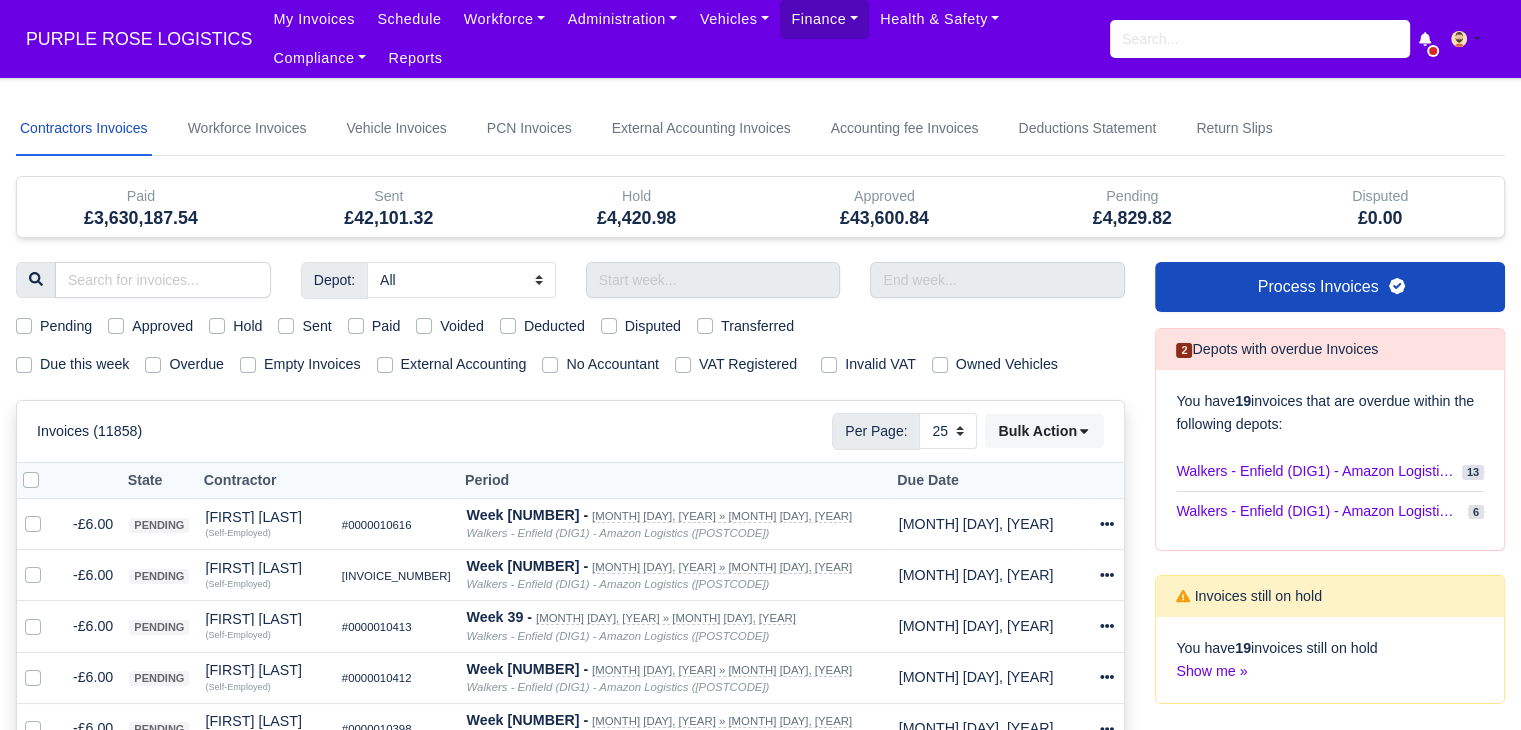 click on "Due this week" at bounding box center (84, 364) 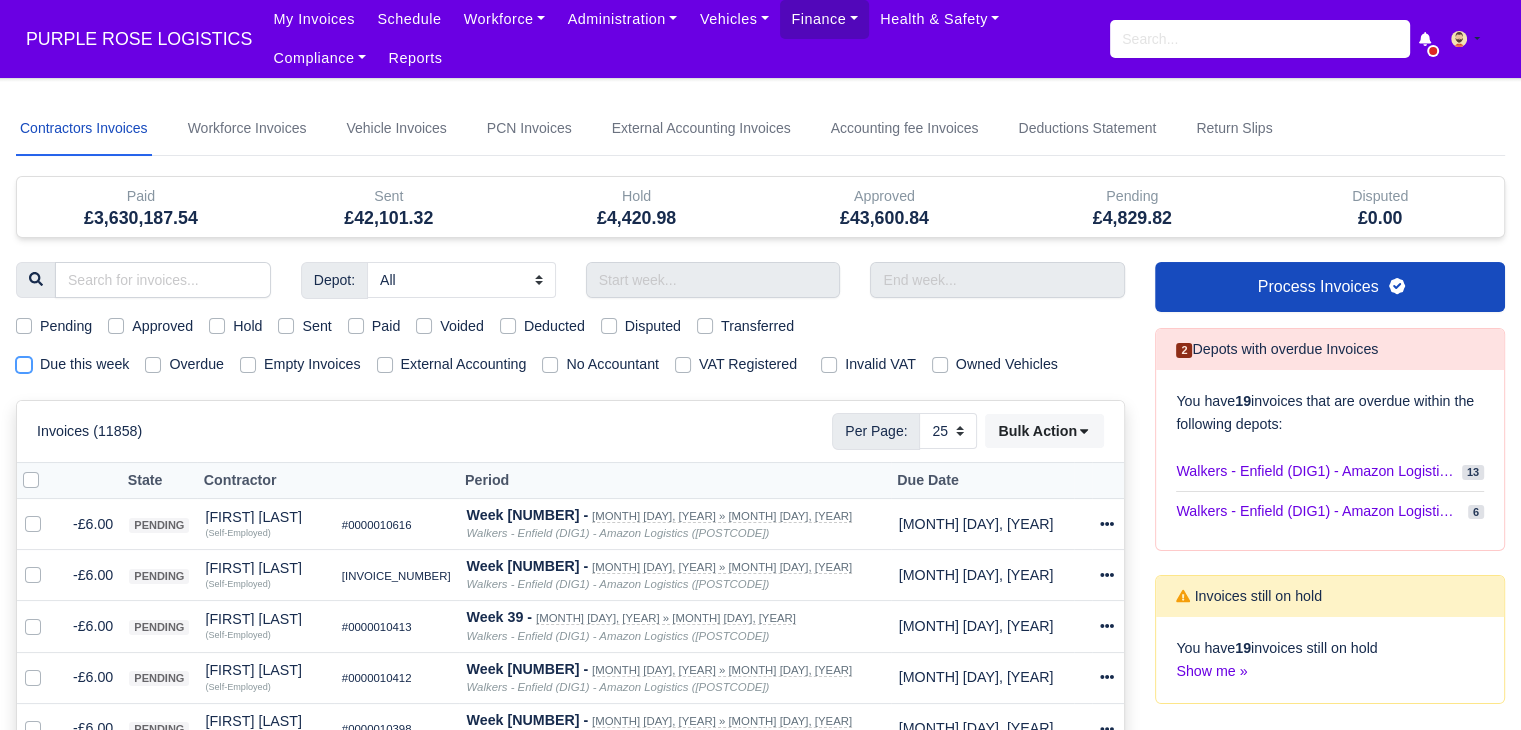 click on "Due this week" at bounding box center [24, 361] 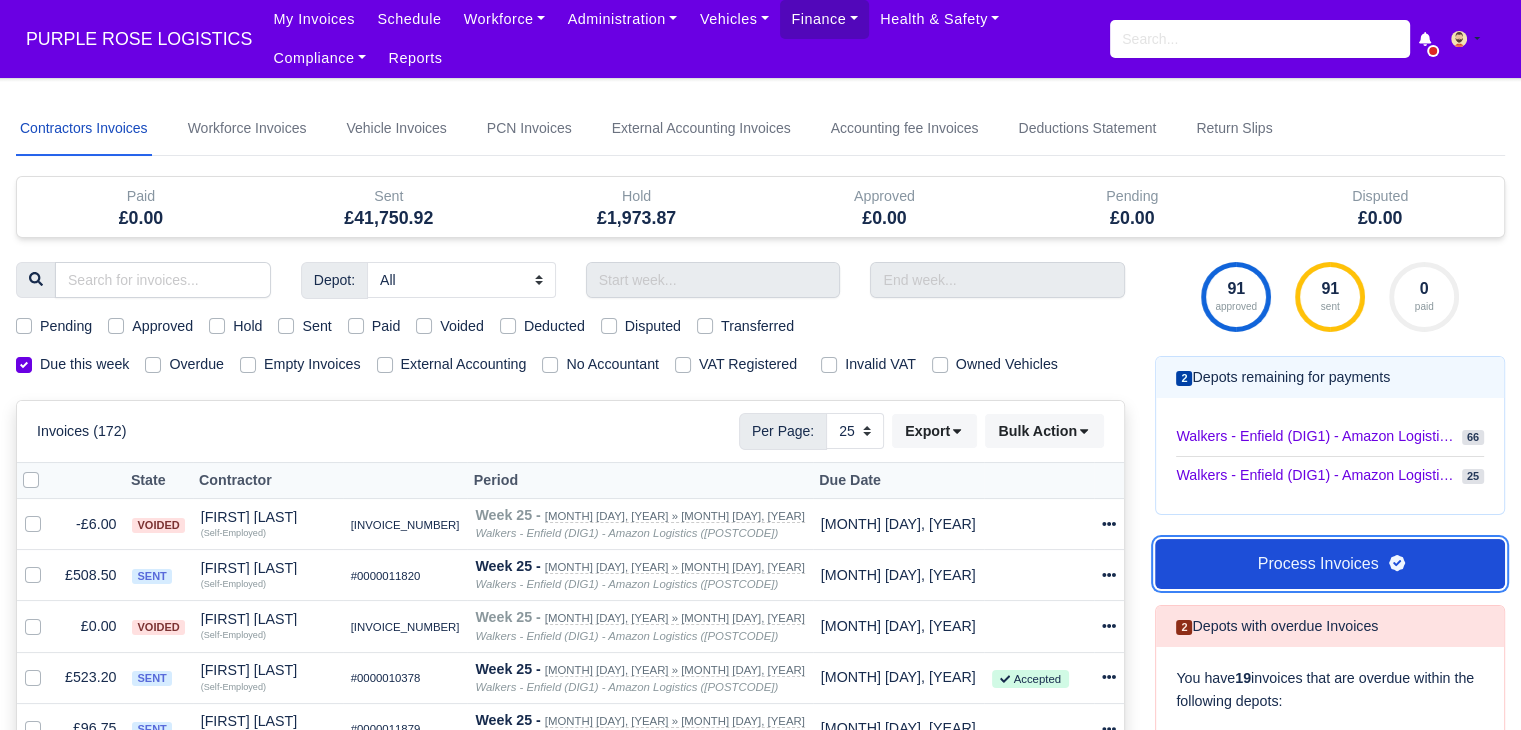 click on "Process Invoices" at bounding box center [1330, 564] 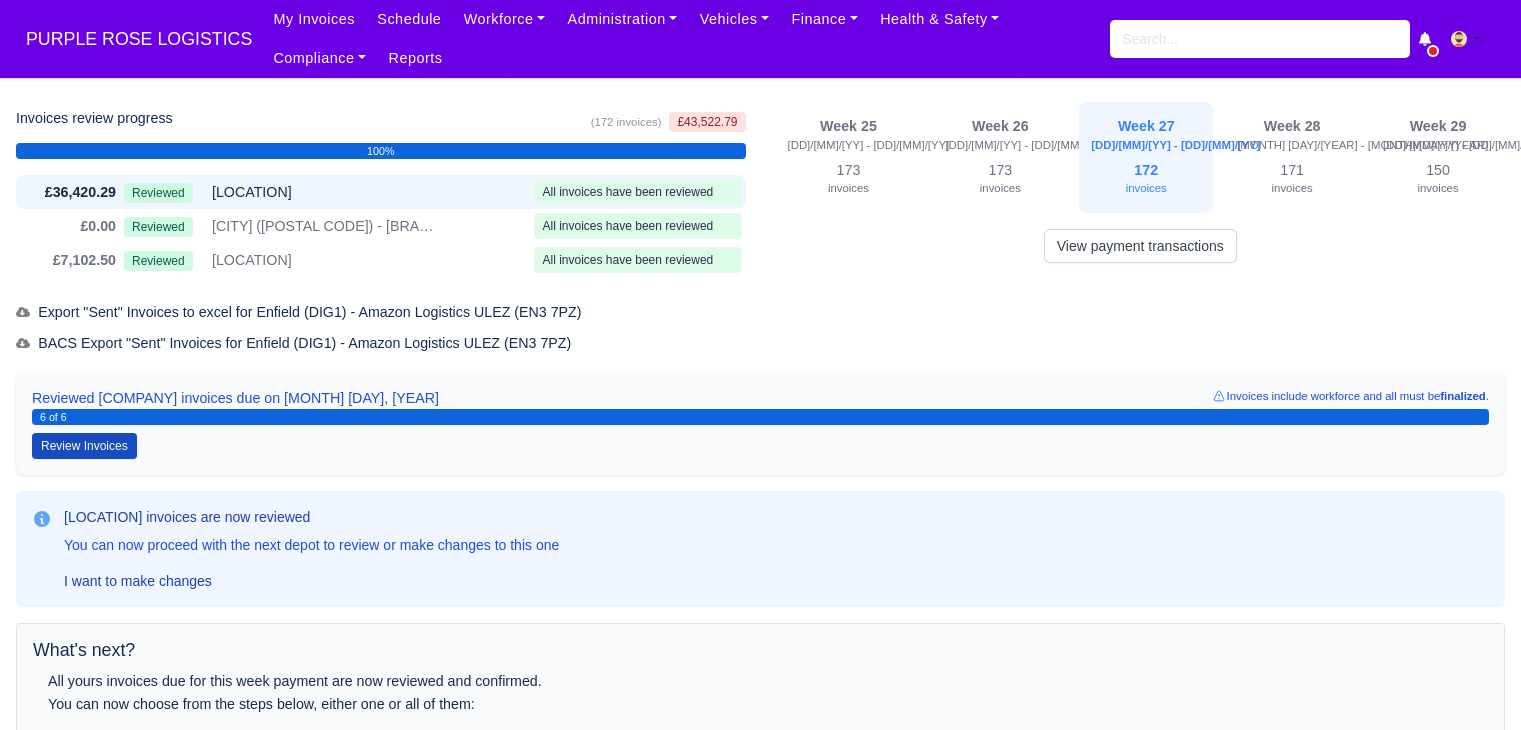 scroll, scrollTop: 0, scrollLeft: 0, axis: both 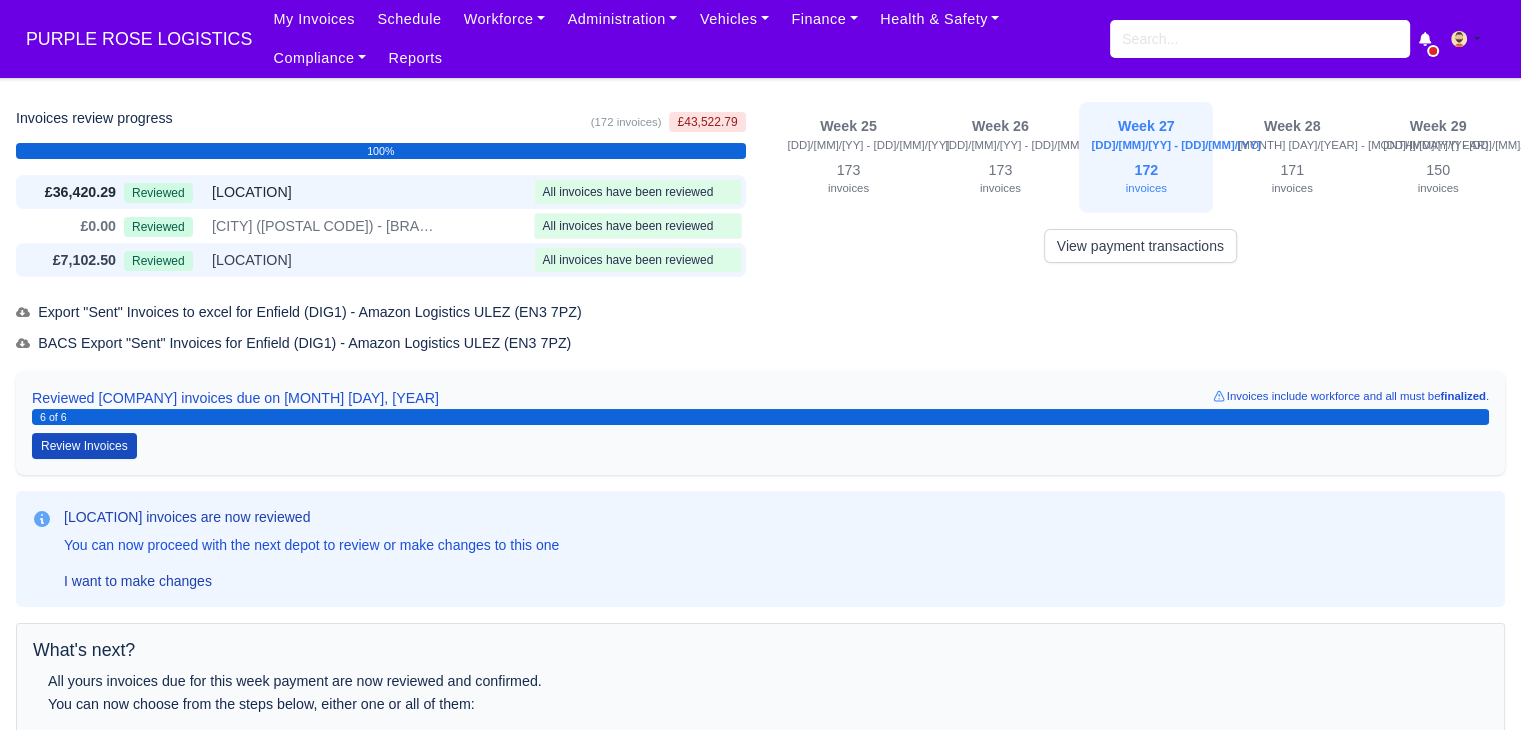 click on "£7,102.50
Reviewed
[COMPANY] - [DEPOT_CODE] - [COMPANY] [POSTAL_CODE]
All invoices have been reviewed" at bounding box center [381, 260] 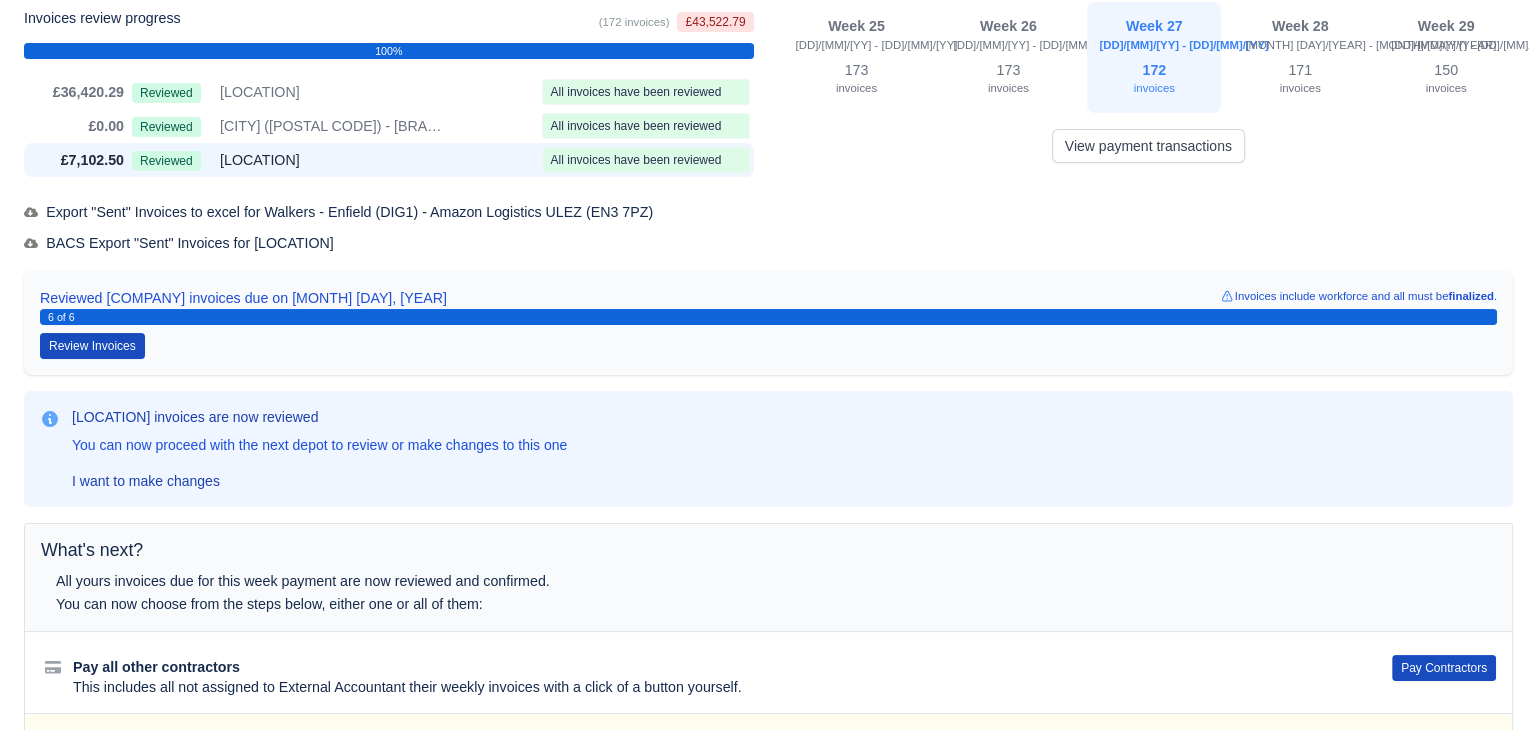 scroll, scrollTop: 300, scrollLeft: 0, axis: vertical 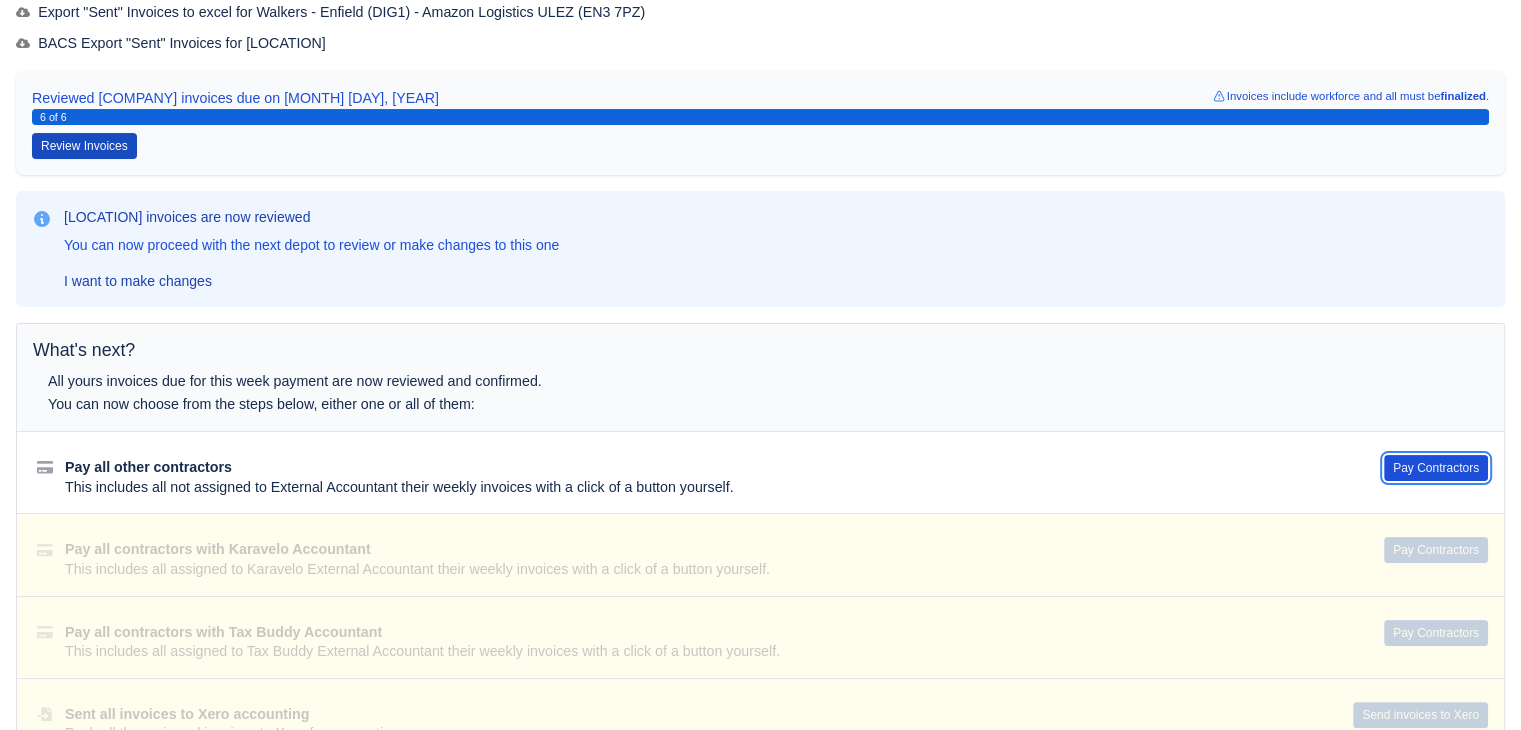 click on "Pay Contractors" at bounding box center [1436, 468] 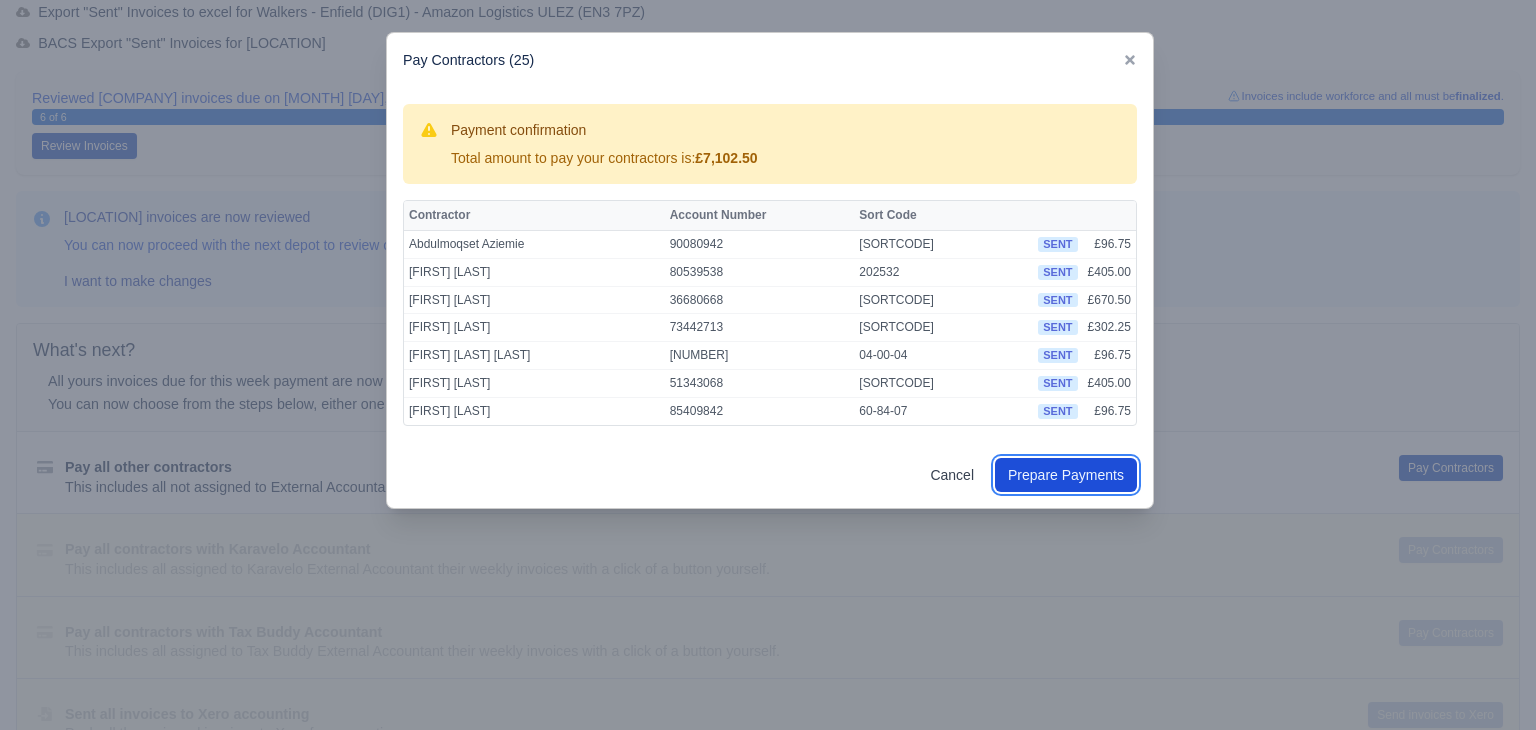 click on "Prepare Payments" at bounding box center (1066, 475) 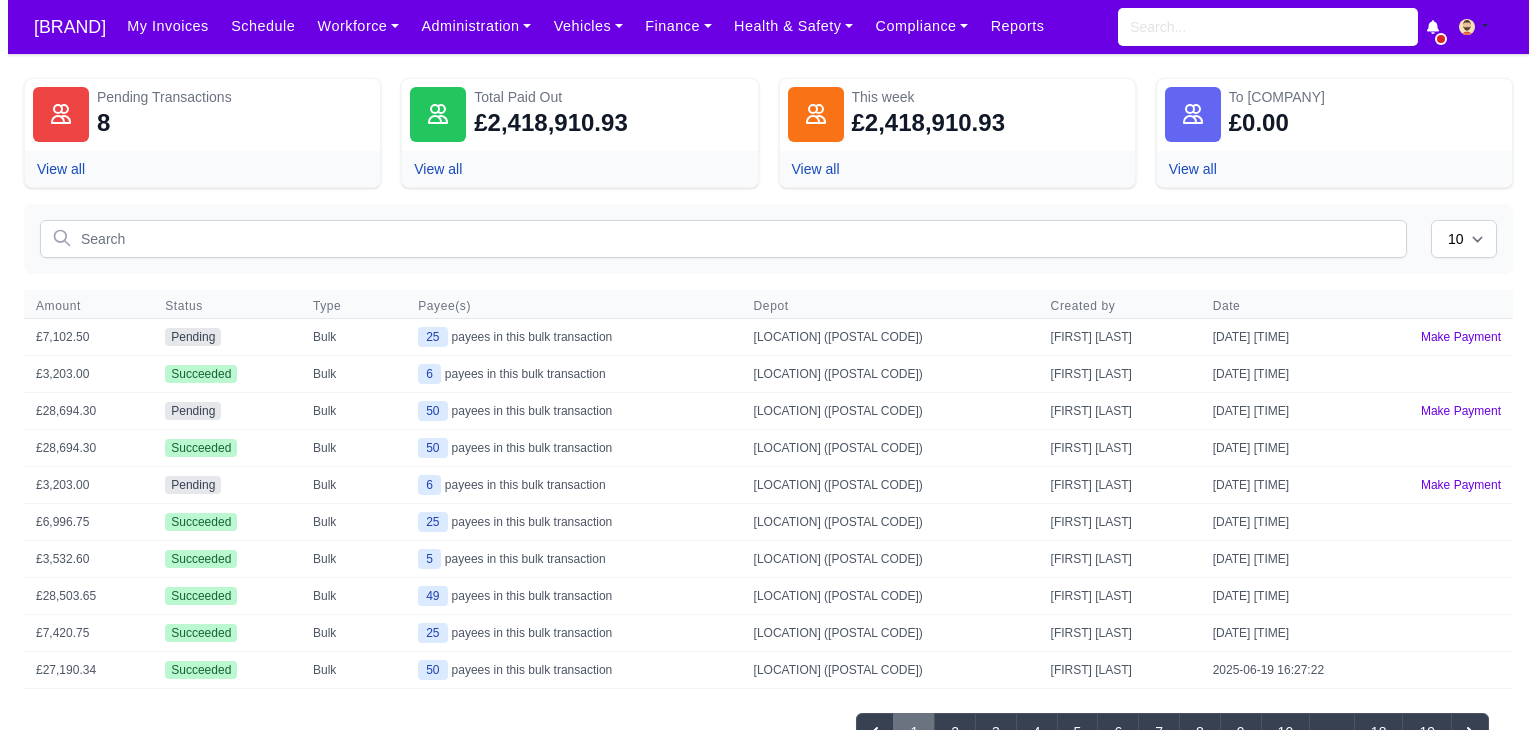 scroll, scrollTop: 0, scrollLeft: 0, axis: both 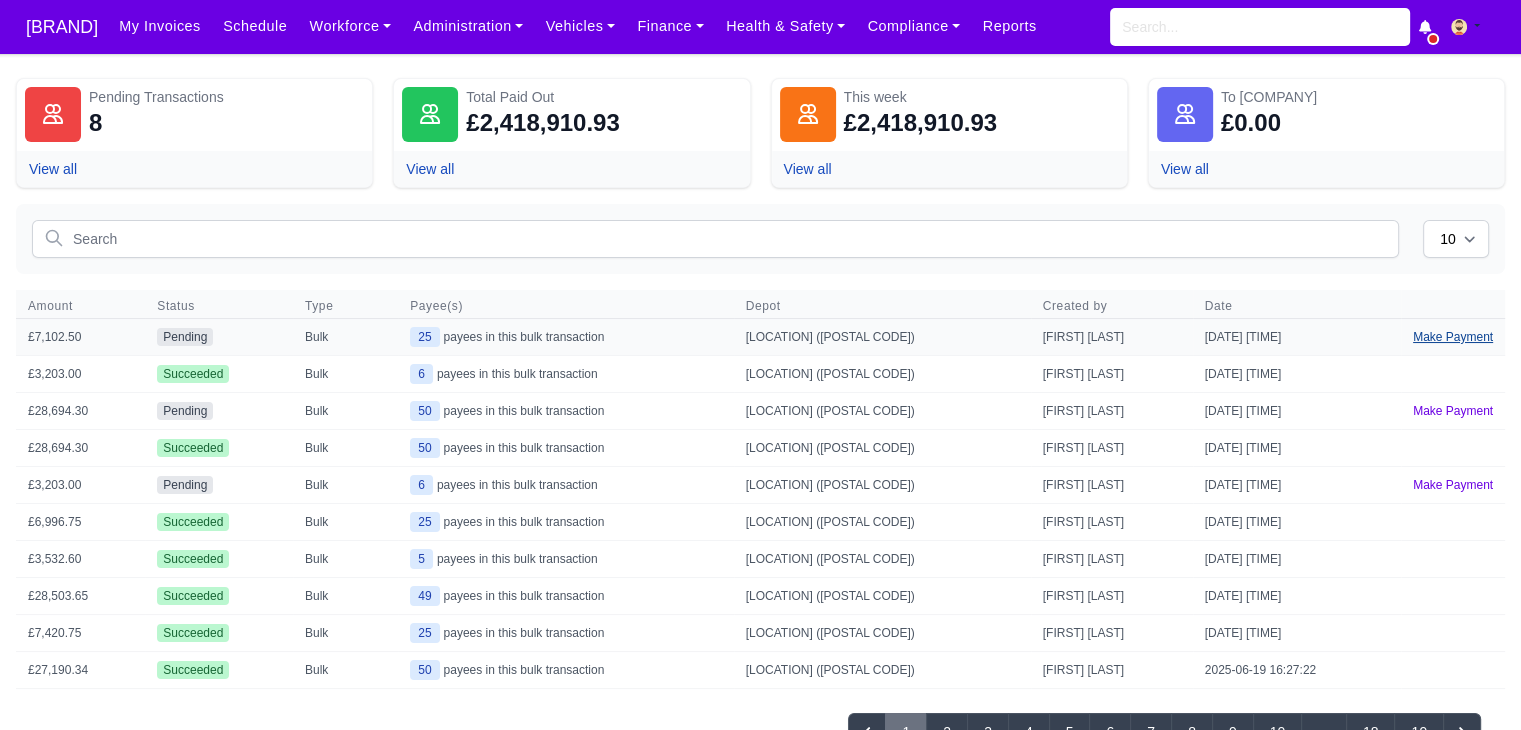 click on "Make Payment" at bounding box center (1453, 337) 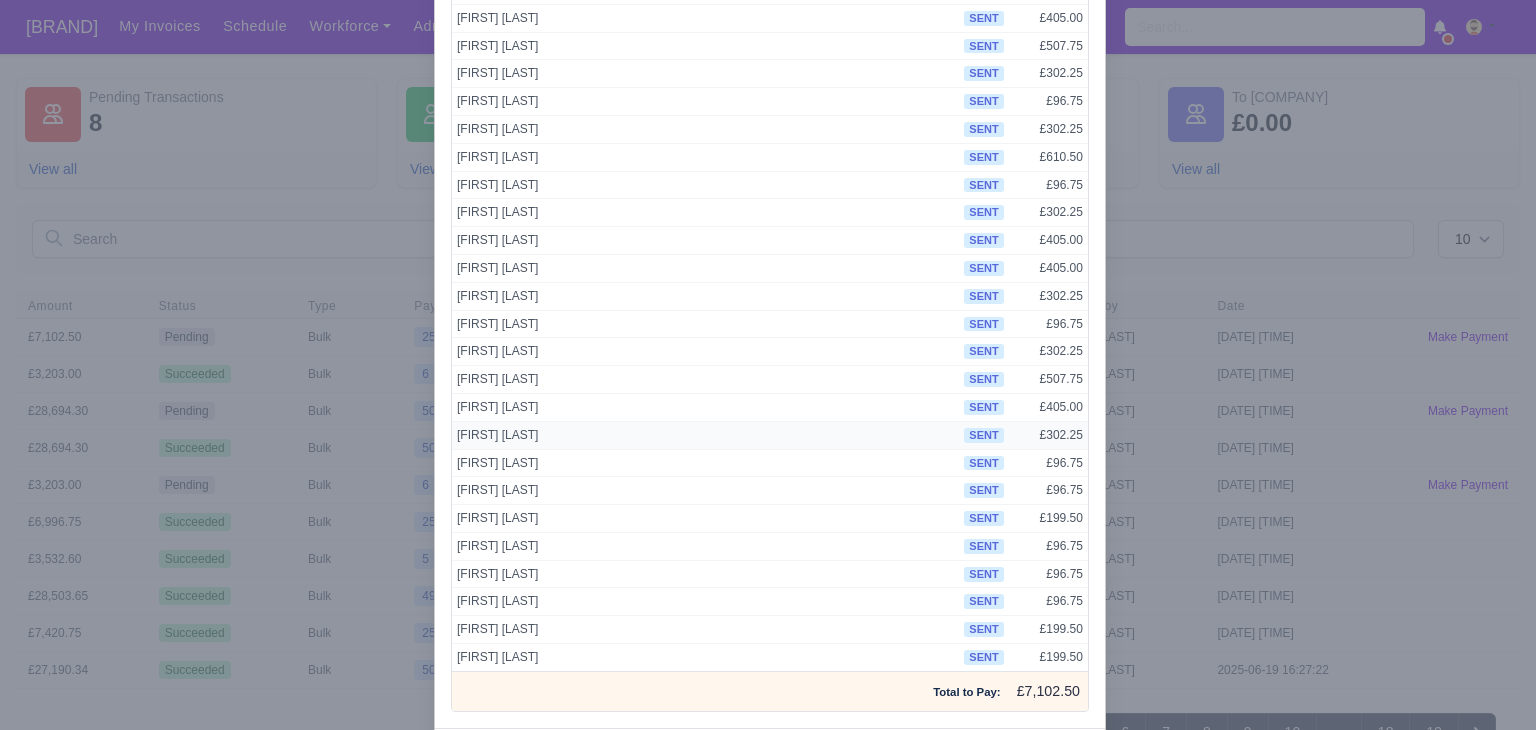 scroll, scrollTop: 346, scrollLeft: 0, axis: vertical 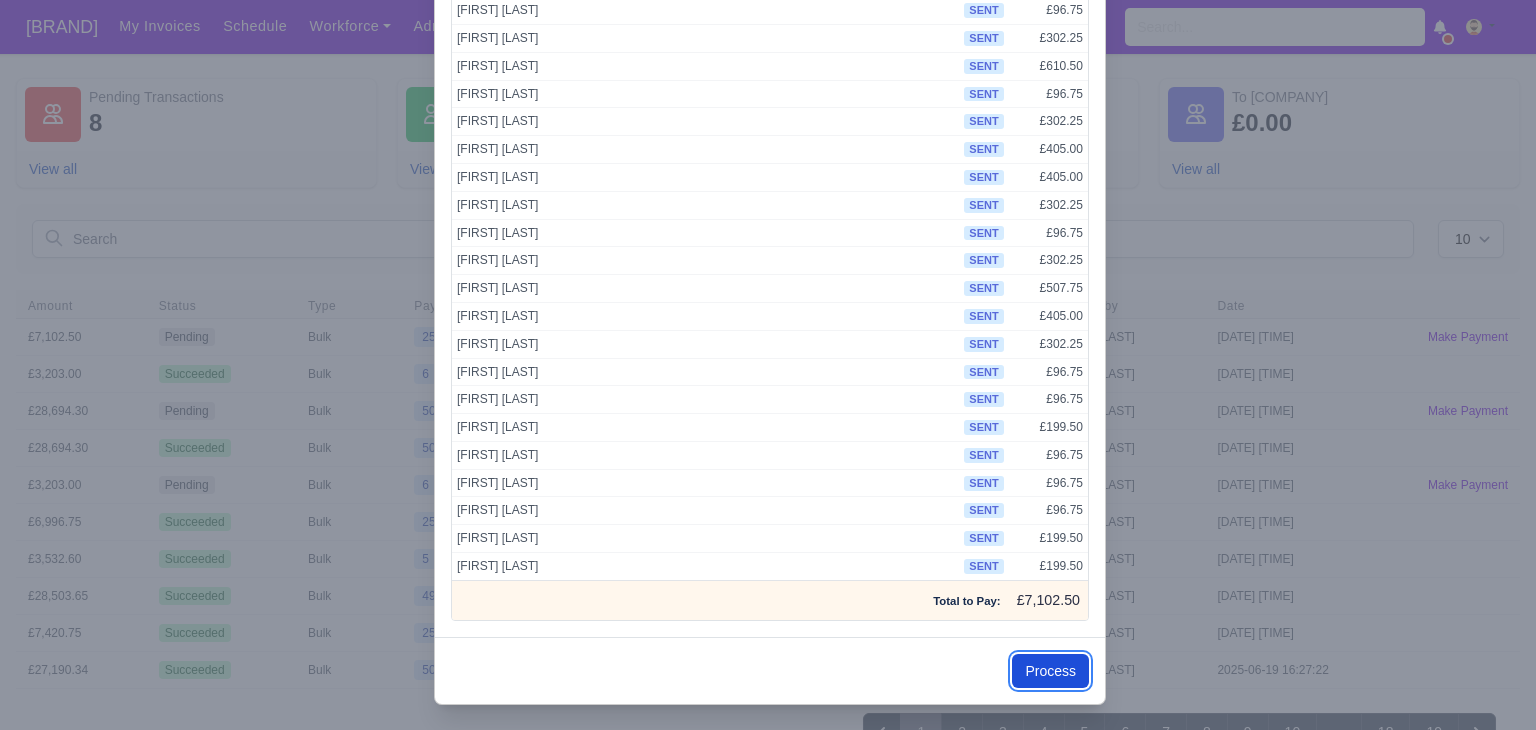 click on "Process" at bounding box center [1050, 671] 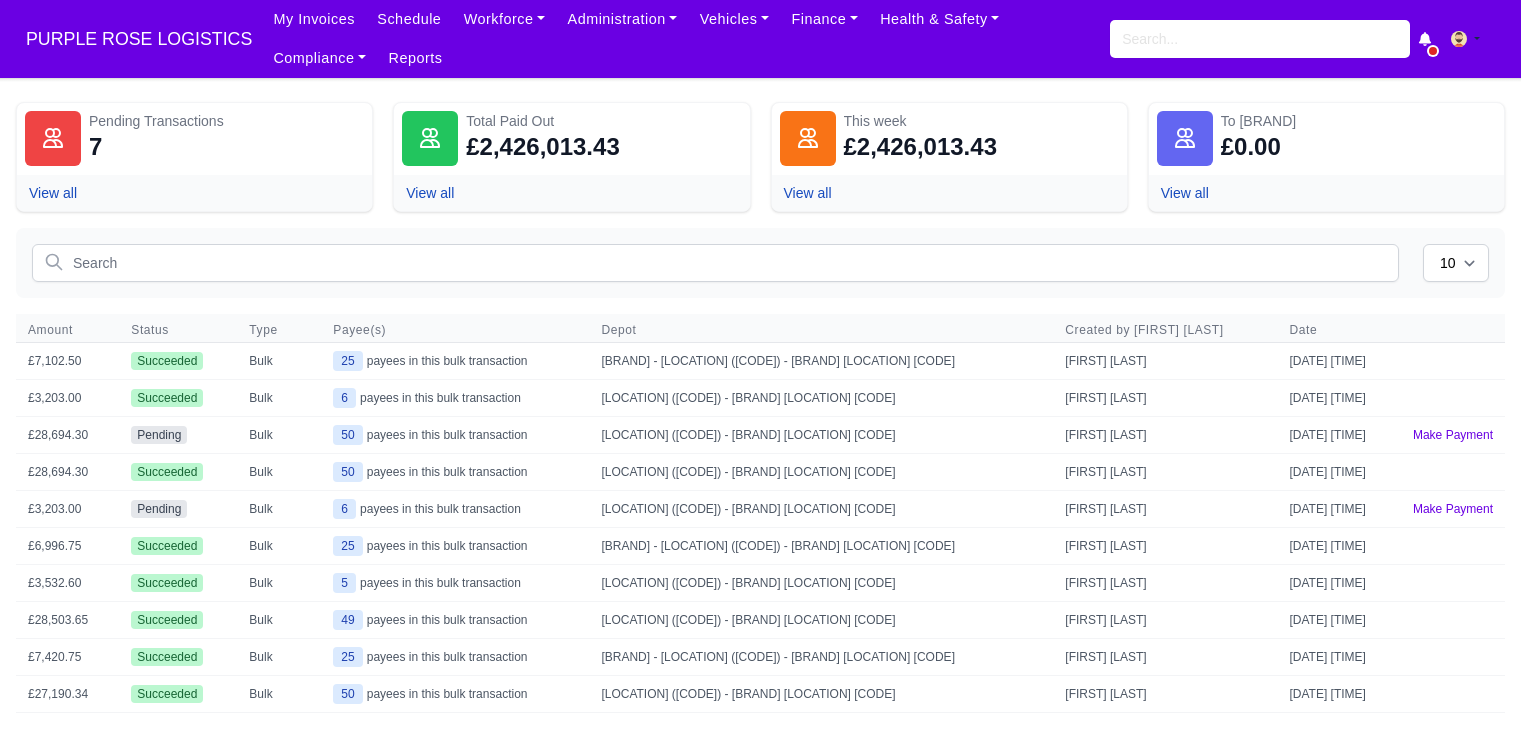scroll, scrollTop: 0, scrollLeft: 0, axis: both 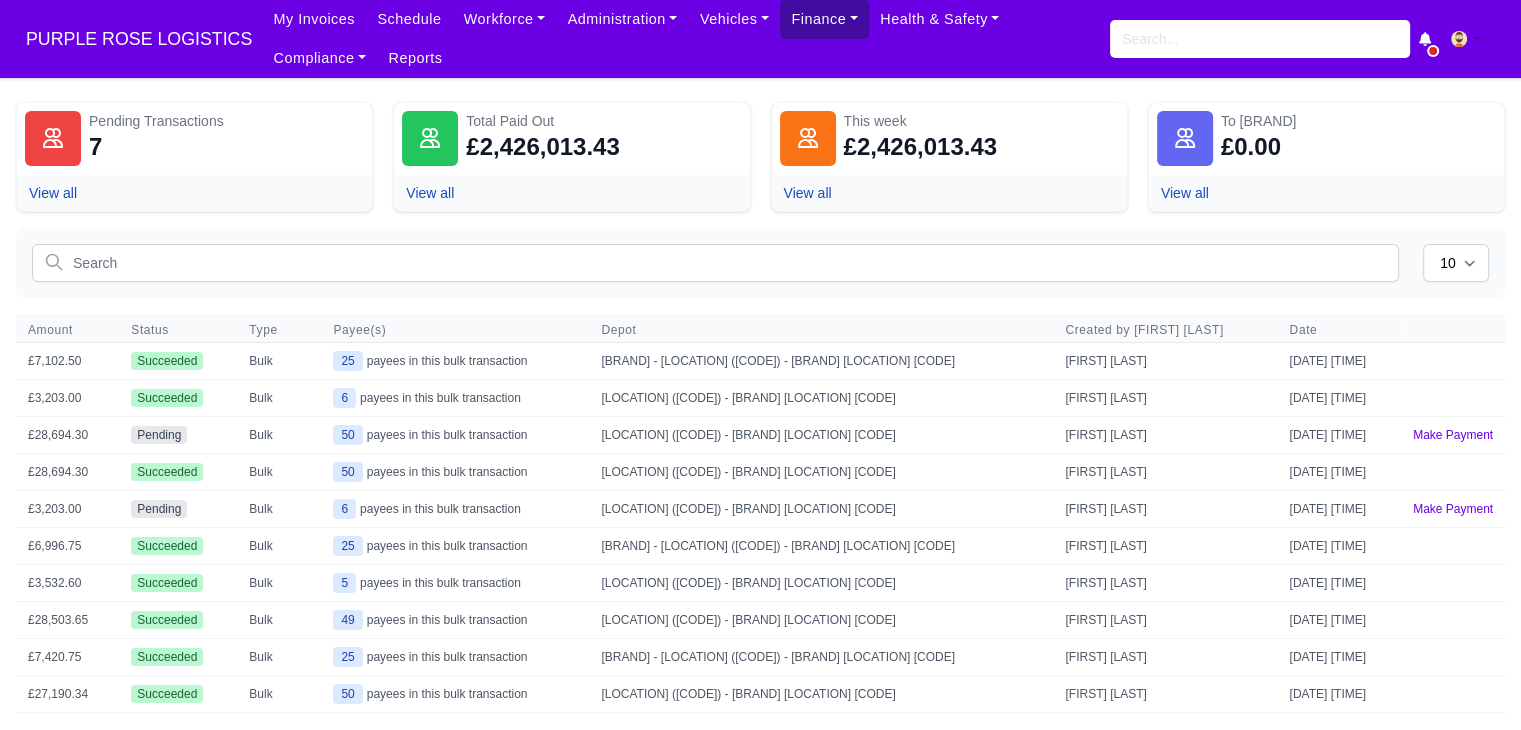 click on "Finance" at bounding box center (505, 19) 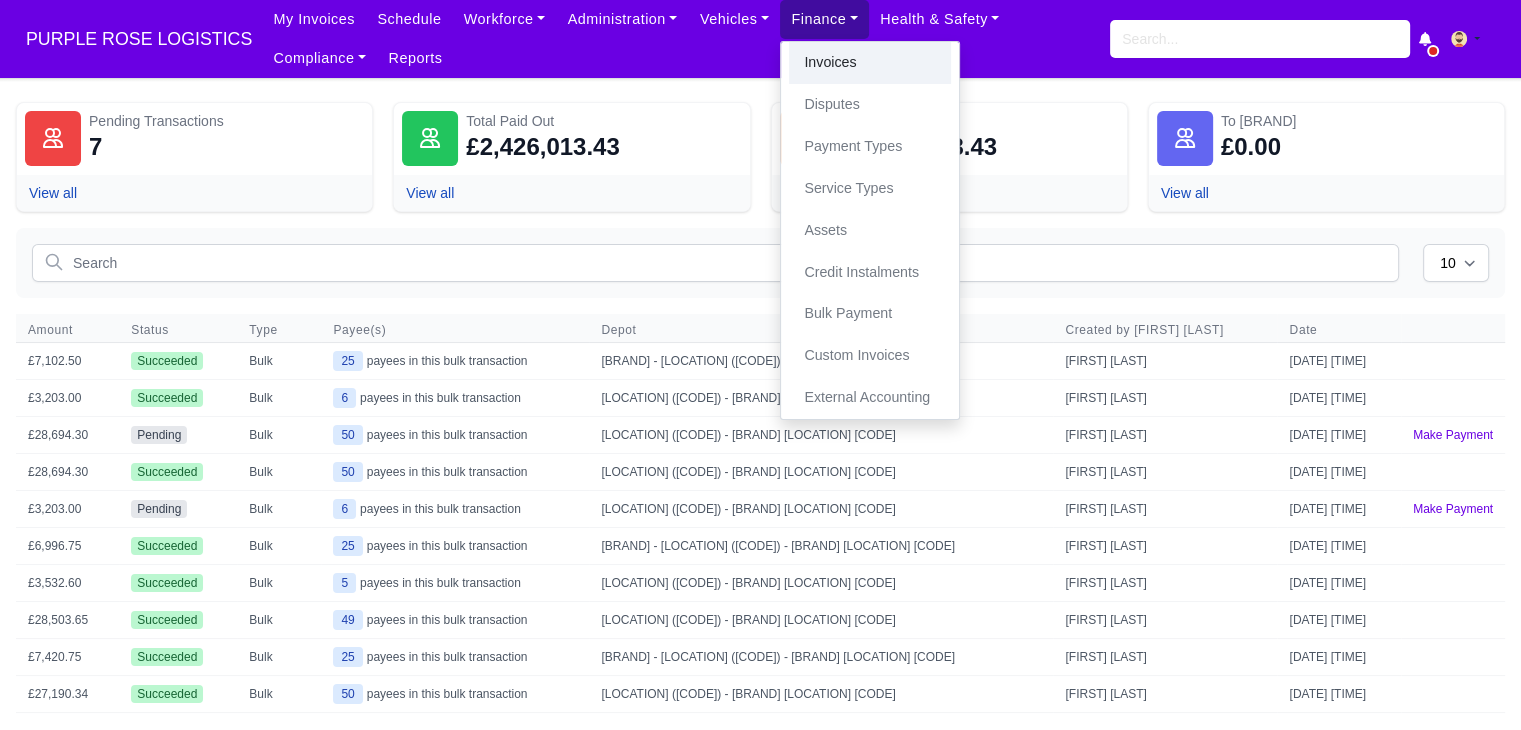 click on "Invoices" at bounding box center (870, 63) 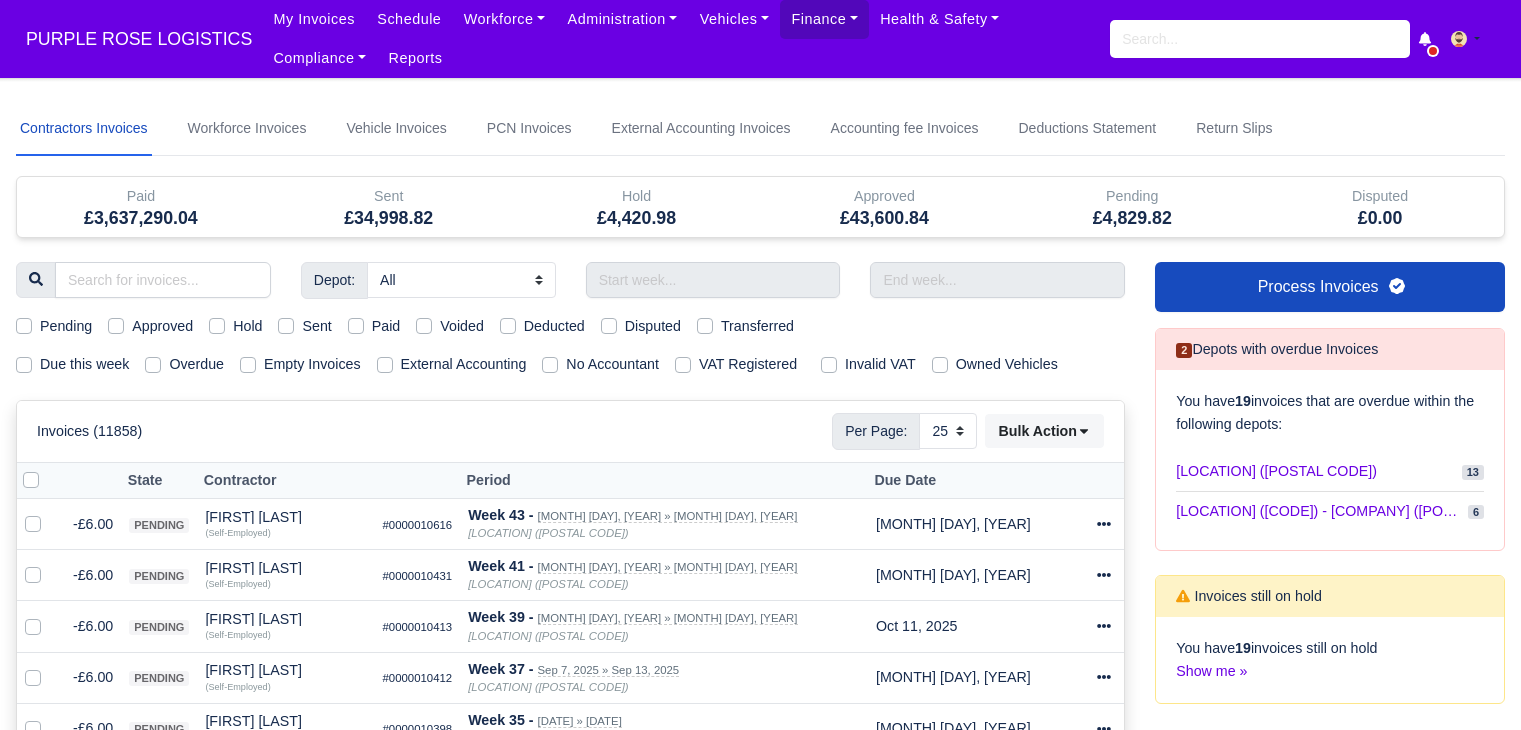 scroll, scrollTop: 0, scrollLeft: 0, axis: both 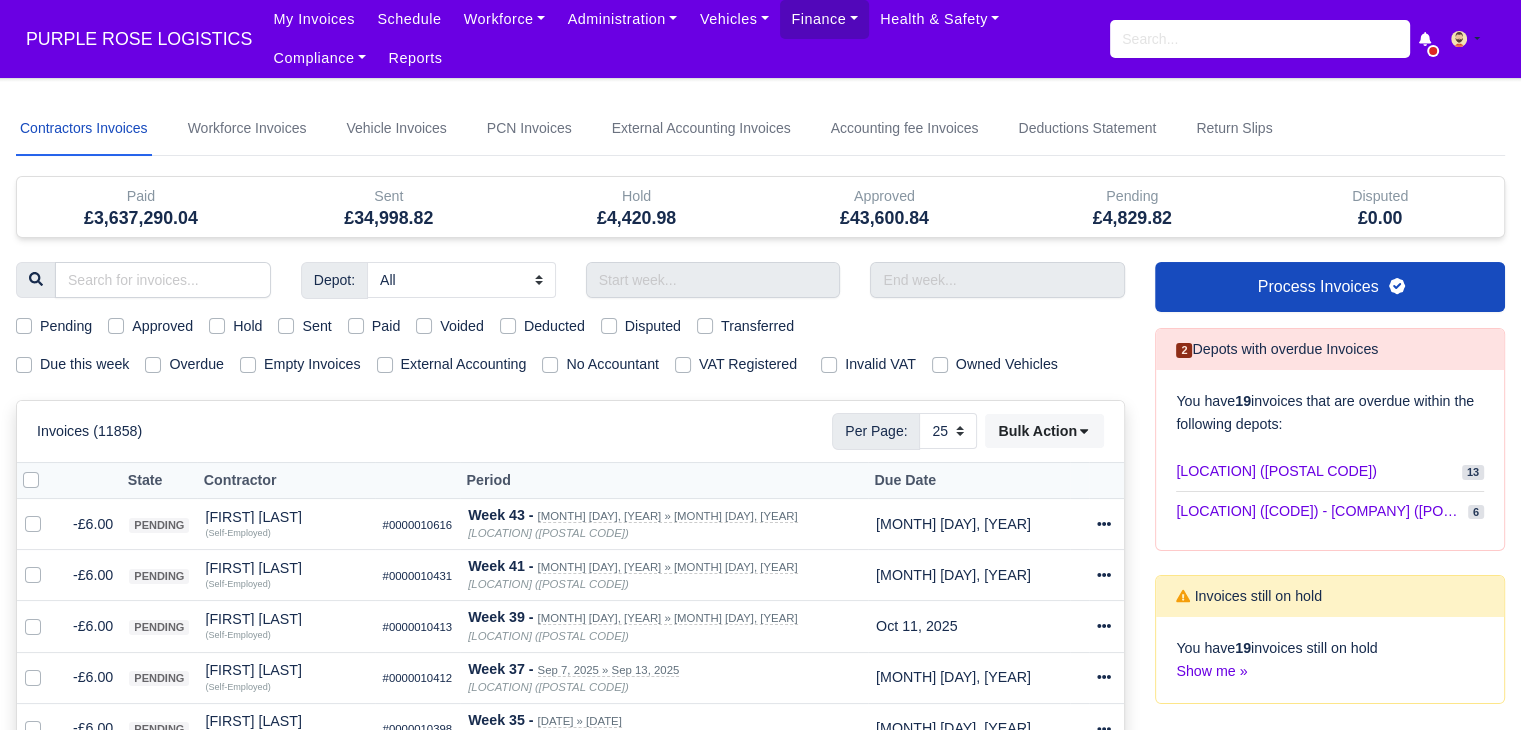 click on "Due this week" at bounding box center [84, 364] 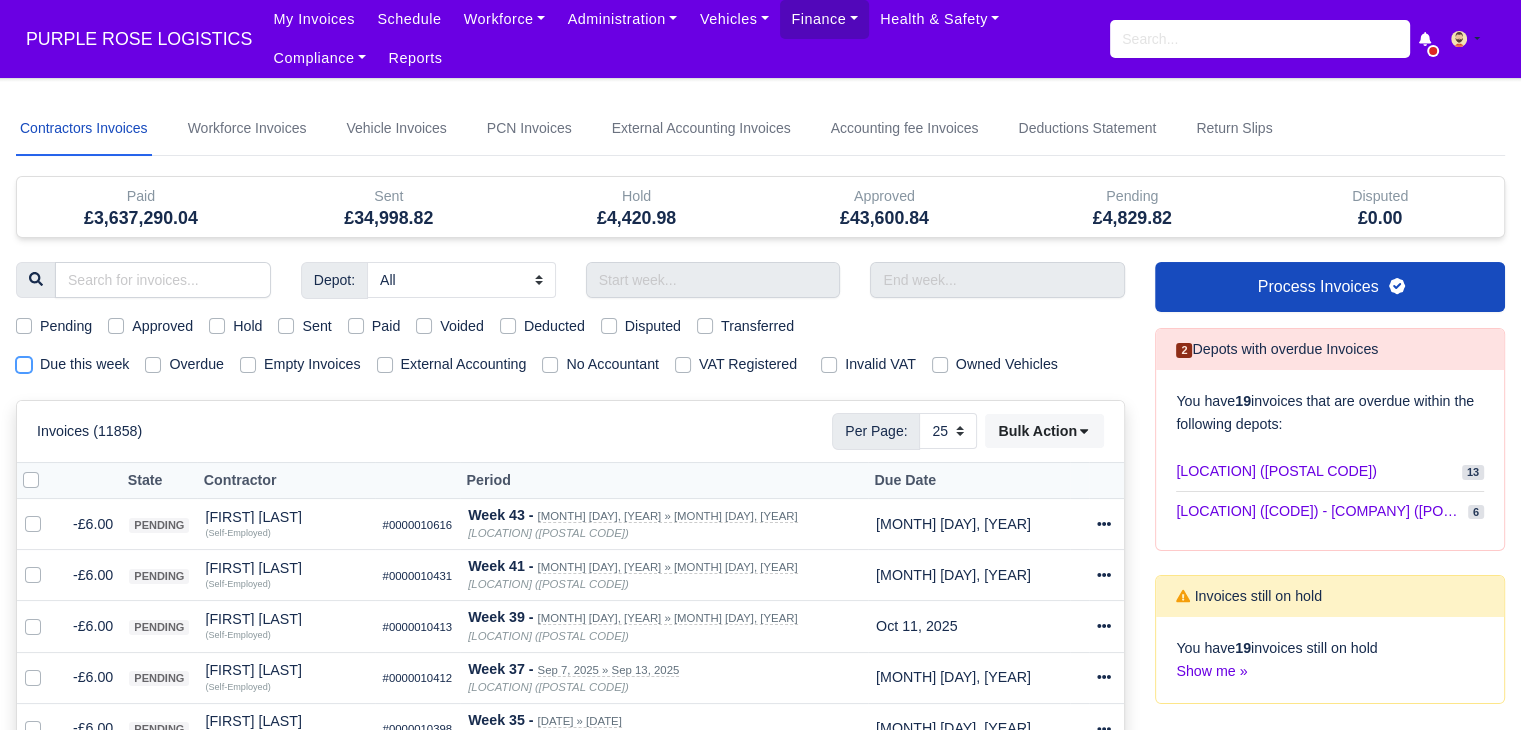 click on "Due this week" at bounding box center (24, 361) 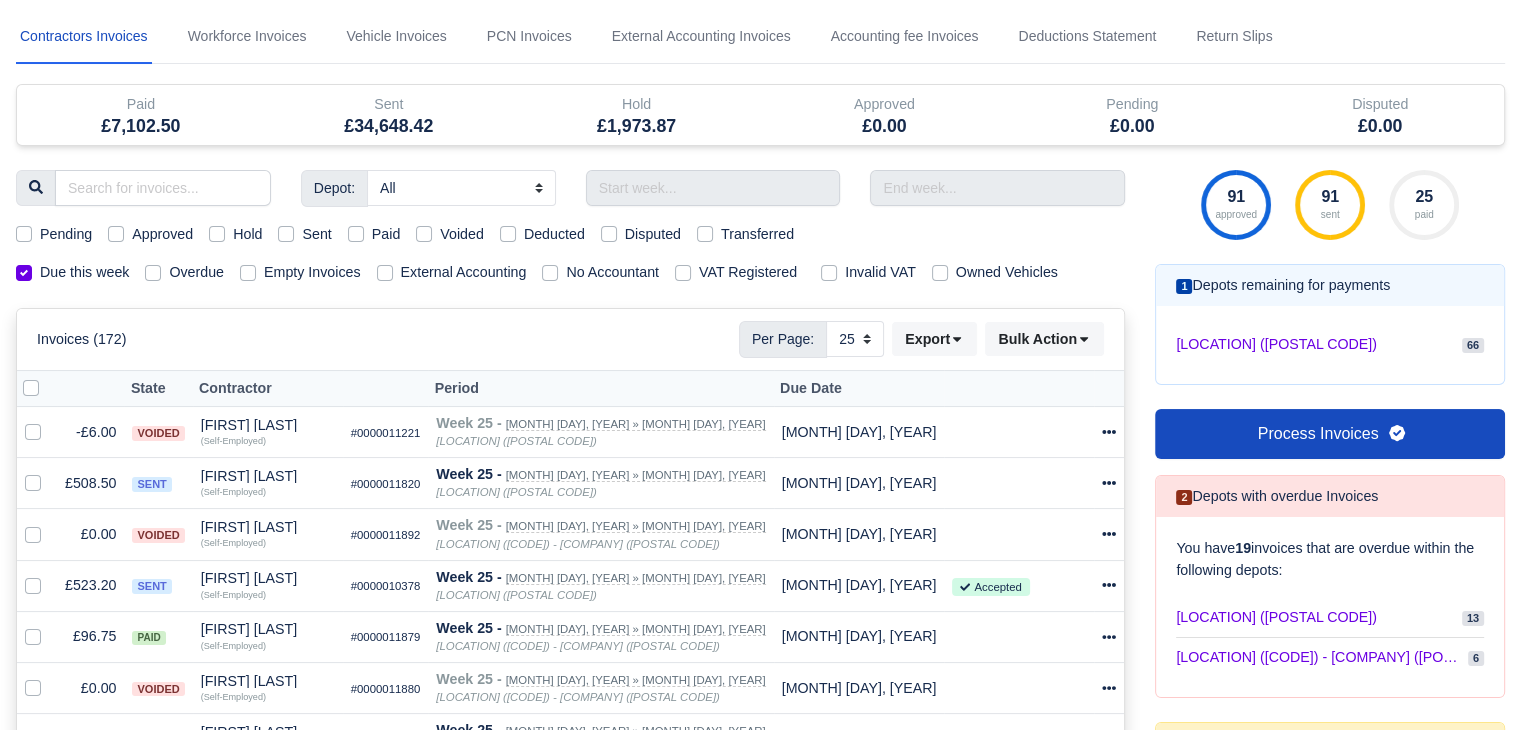 scroll, scrollTop: 0, scrollLeft: 0, axis: both 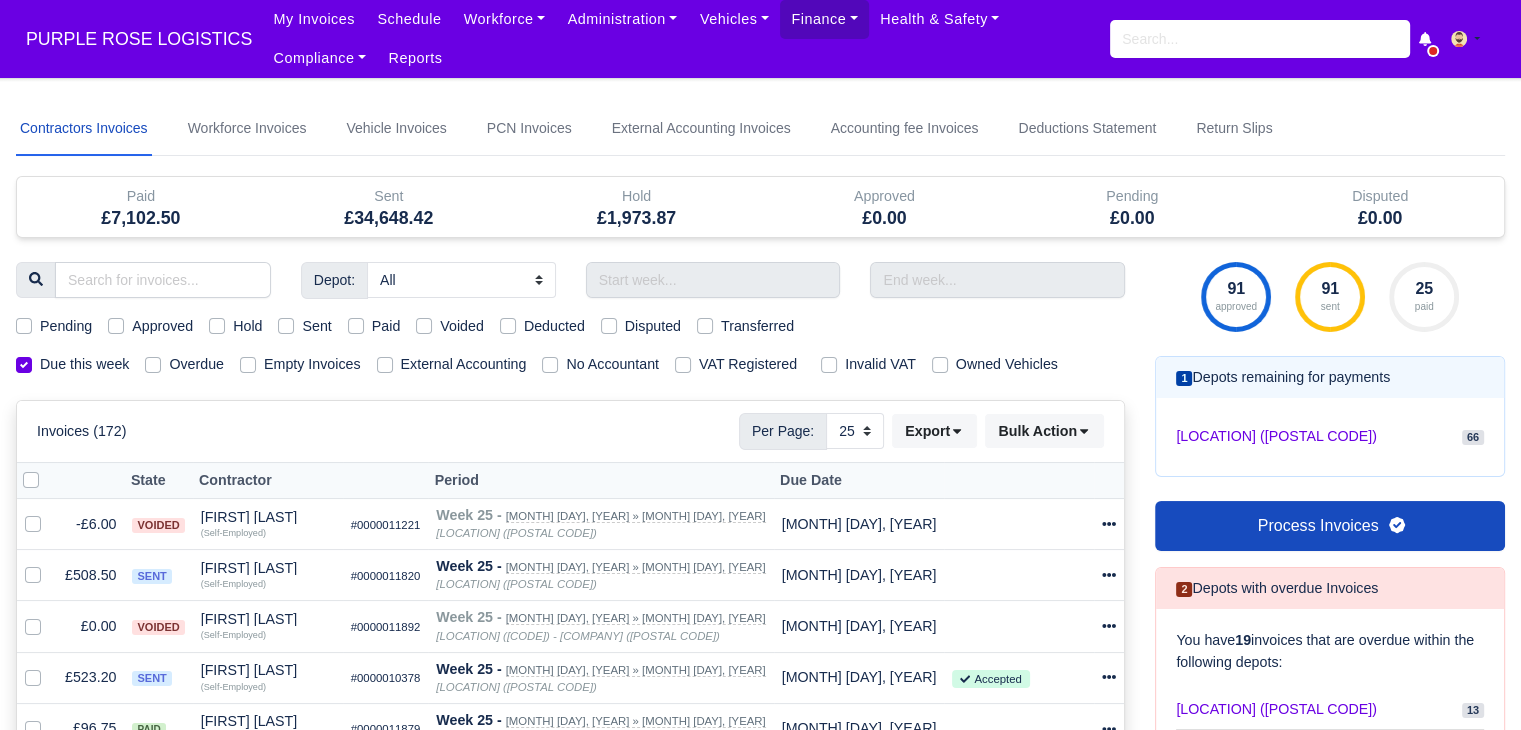 click on "No Accountant" at bounding box center (612, 364) 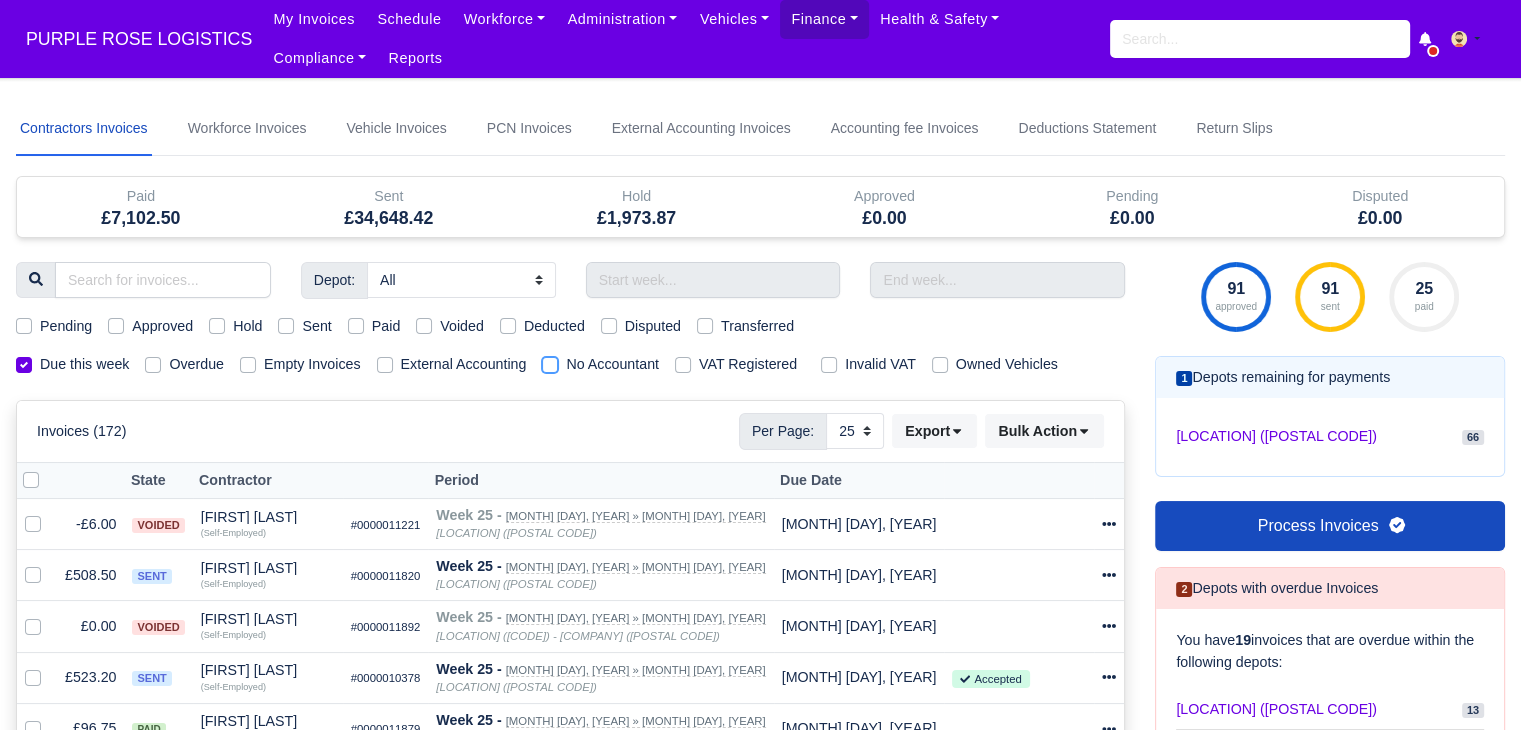 click on "No Accountant" at bounding box center (550, 361) 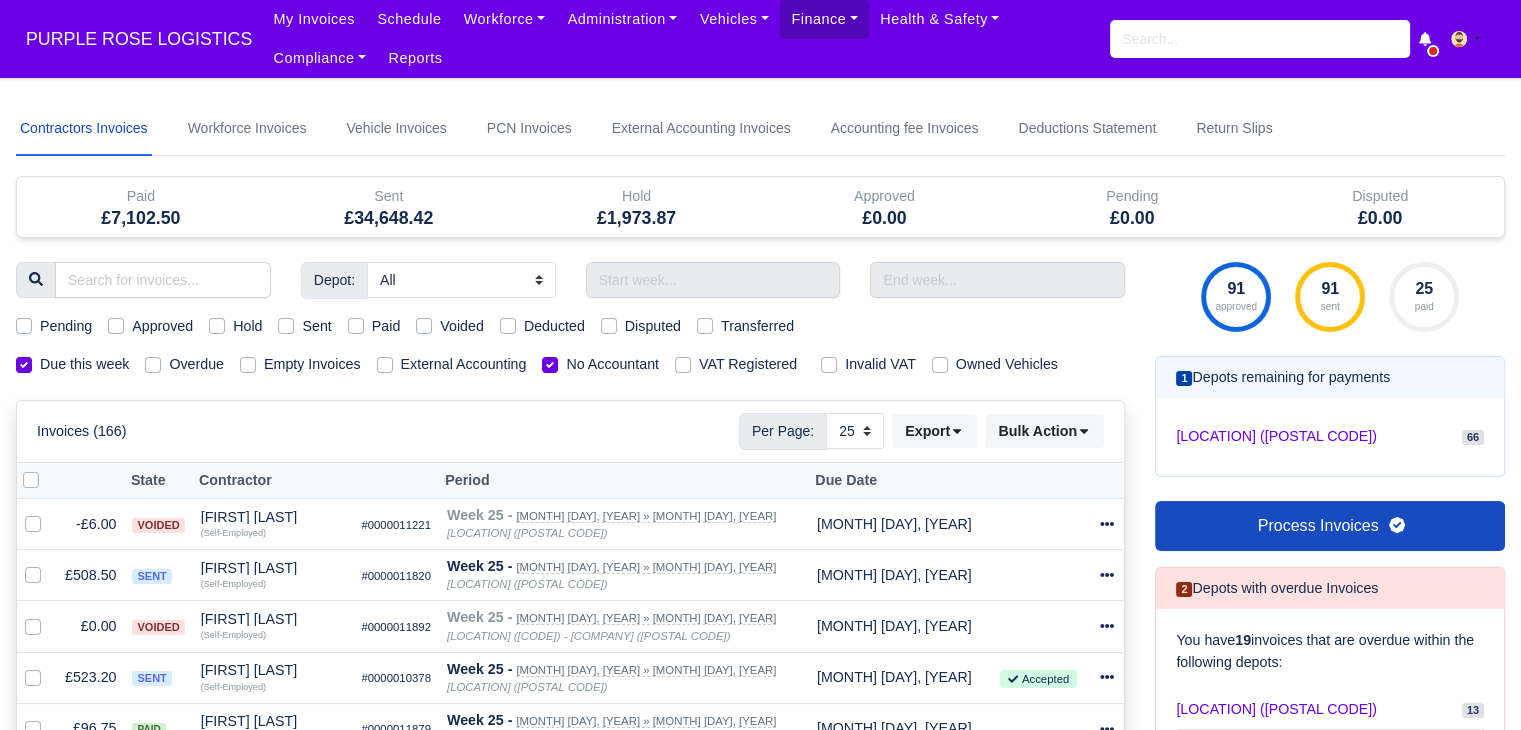 click on "Sent" at bounding box center (316, 326) 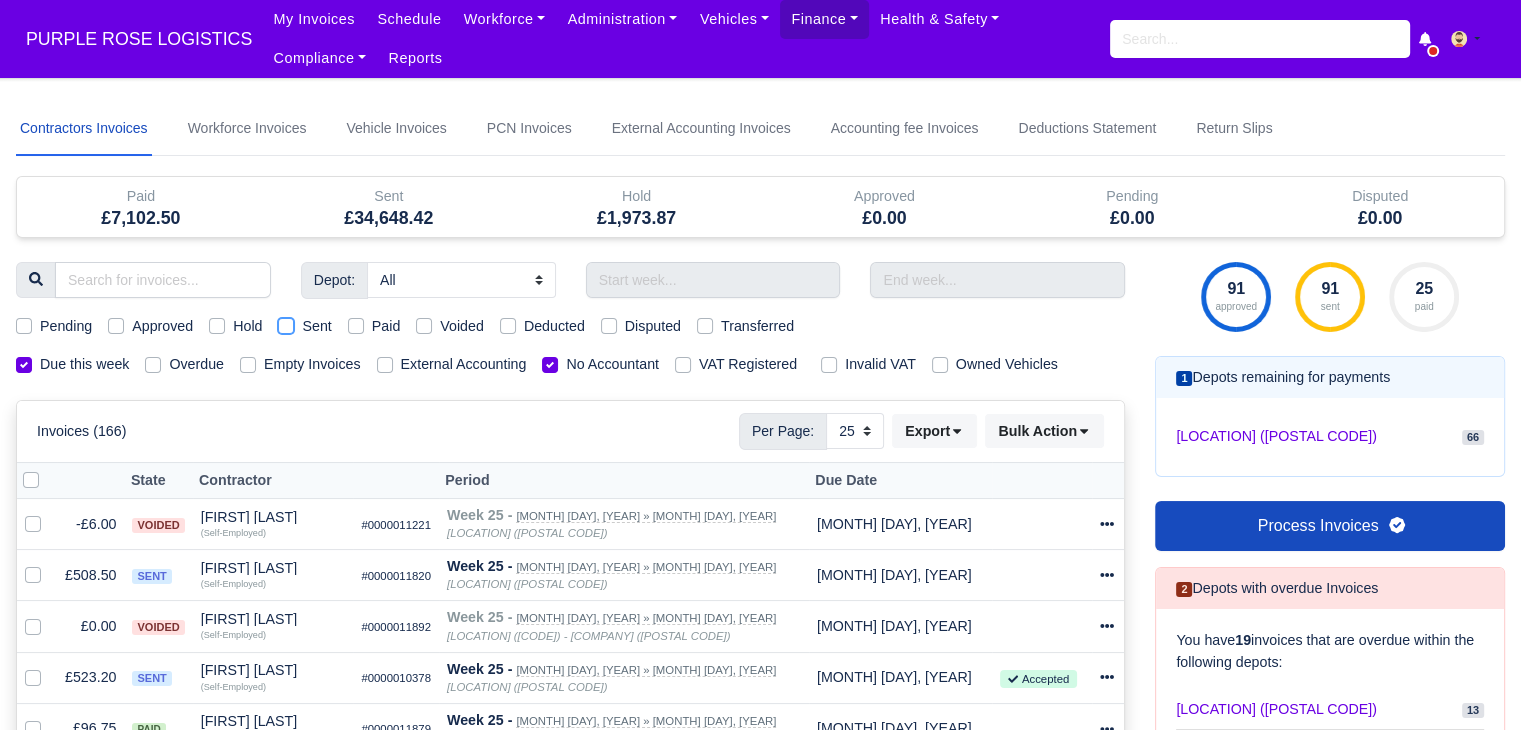 click on "Sent" at bounding box center (286, 323) 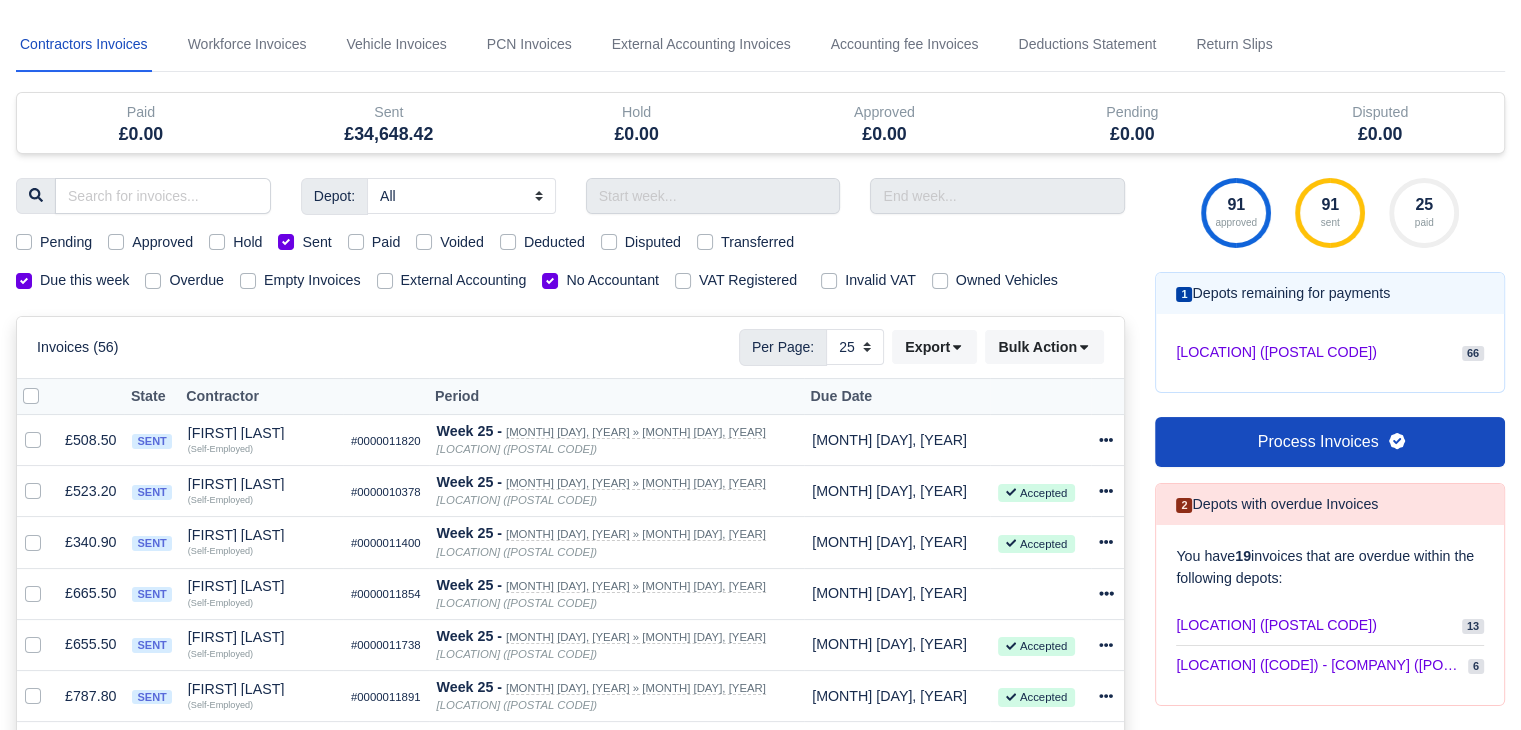 scroll, scrollTop: 200, scrollLeft: 0, axis: vertical 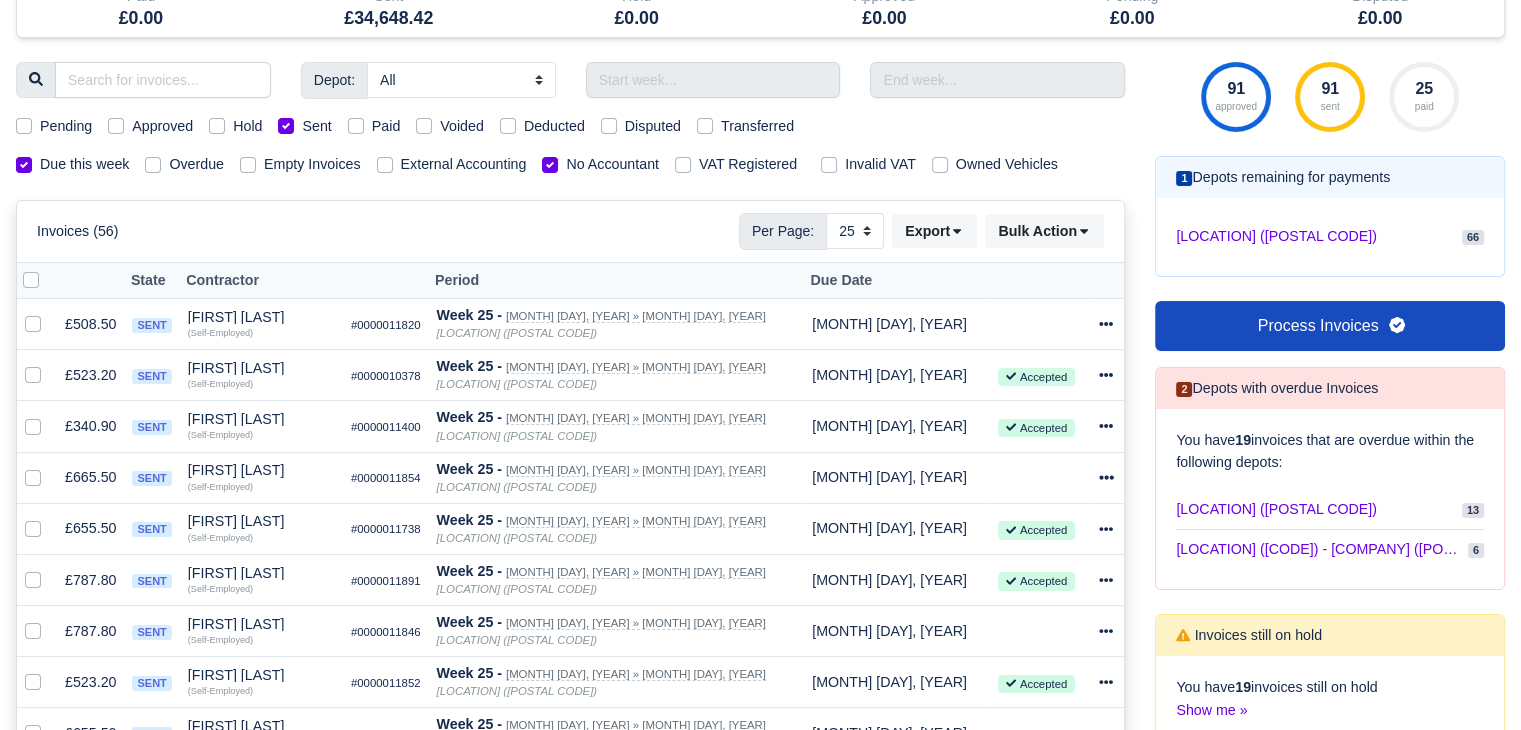 click at bounding box center [47, 269] 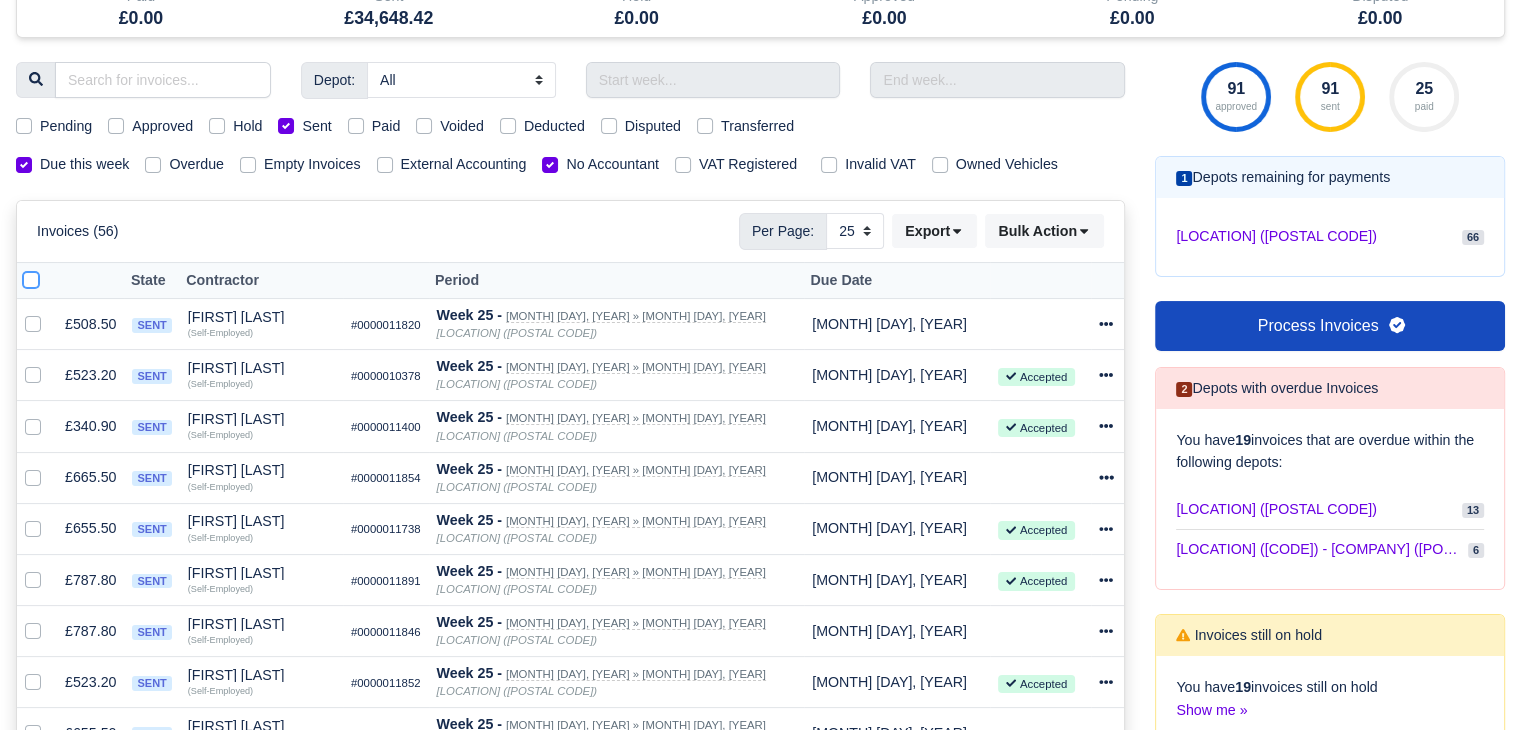 click at bounding box center (31, 277) 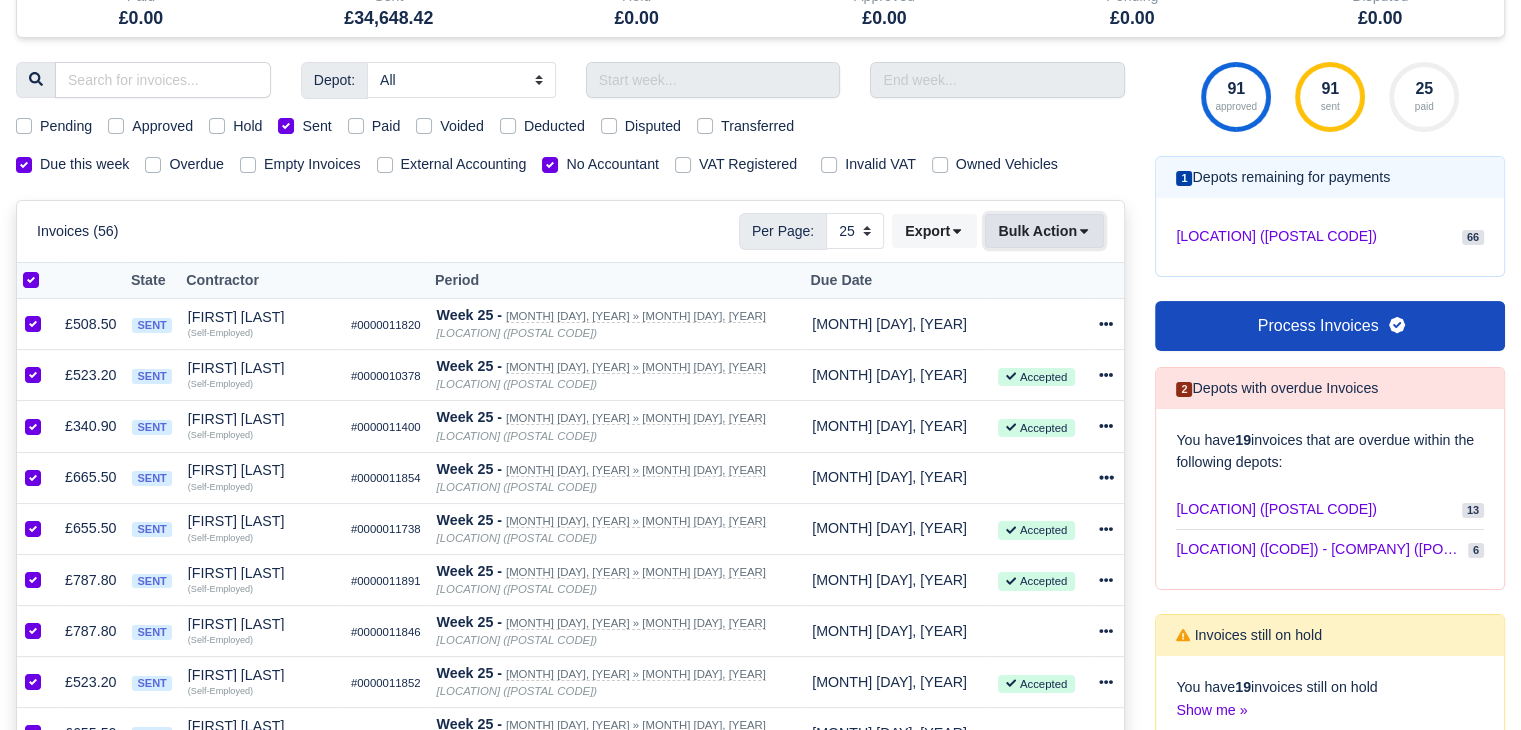 click on "Bulk Action" at bounding box center (1044, 231) 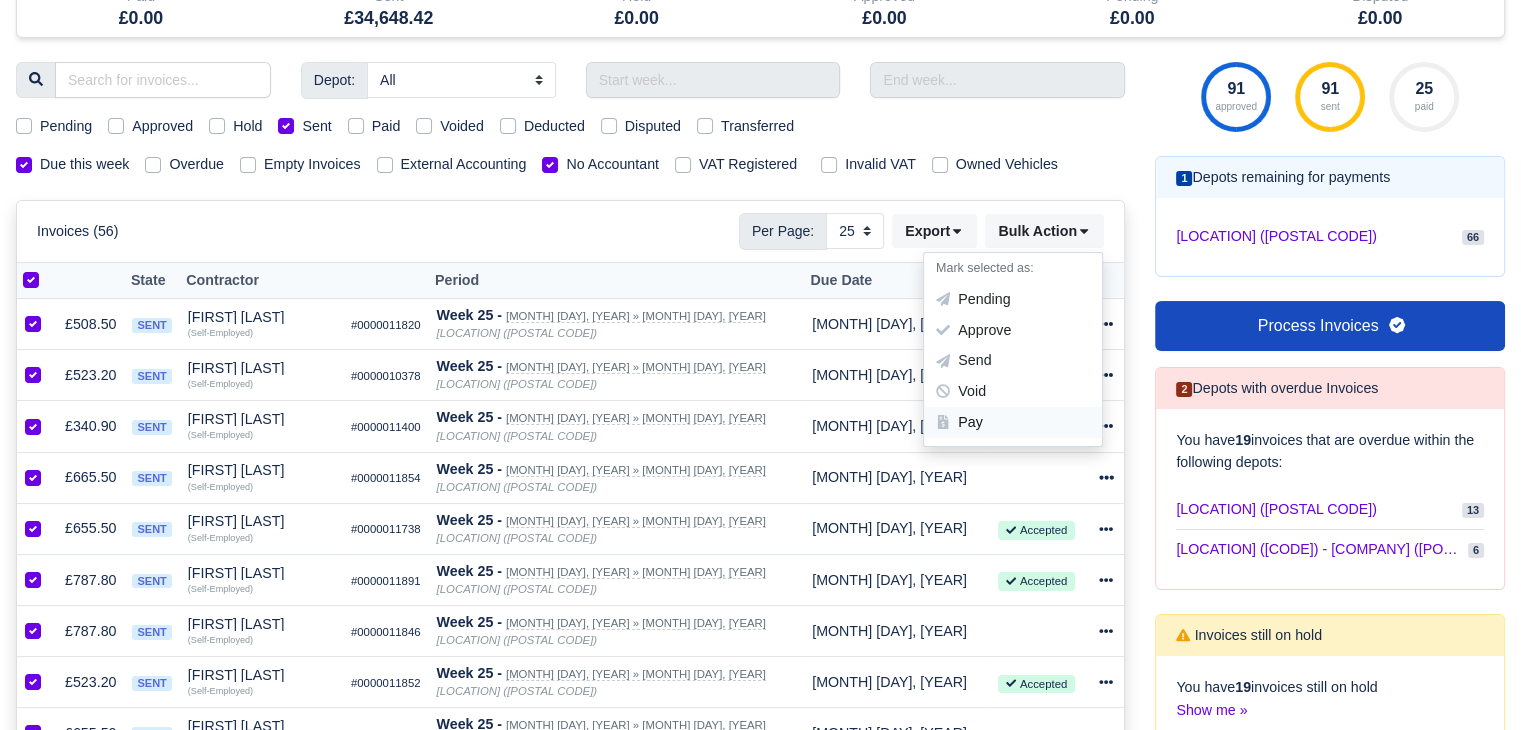 click on "Pay" at bounding box center [1013, 422] 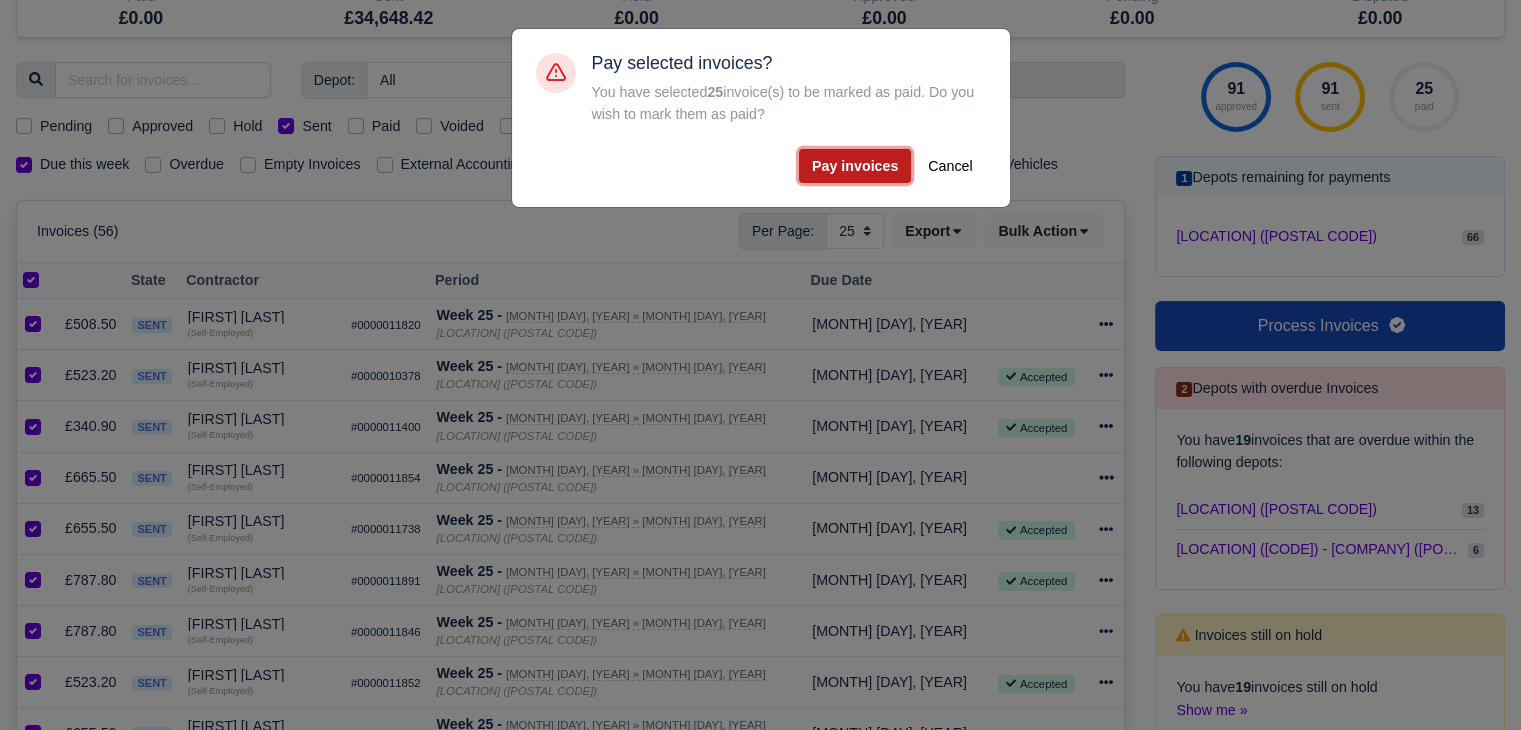 click on "Pay invoices" at bounding box center (855, 166) 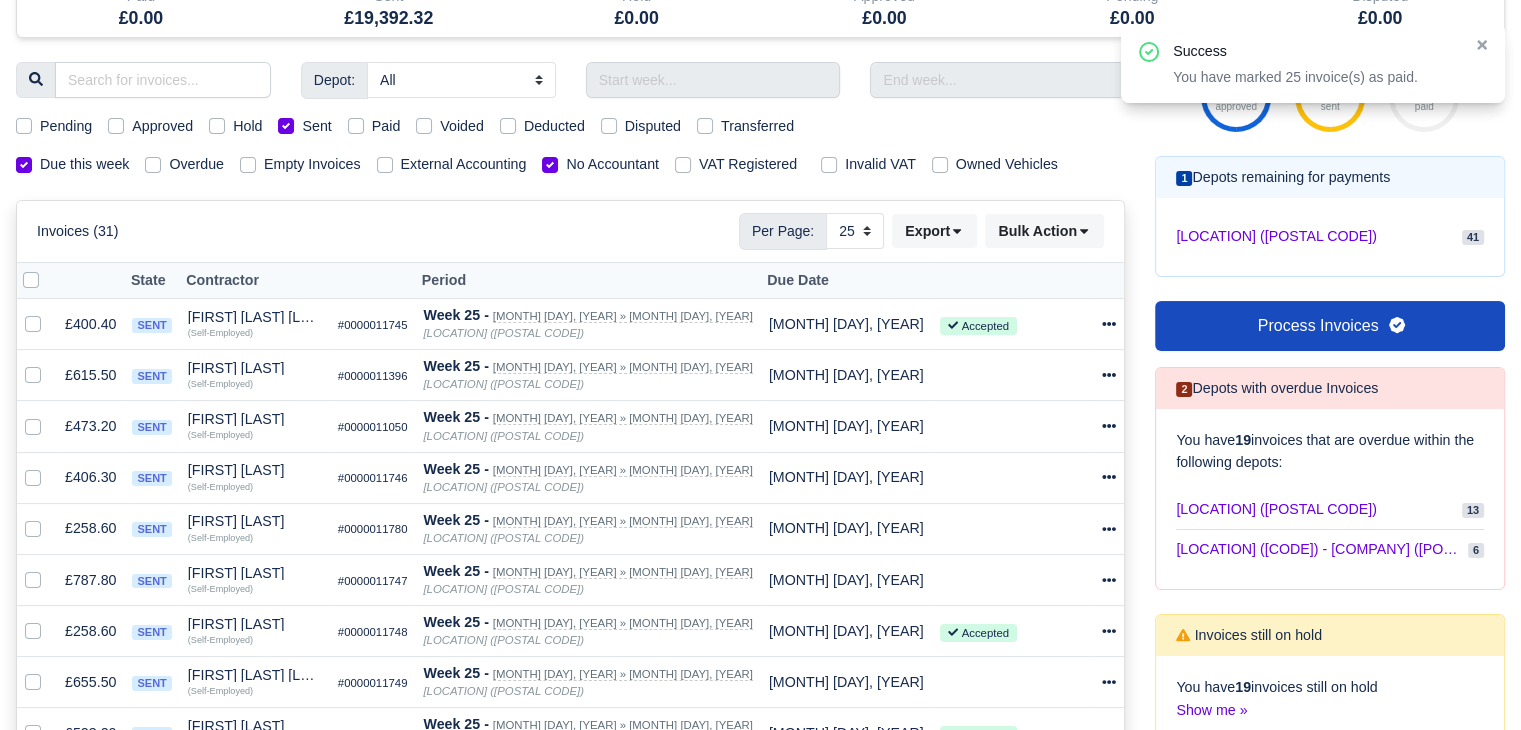 click at bounding box center (47, 269) 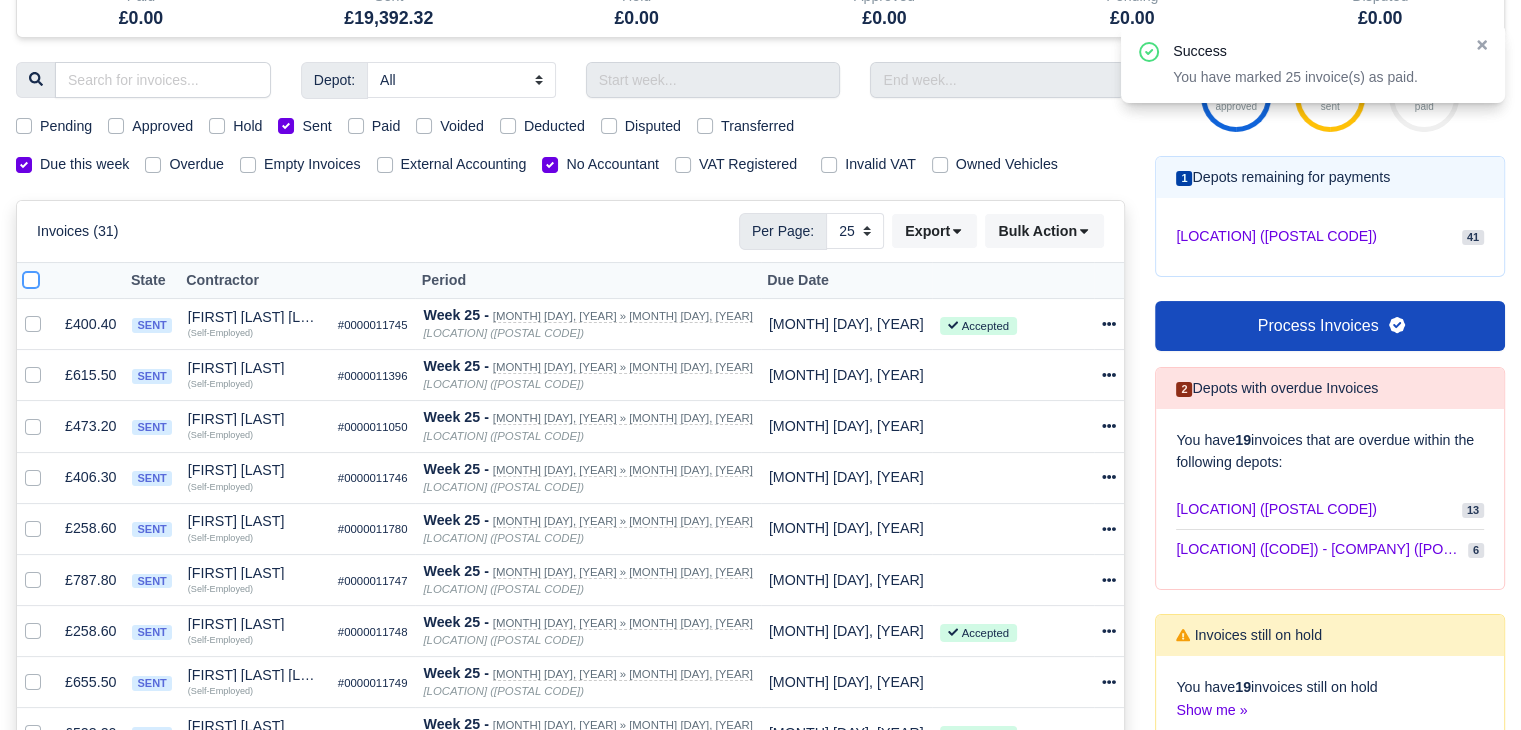 click at bounding box center [31, 277] 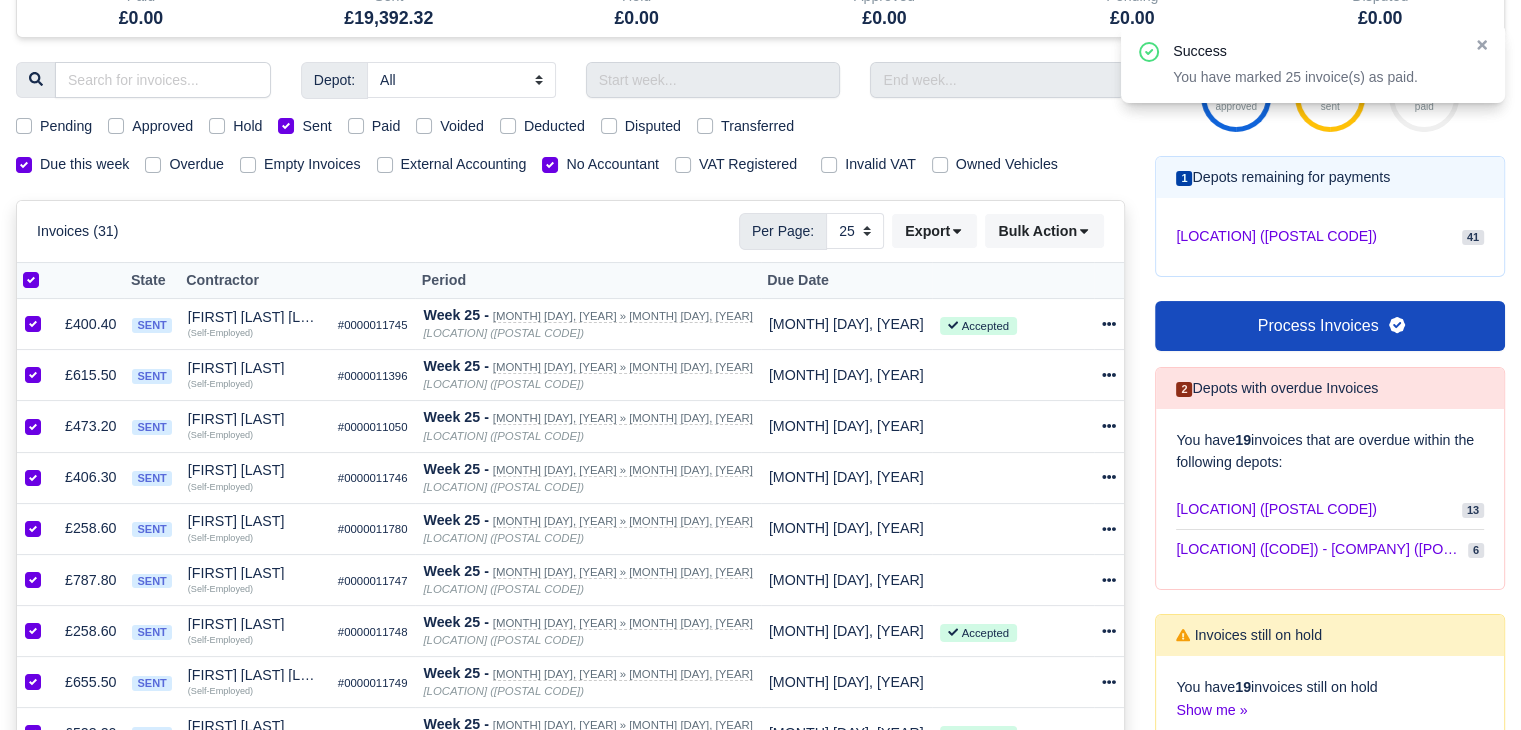 click at bounding box center (47, 269) 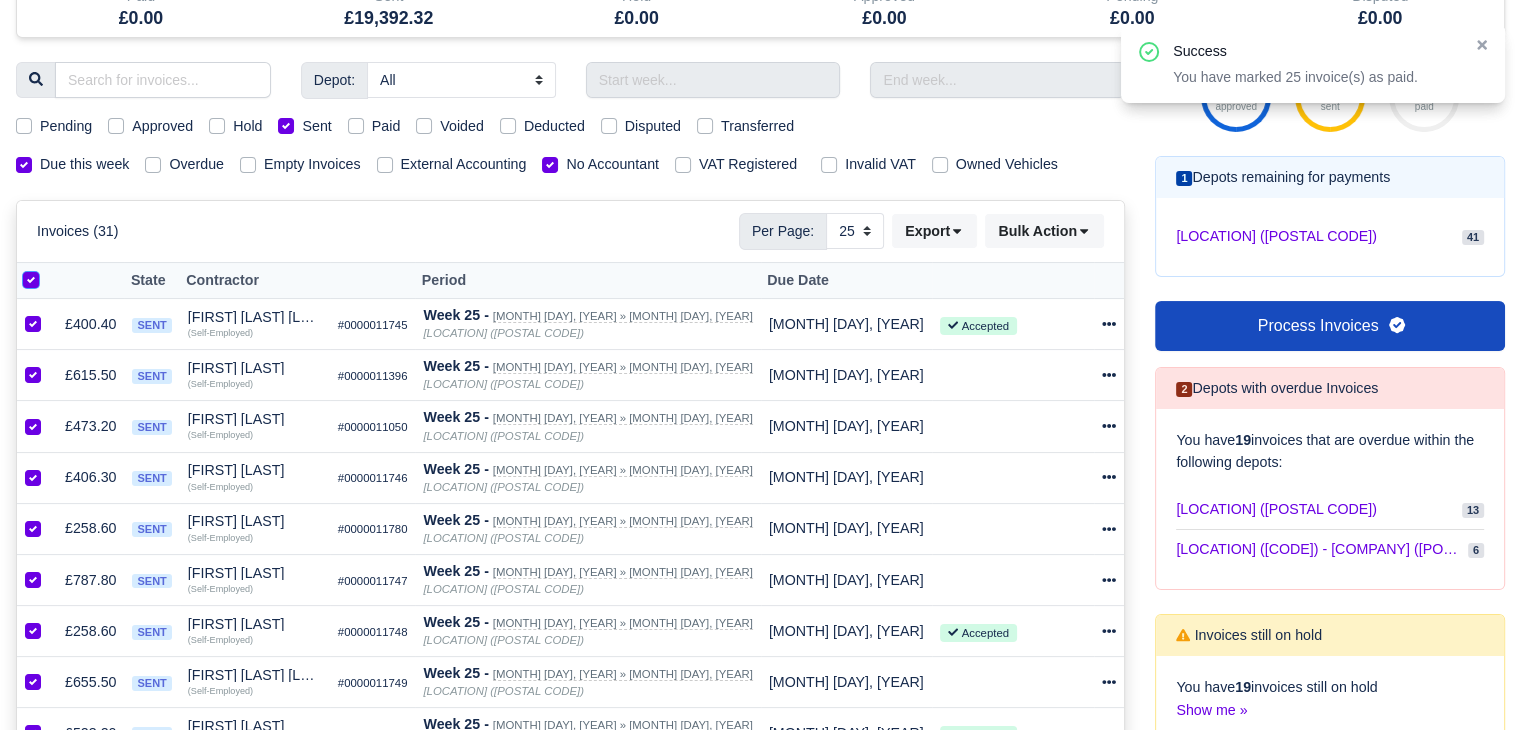 click at bounding box center (31, 277) 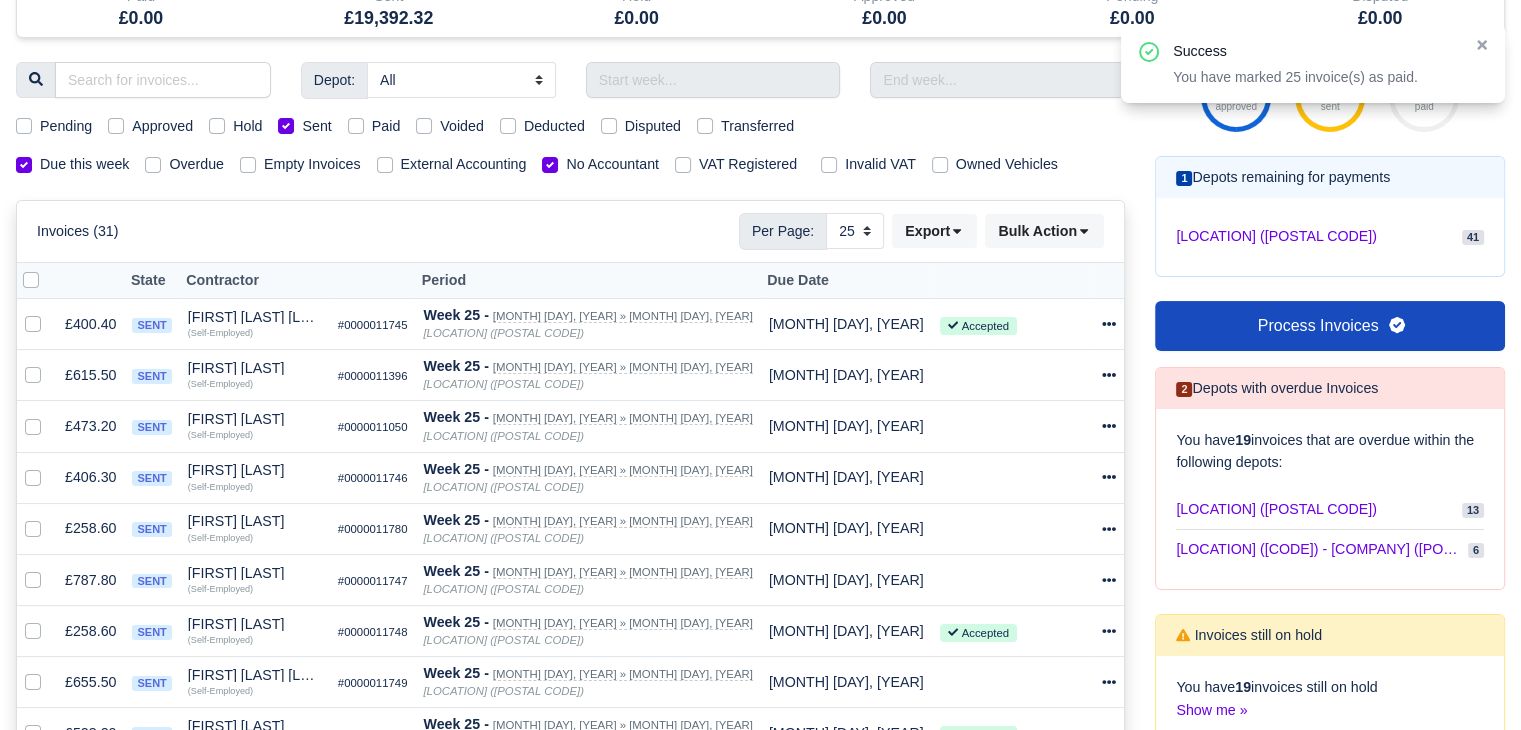 click at bounding box center [47, 269] 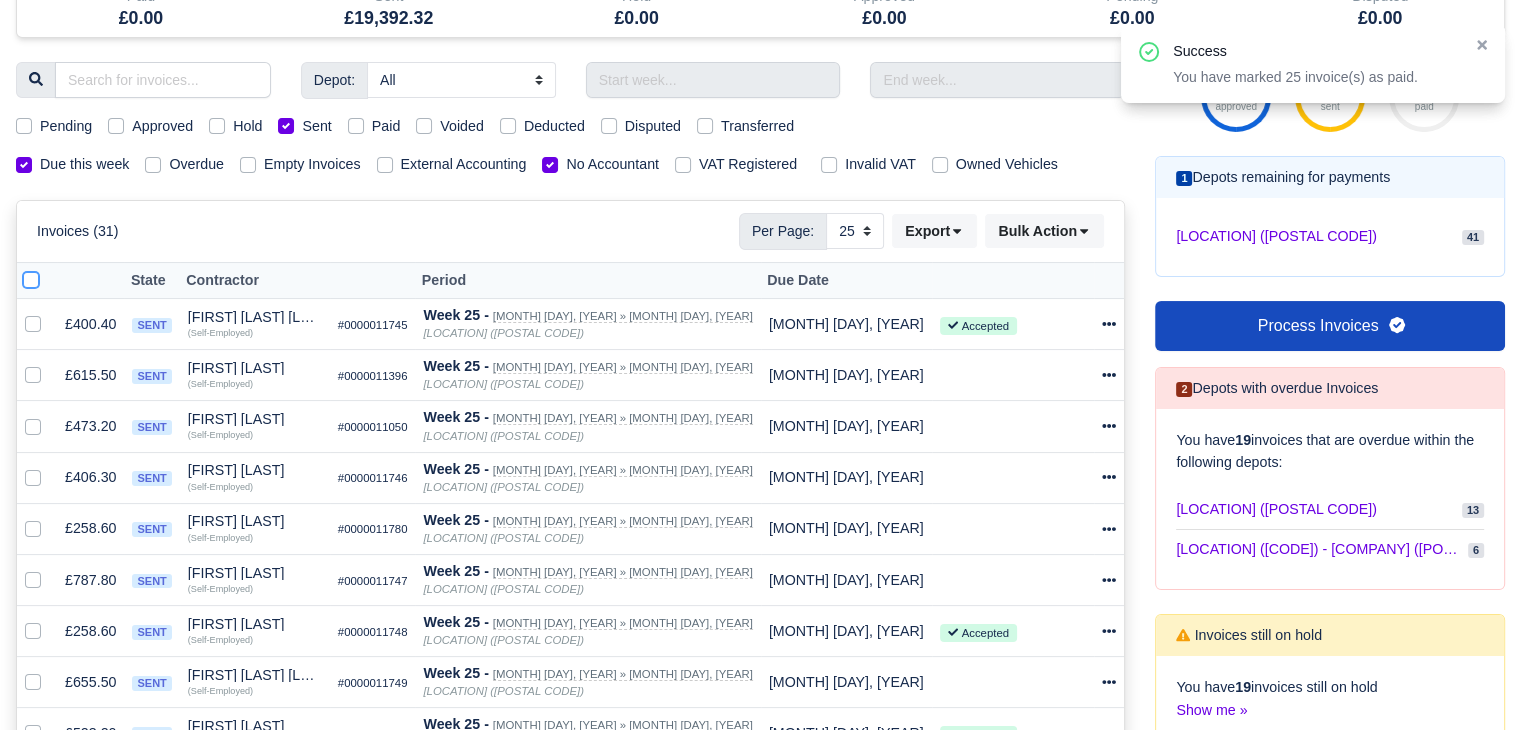 click at bounding box center [31, 277] 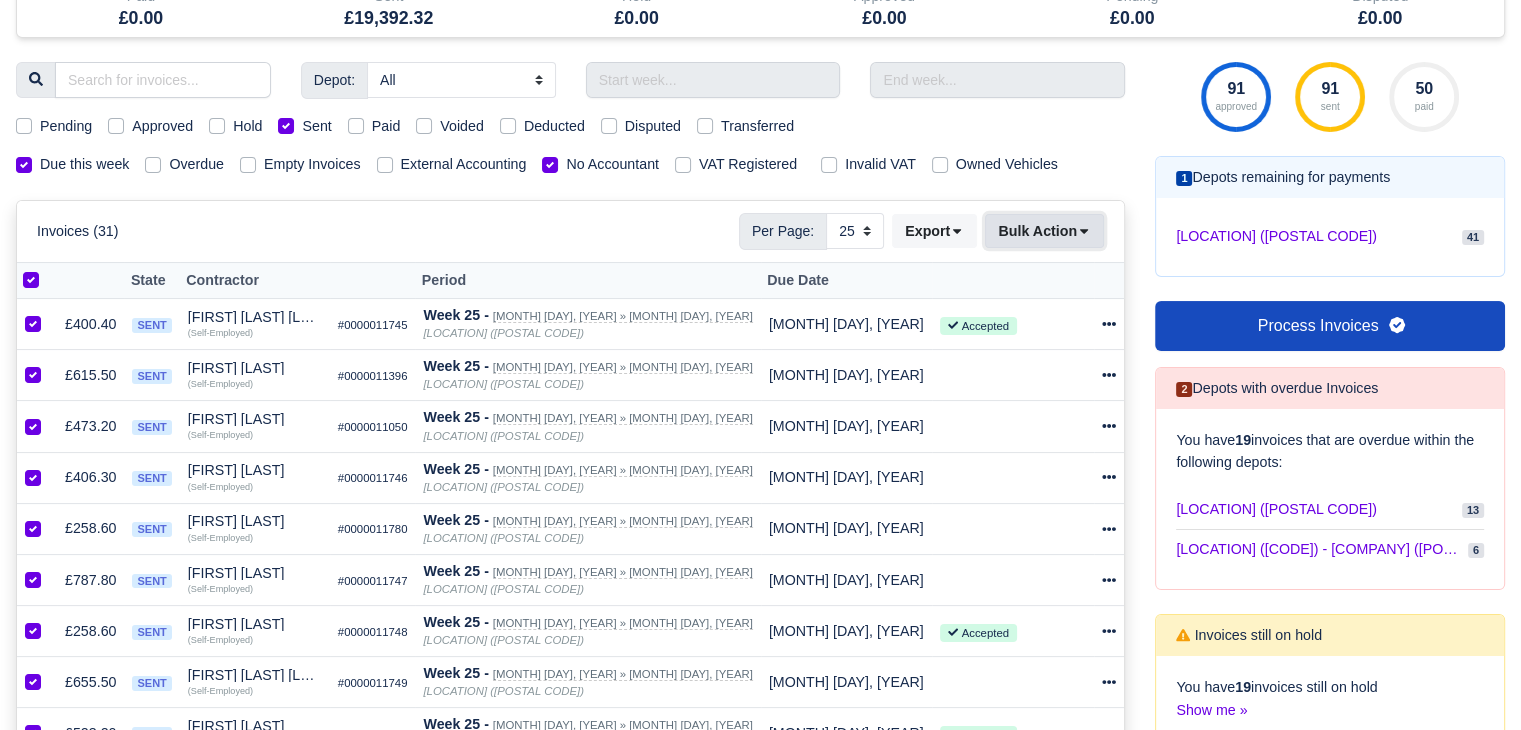 click on "Bulk Action" at bounding box center (1044, 231) 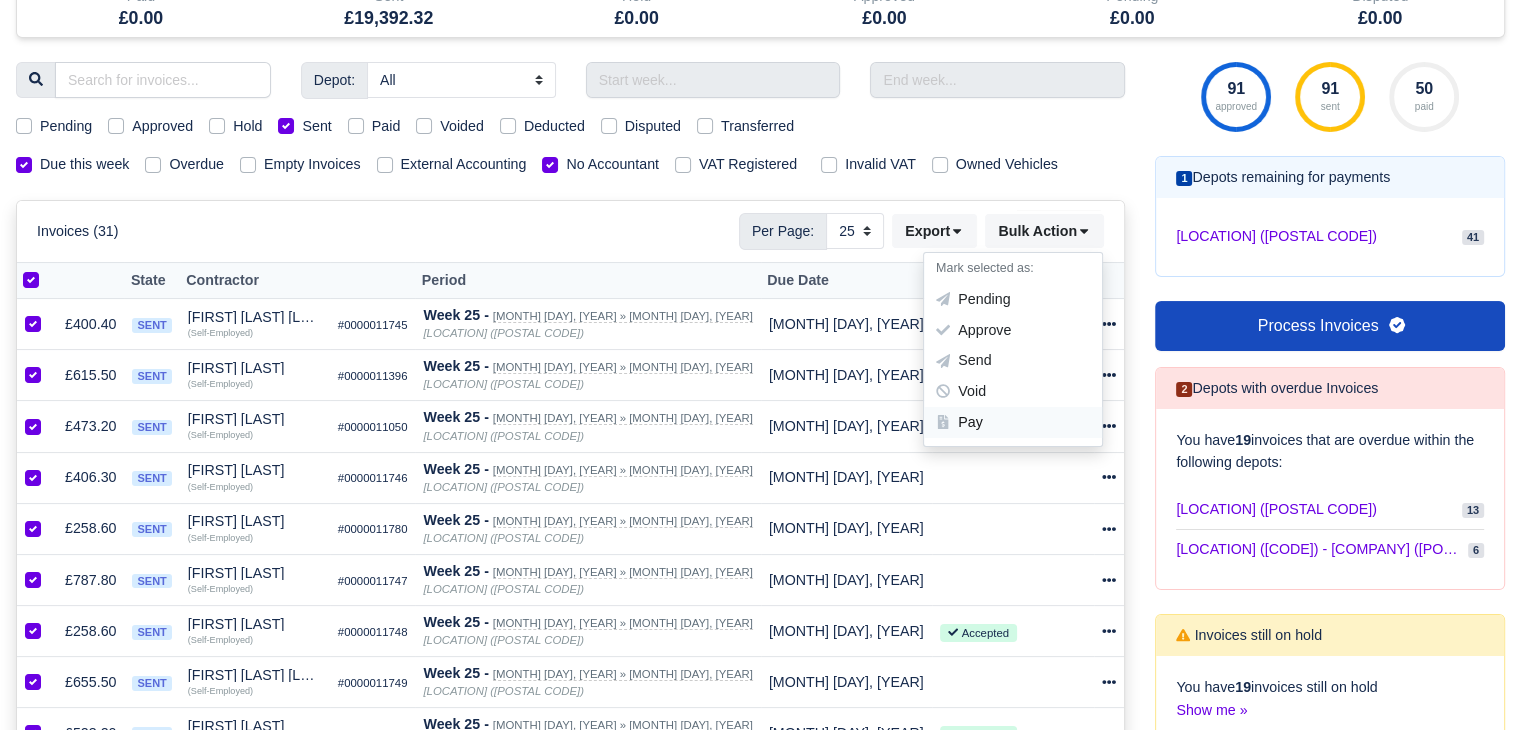 click on "Pay" at bounding box center (1013, 422) 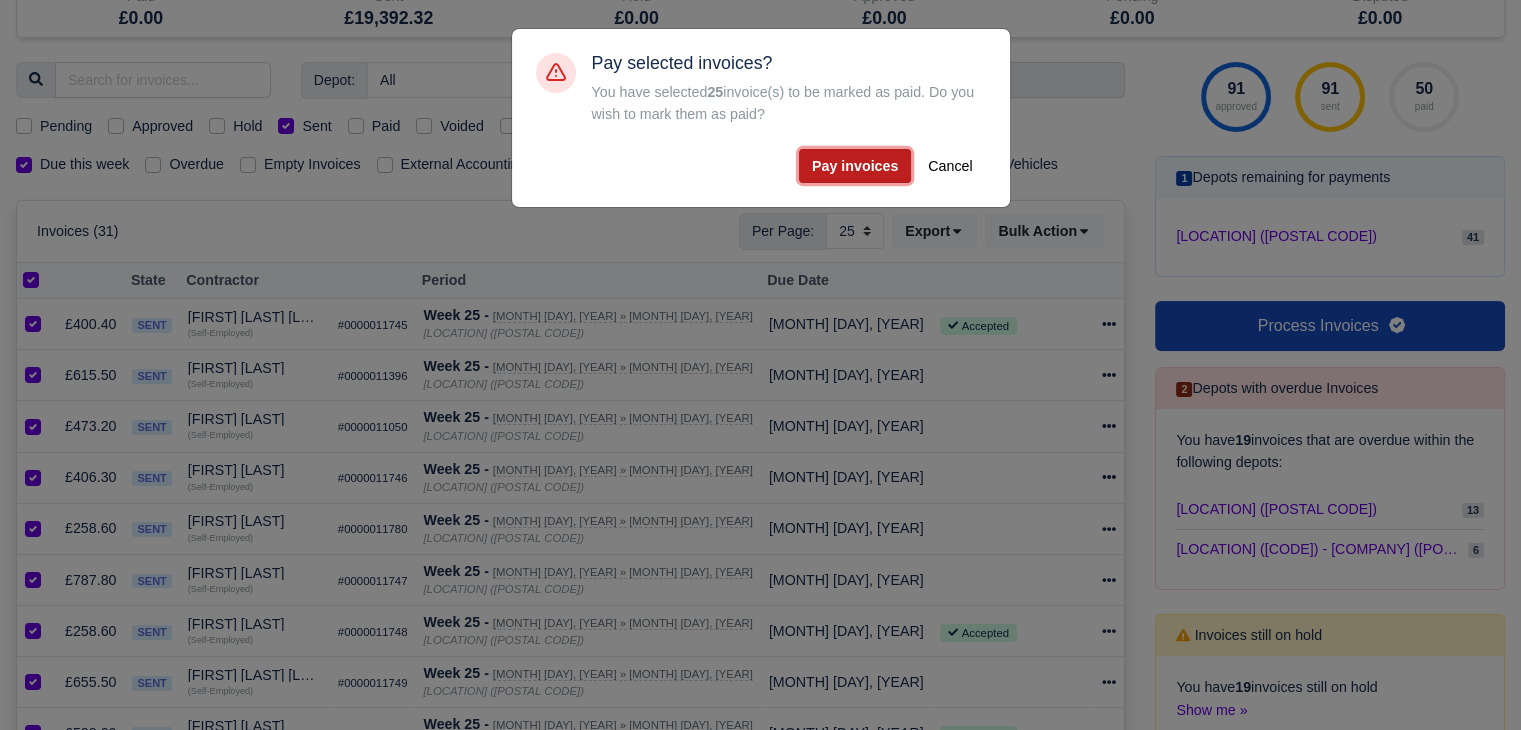 click on "Pay invoices" at bounding box center [855, 166] 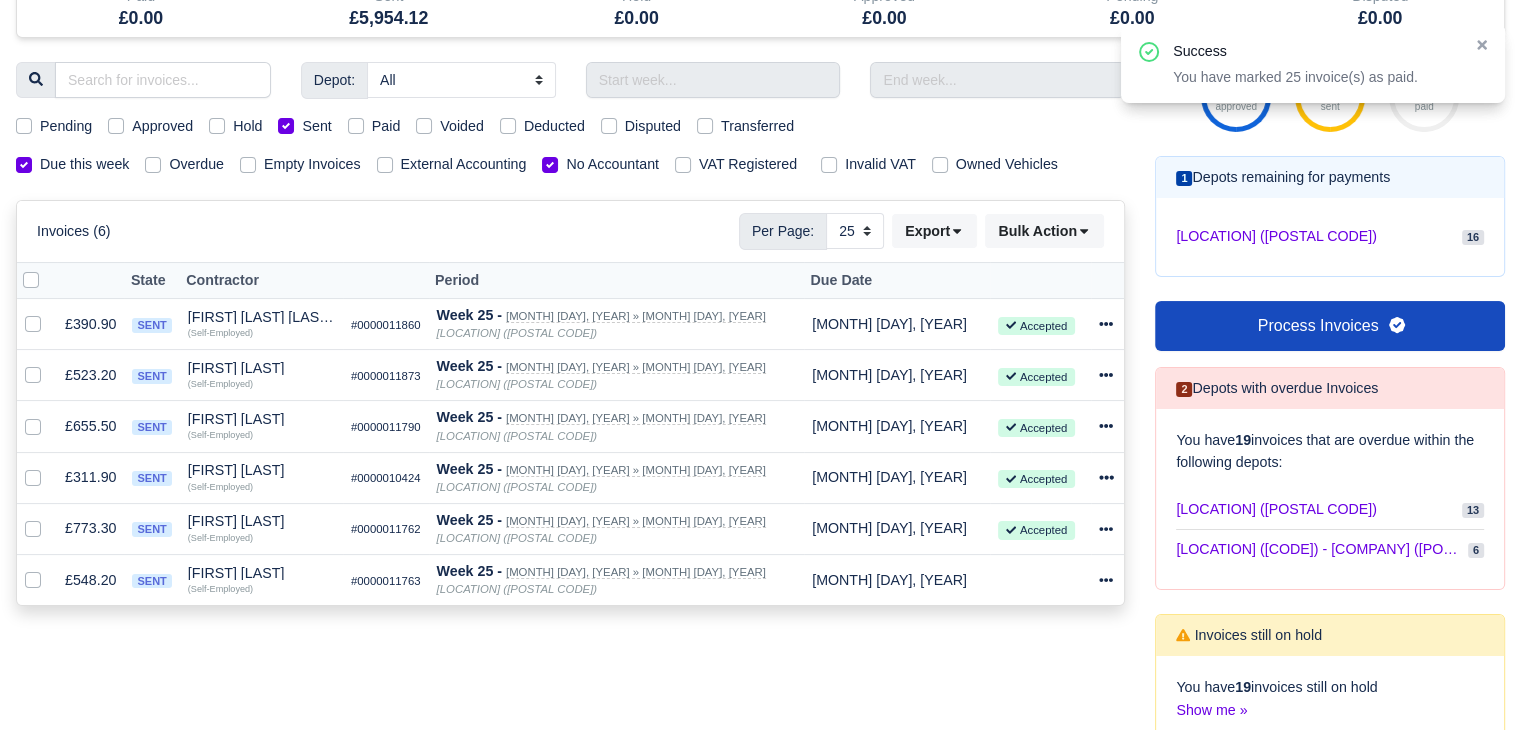 click at bounding box center (36, 280) 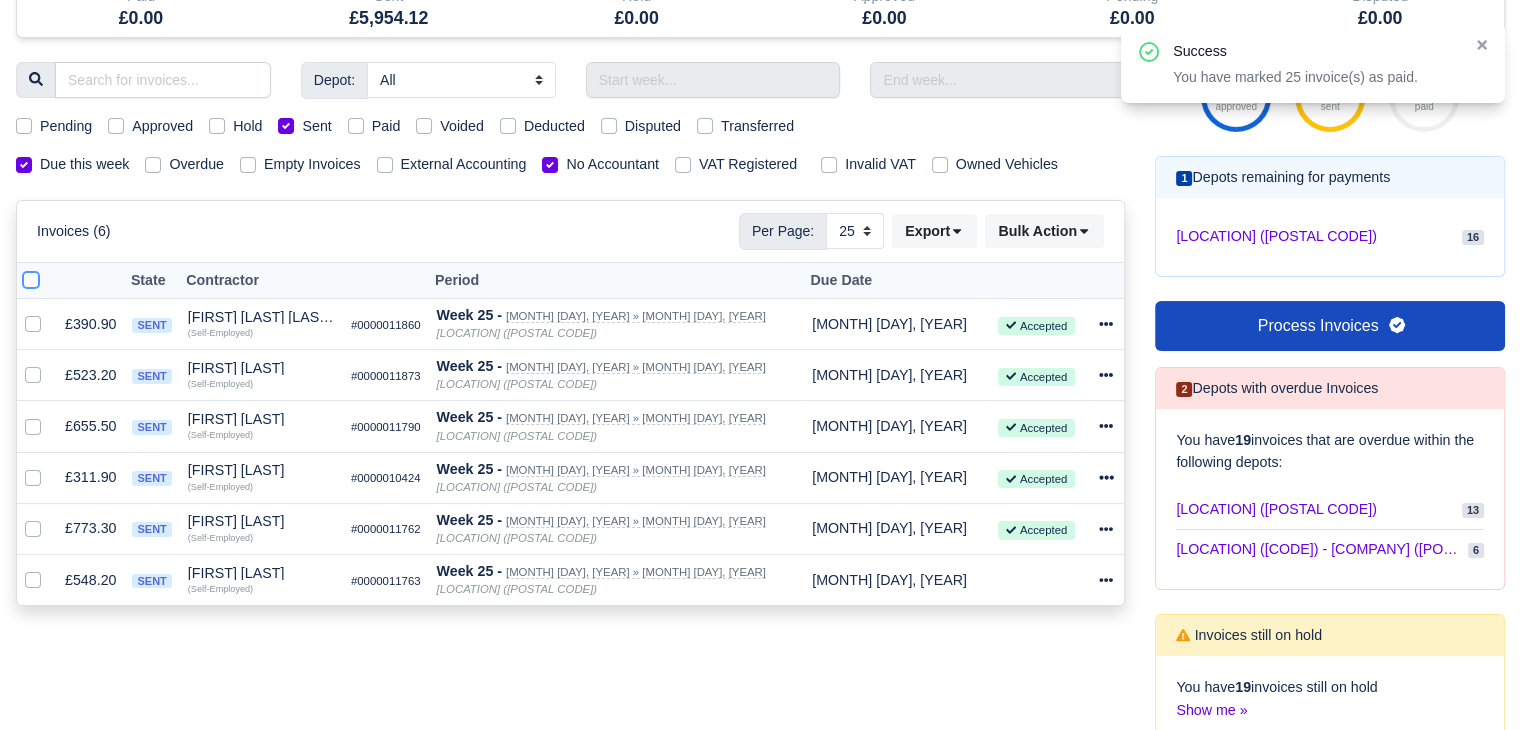 checkbox on "true" 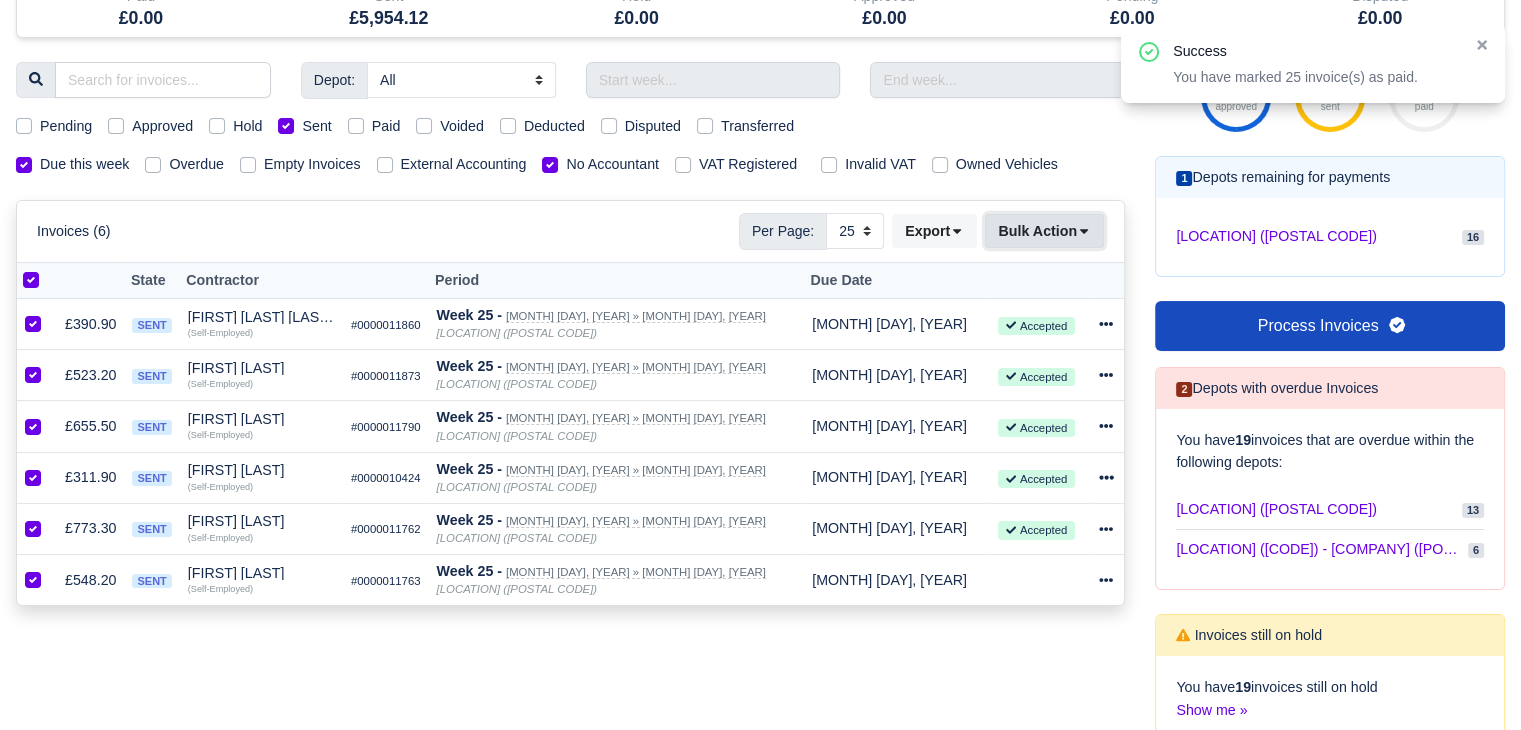 click on "Bulk Action" at bounding box center (1044, 231) 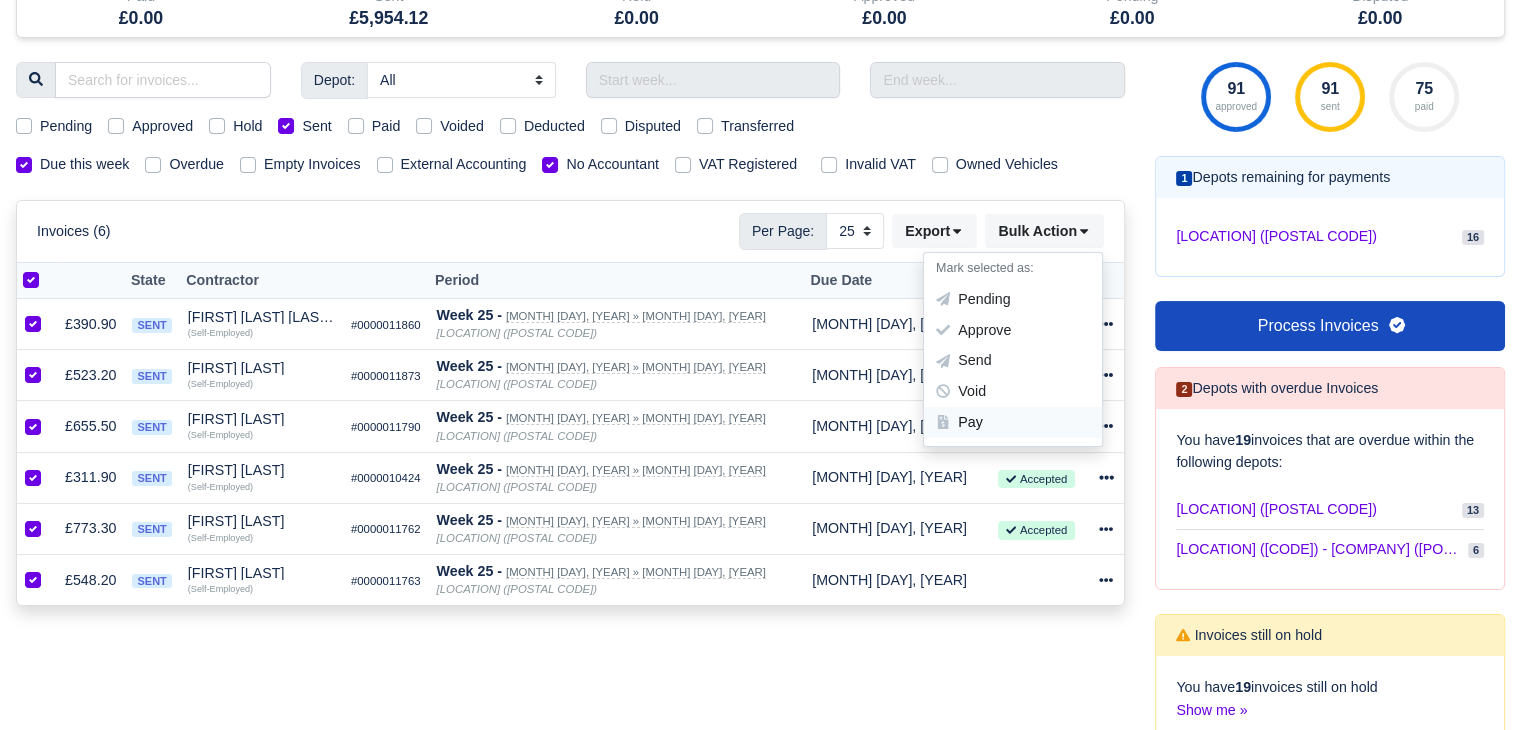 click on "Pay" at bounding box center (1013, 422) 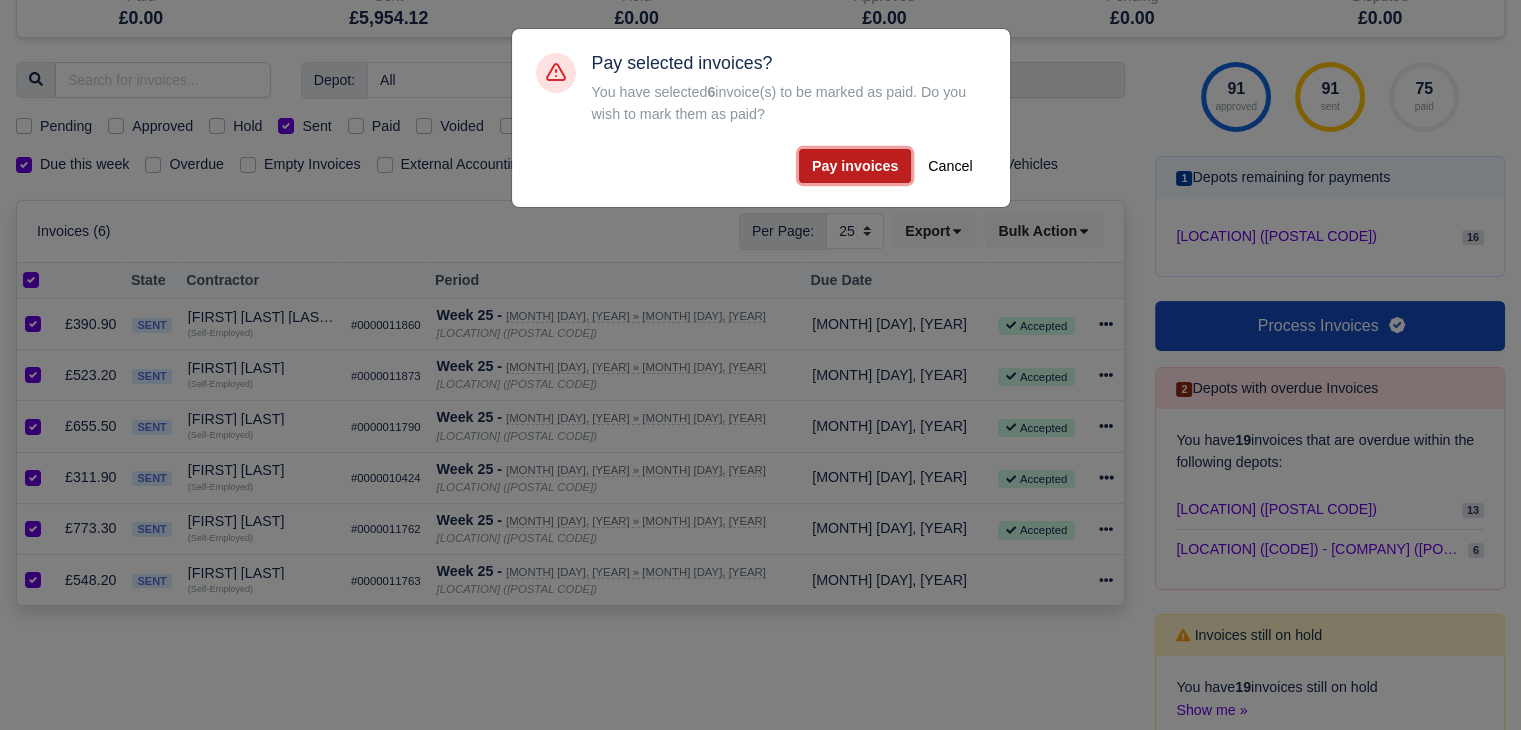 click on "Pay invoices" at bounding box center (855, 166) 